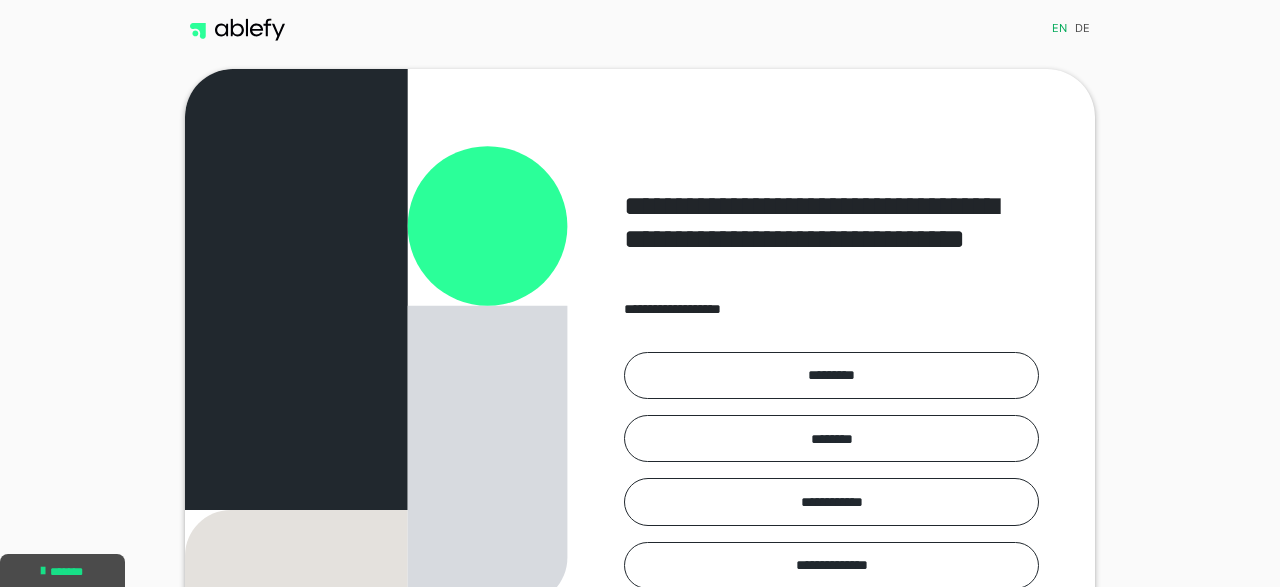 scroll, scrollTop: 0, scrollLeft: 0, axis: both 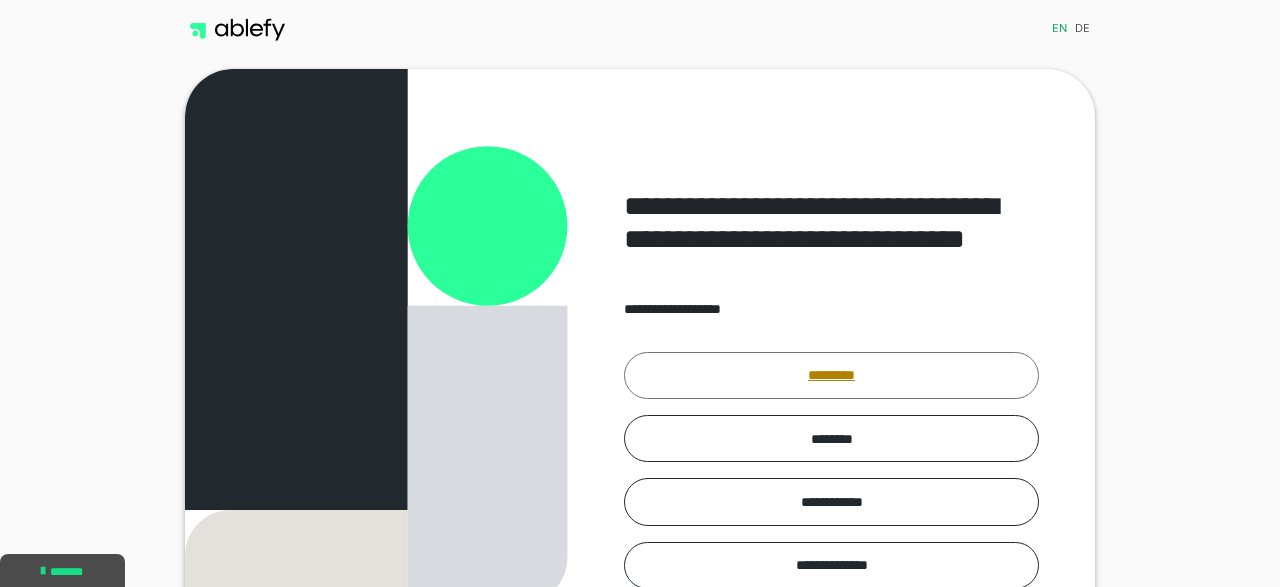 click on "*********" at bounding box center [831, 375] 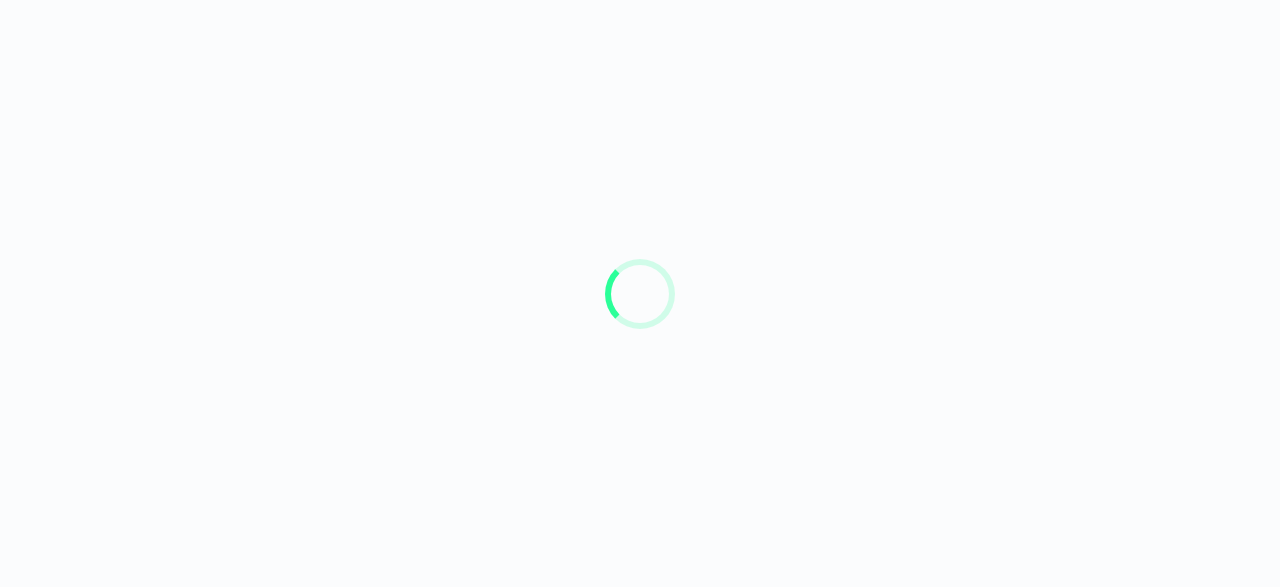 scroll, scrollTop: 0, scrollLeft: 0, axis: both 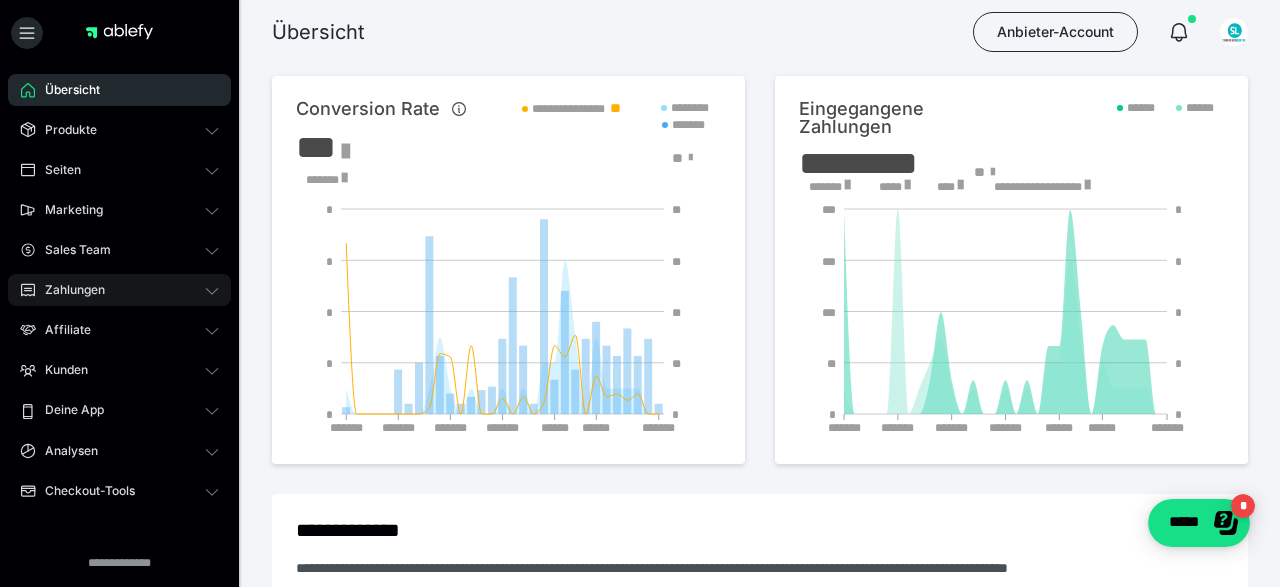click on "Zahlungen" at bounding box center (119, 290) 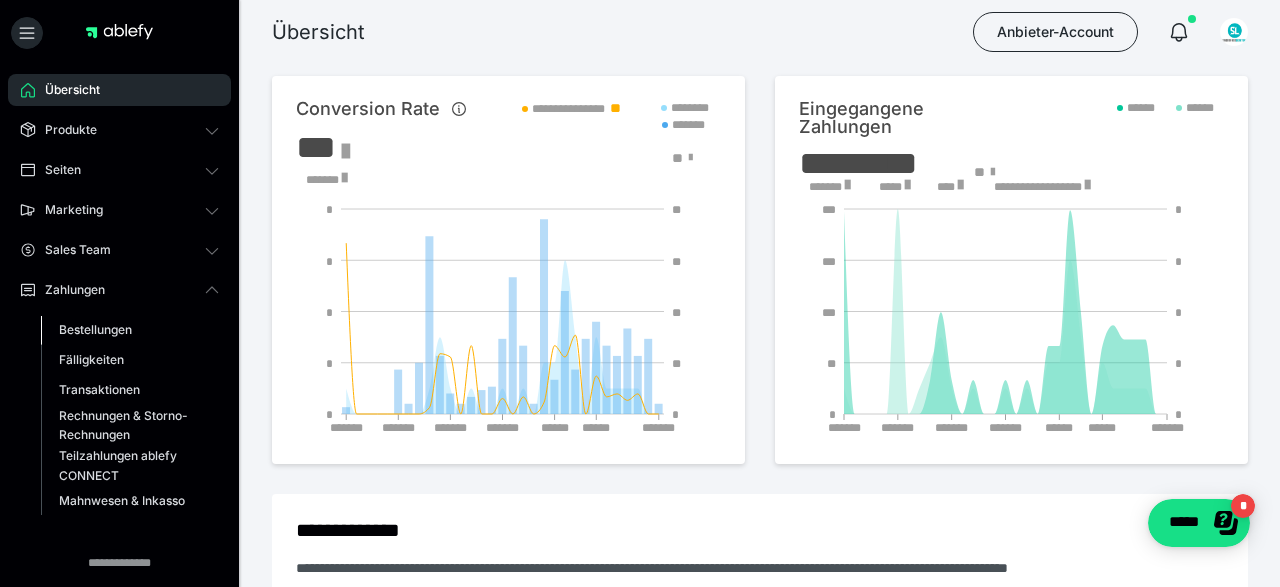 click on "Bestellungen" at bounding box center (95, 329) 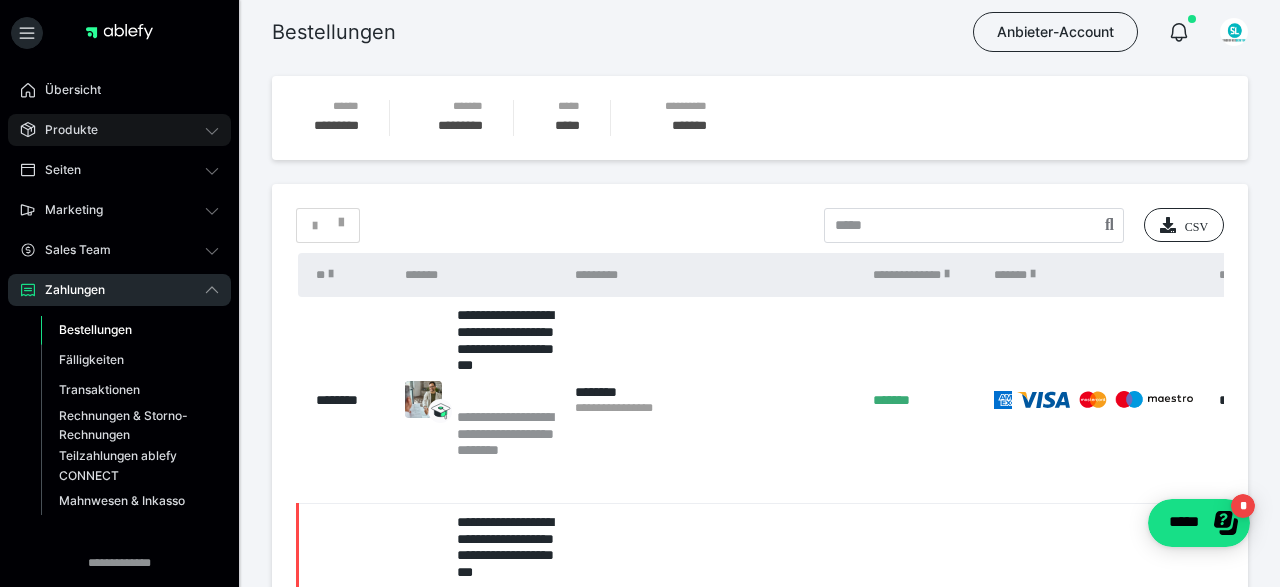 click on "Produkte" at bounding box center [119, 130] 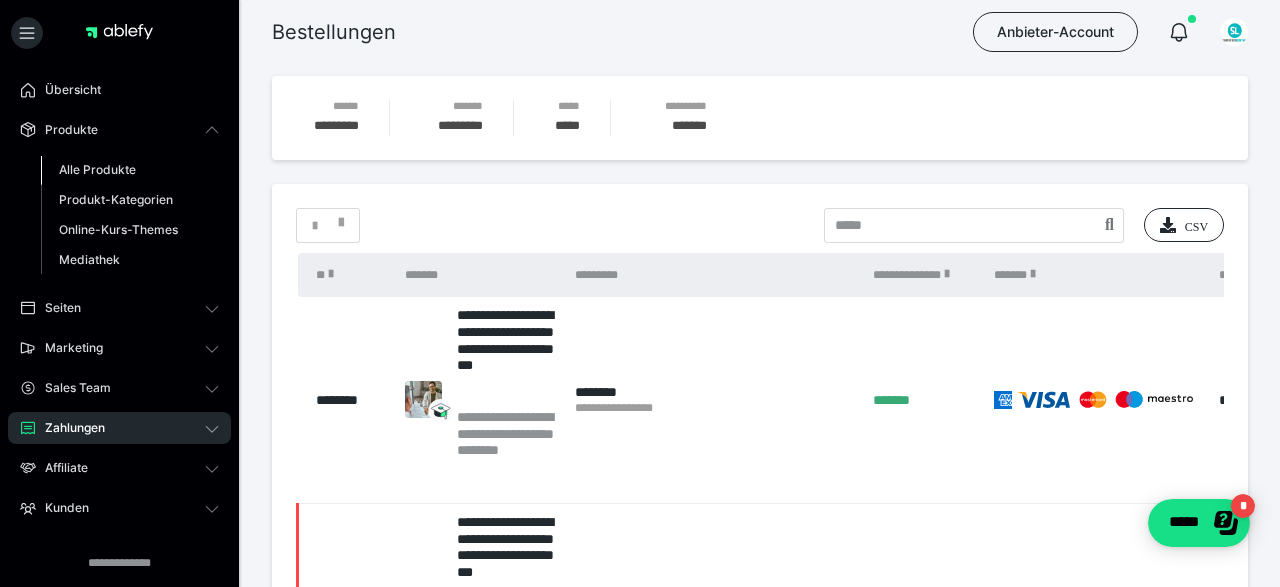 click on "Alle Produkte" at bounding box center [97, 169] 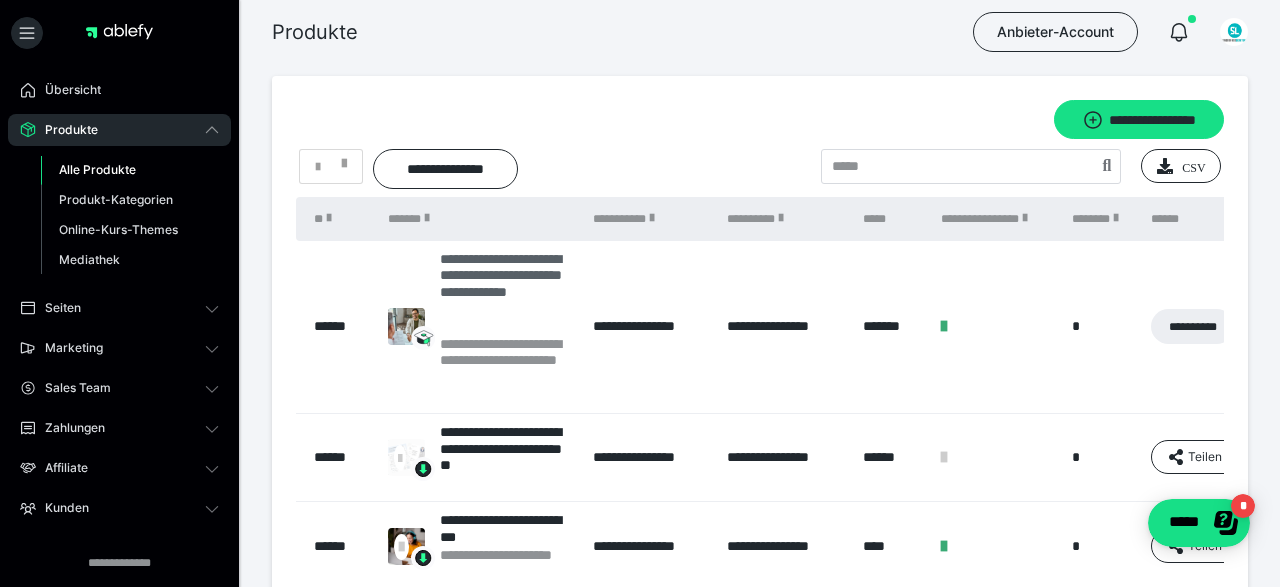 click on "**********" at bounding box center (506, 293) 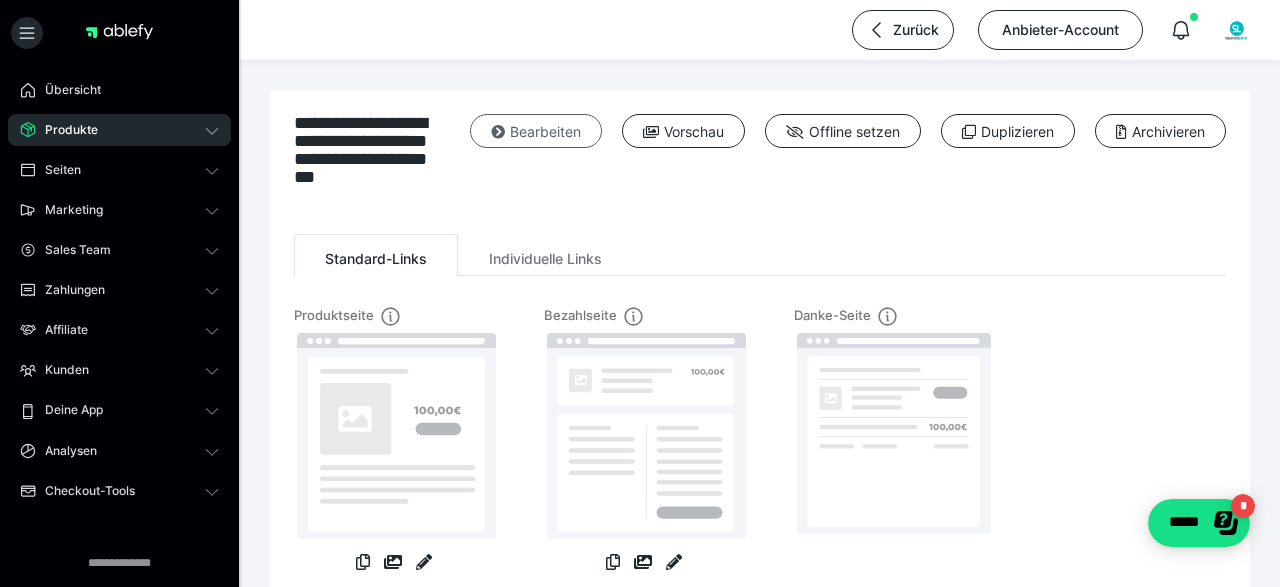 click on "Bearbeiten" at bounding box center (536, 131) 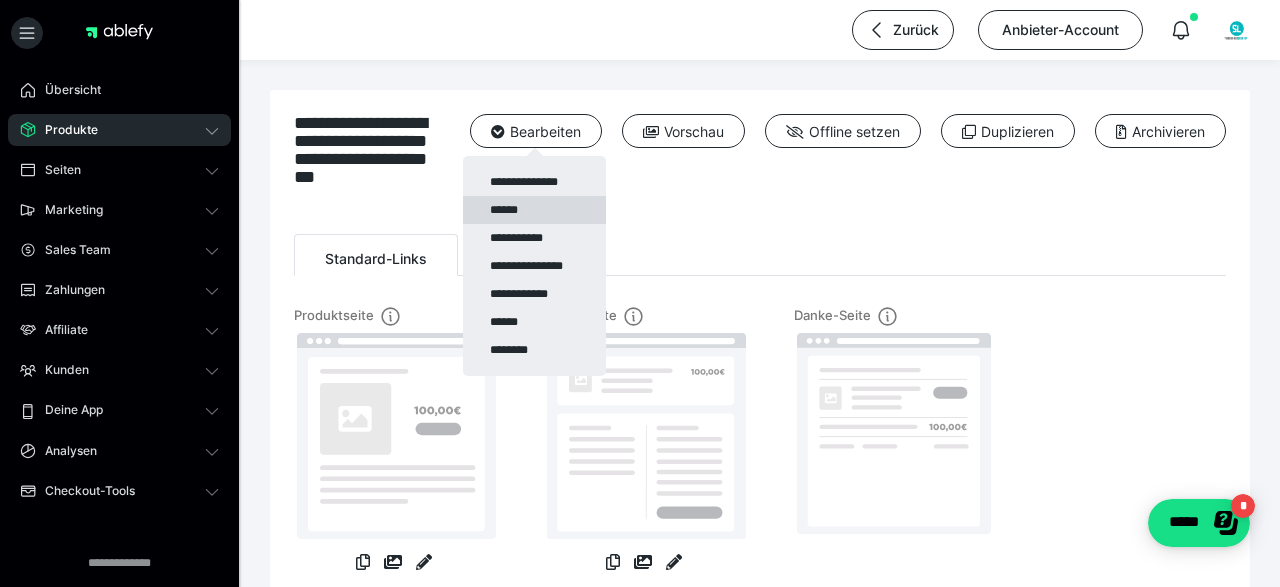 click on "******" at bounding box center (534, 210) 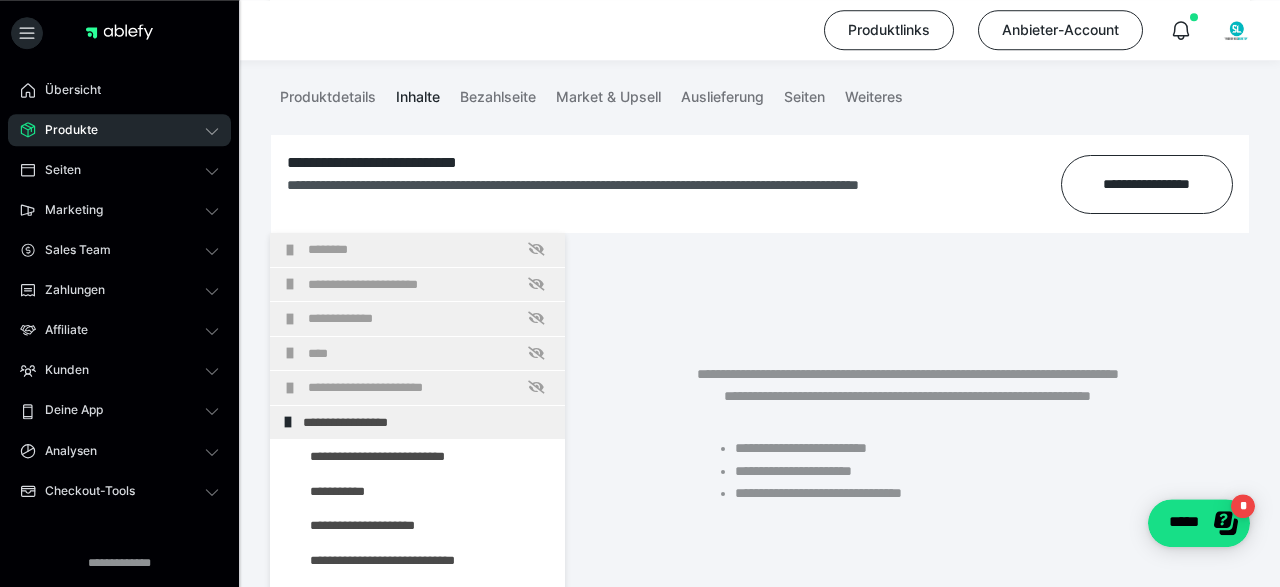 scroll, scrollTop: 394, scrollLeft: 0, axis: vertical 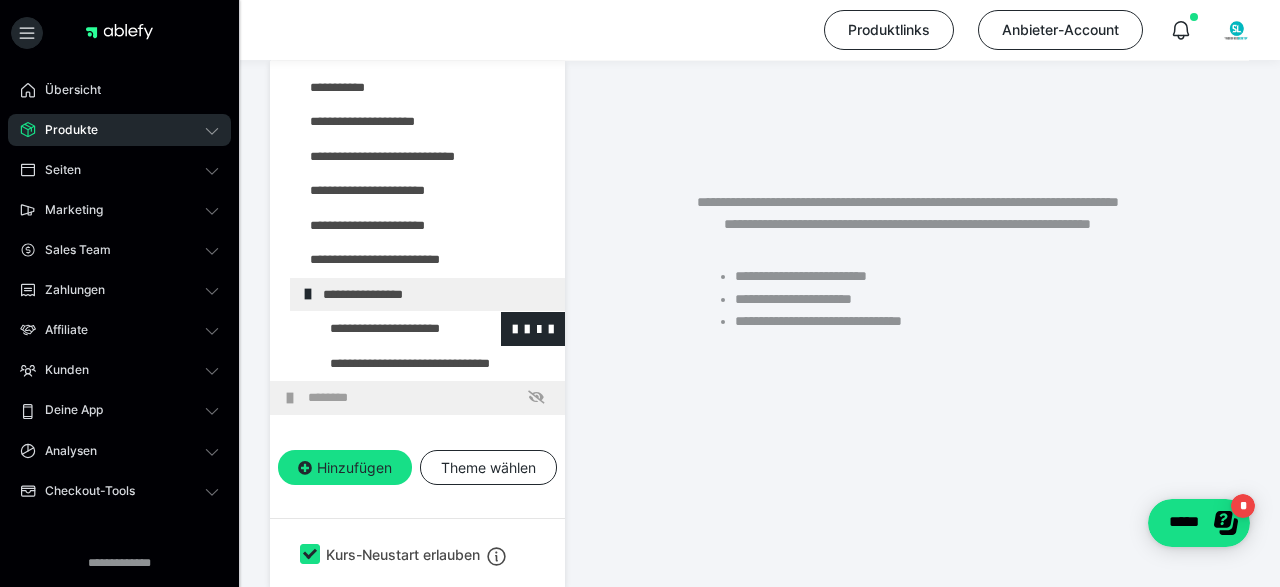 click at bounding box center [385, 329] 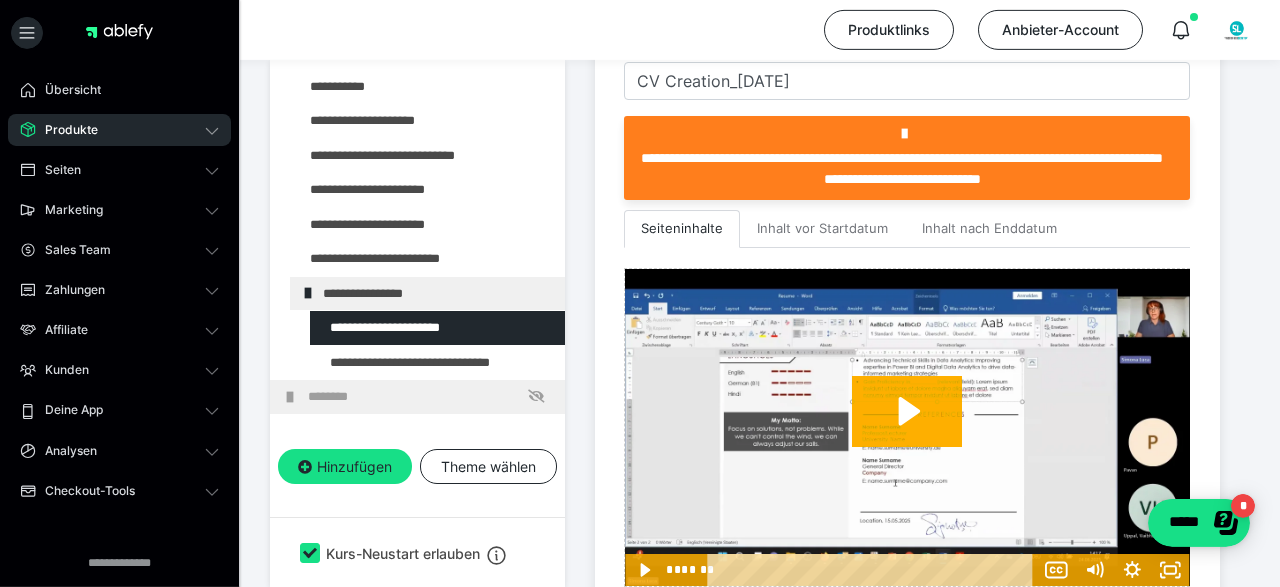 scroll, scrollTop: 602, scrollLeft: 0, axis: vertical 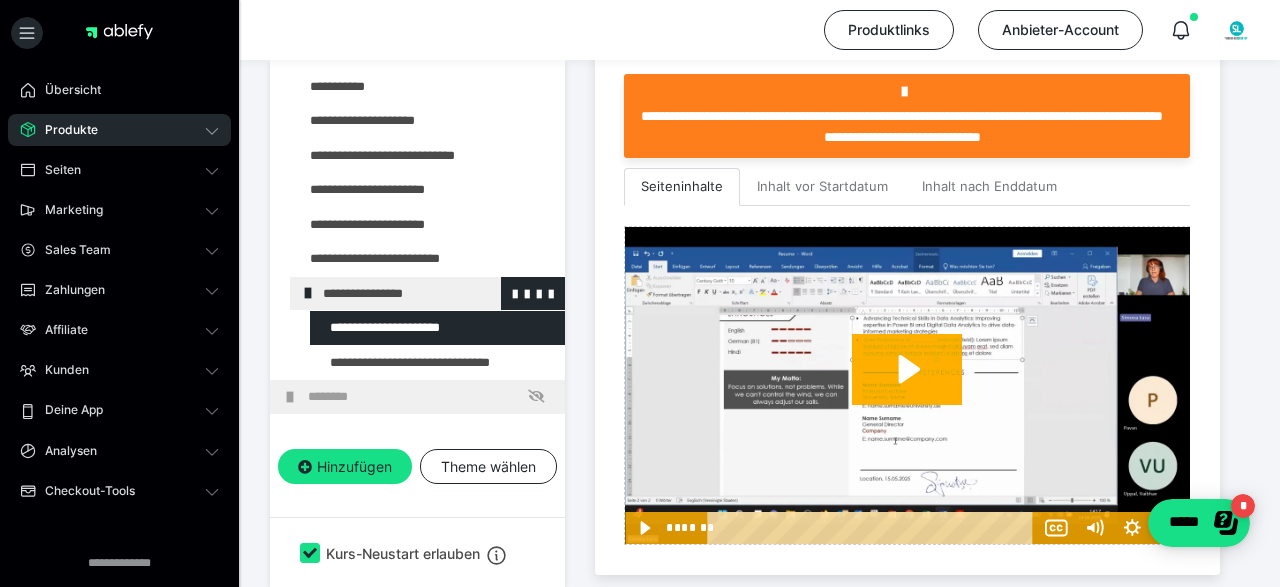 click on "**********" at bounding box center (436, 294) 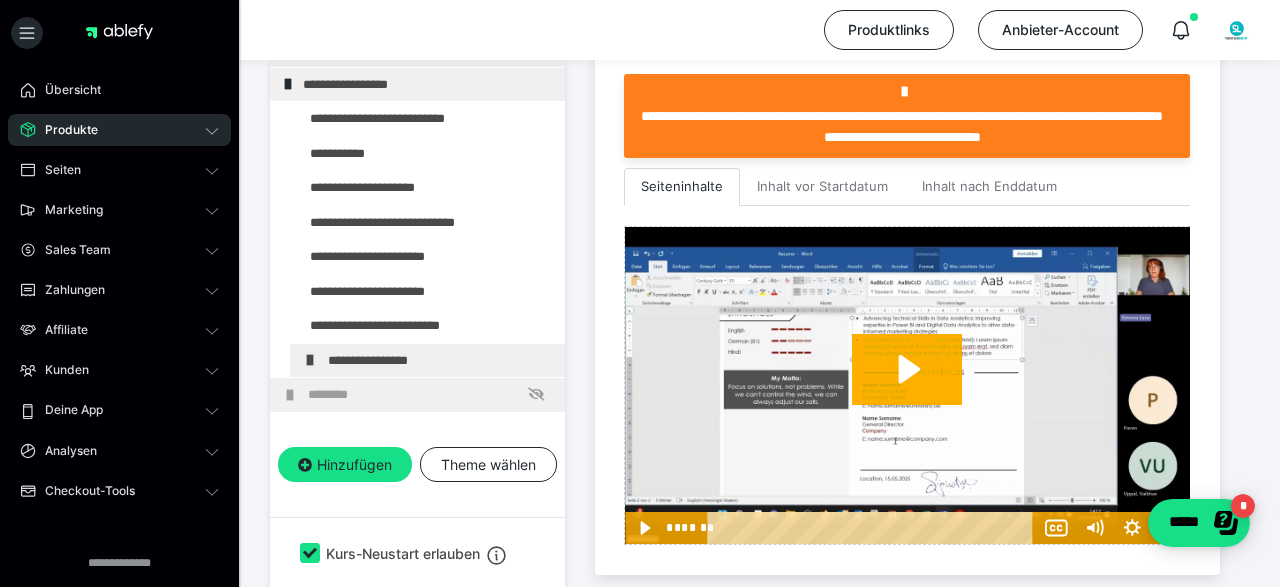 scroll, scrollTop: 165, scrollLeft: 0, axis: vertical 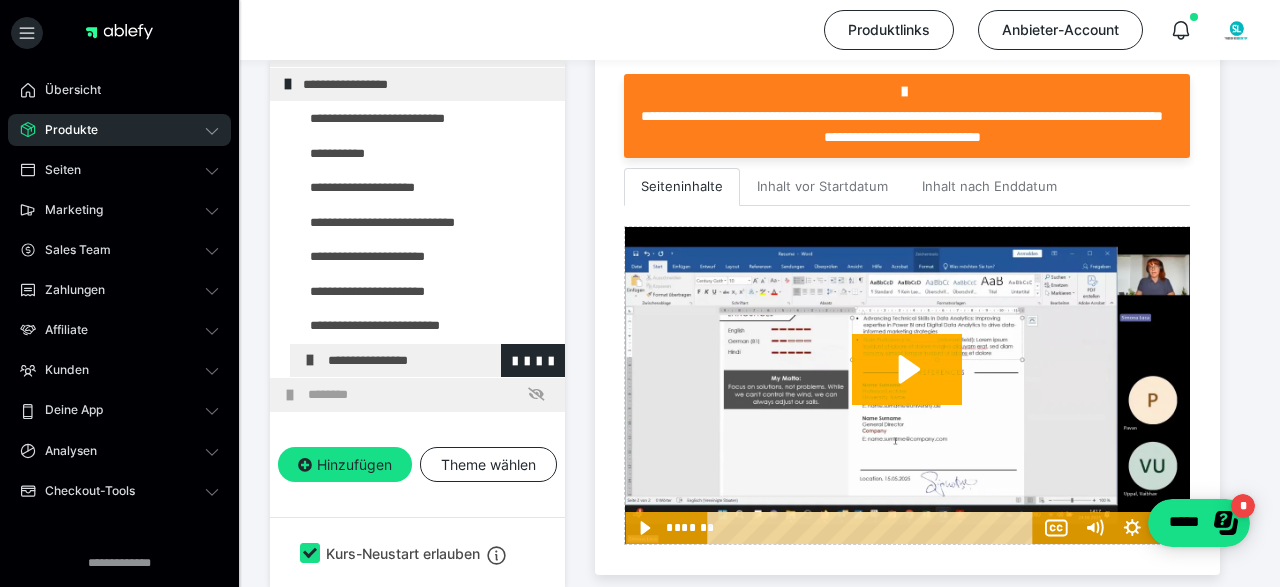 click at bounding box center (310, 360) 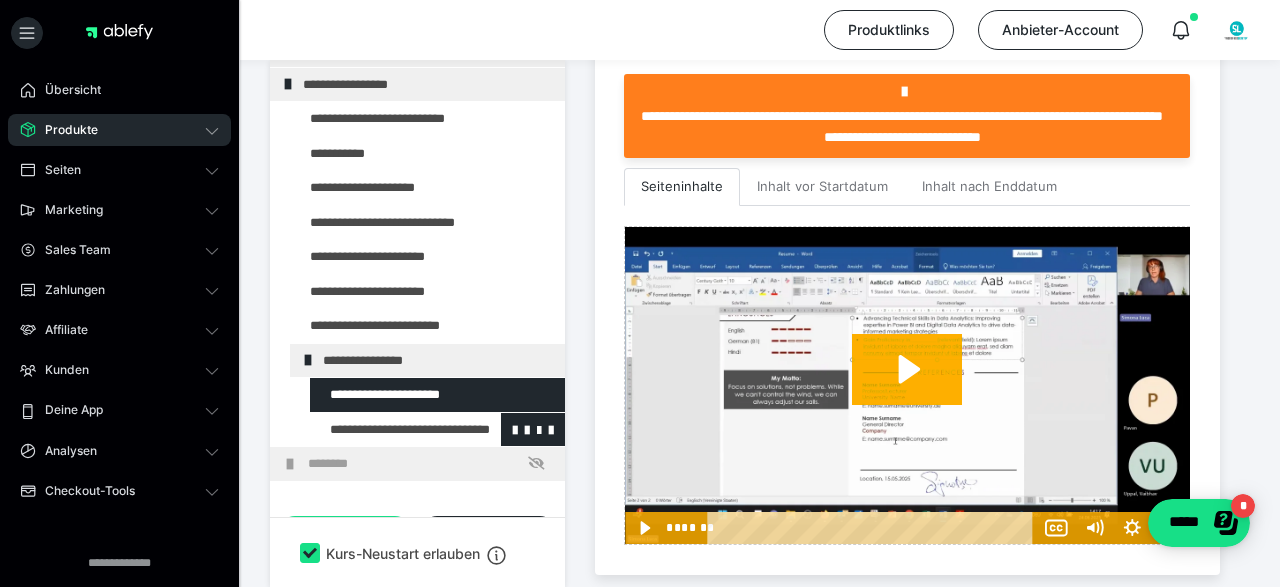 click at bounding box center (385, 430) 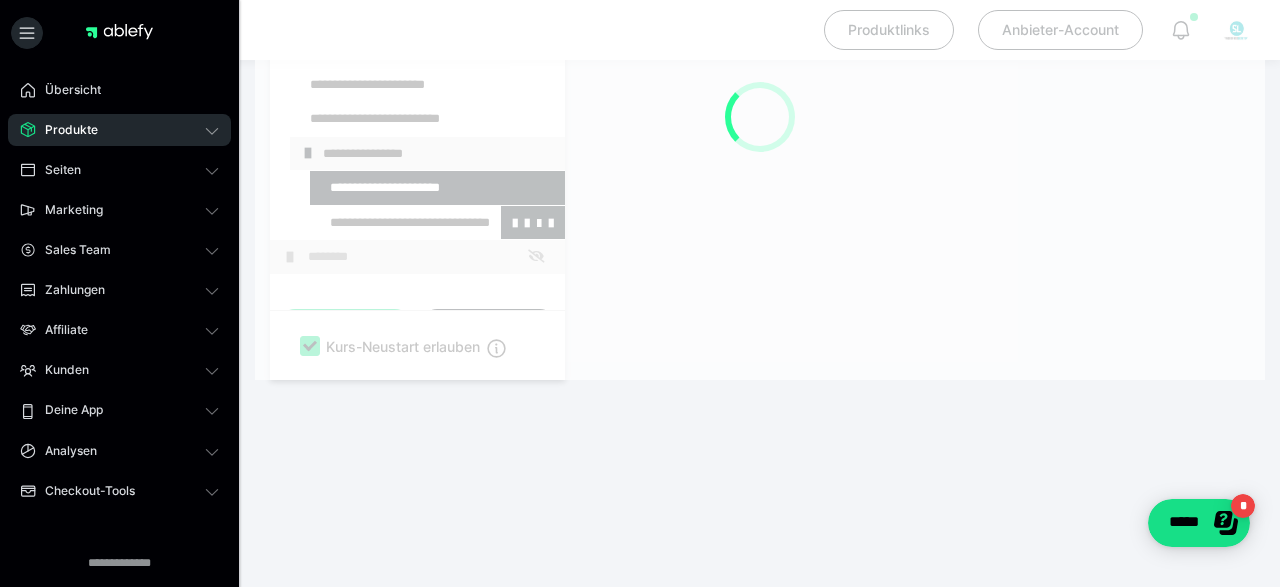 scroll, scrollTop: 394, scrollLeft: 0, axis: vertical 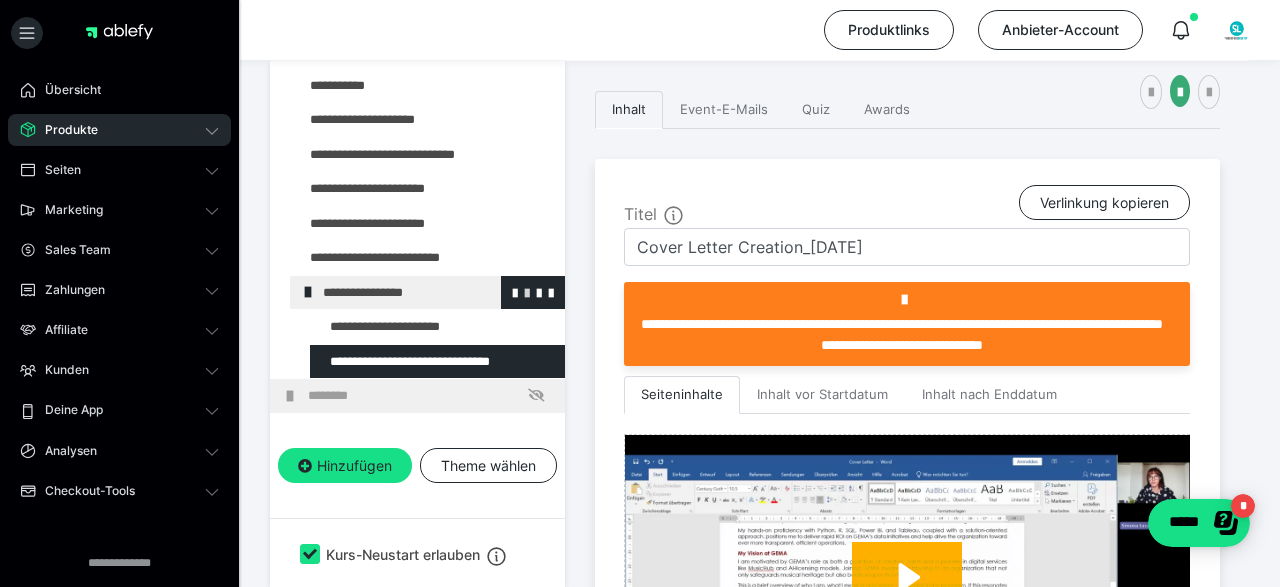 click at bounding box center (527, 292) 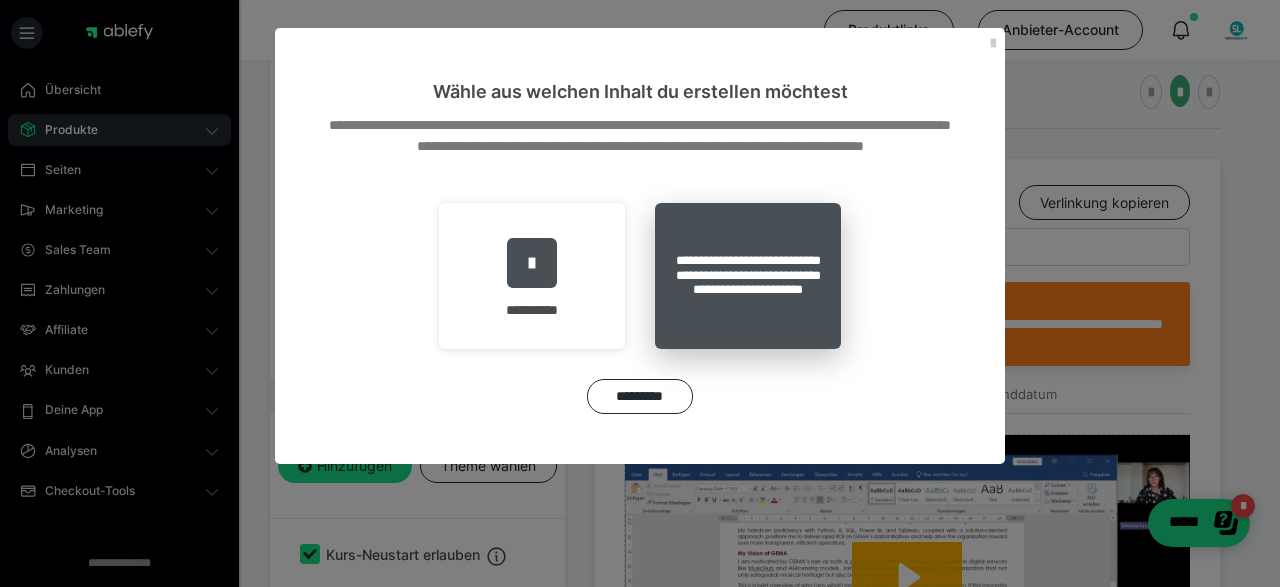 click on "**********" at bounding box center (748, 276) 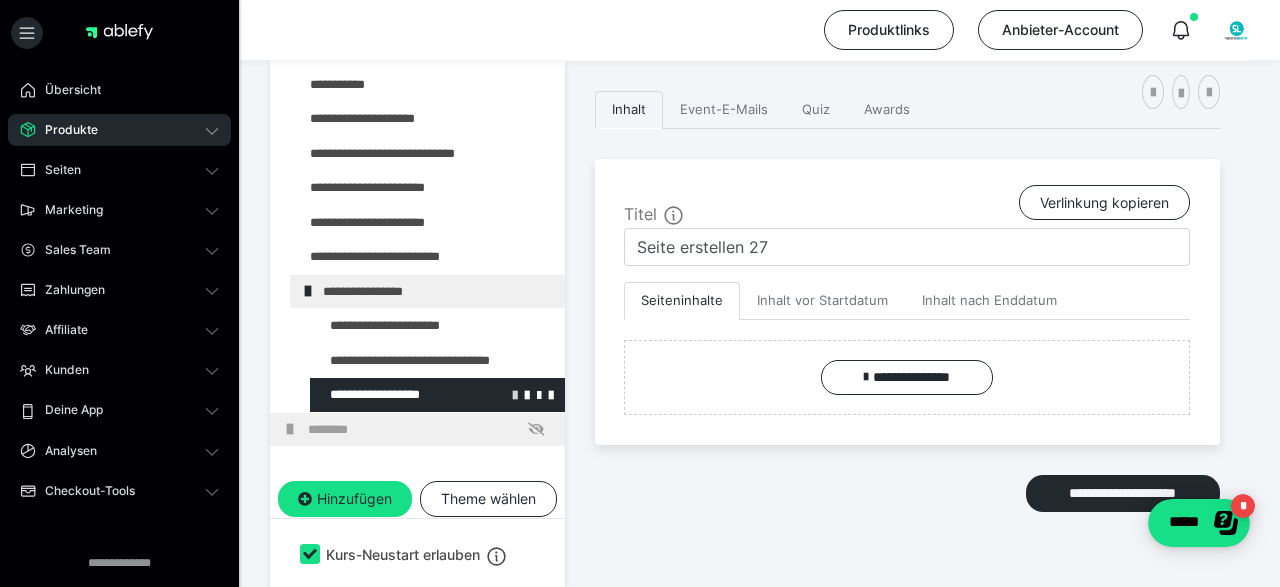 click at bounding box center [515, 394] 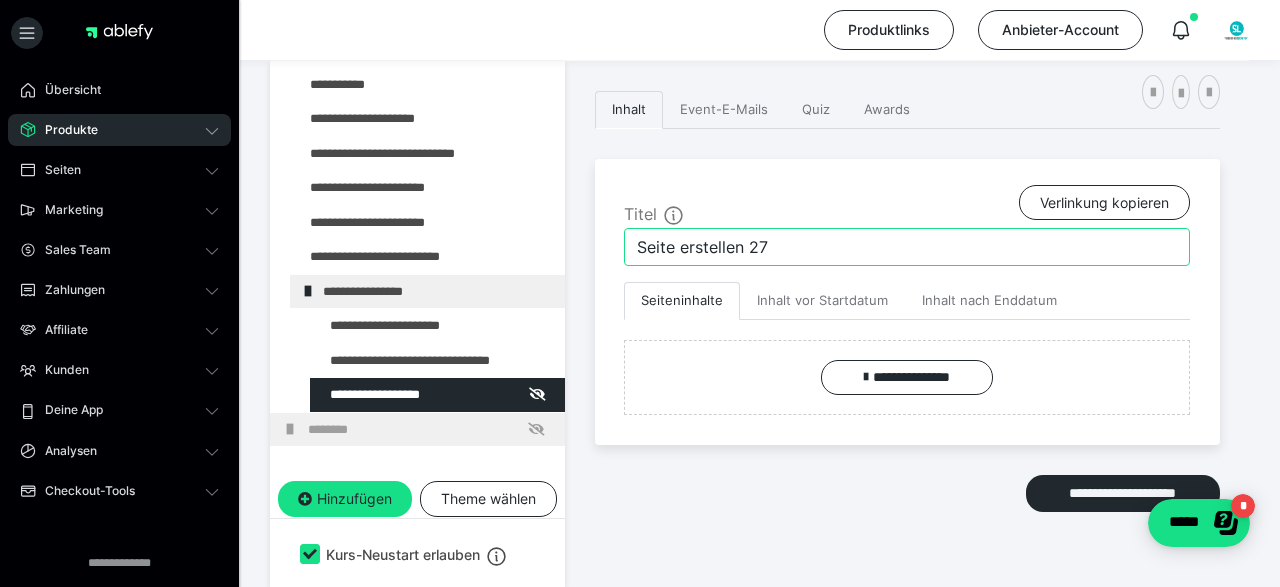 drag, startPoint x: 785, startPoint y: 247, endPoint x: 617, endPoint y: 230, distance: 168.85793 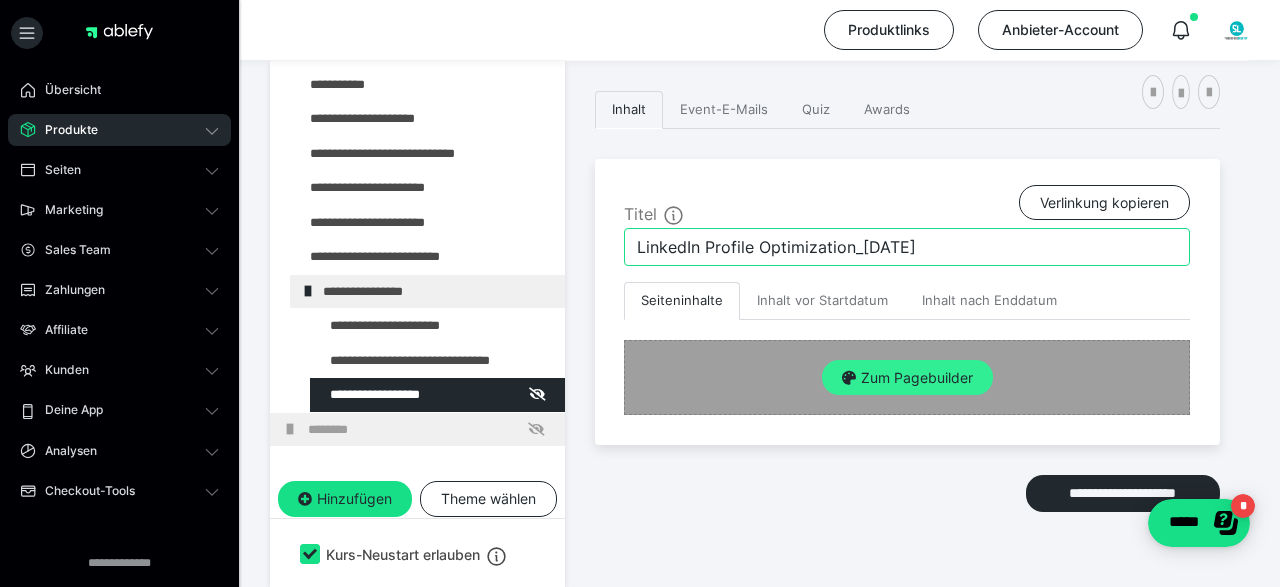 type on "LinkedIn Profile Optimization_10.07.2025" 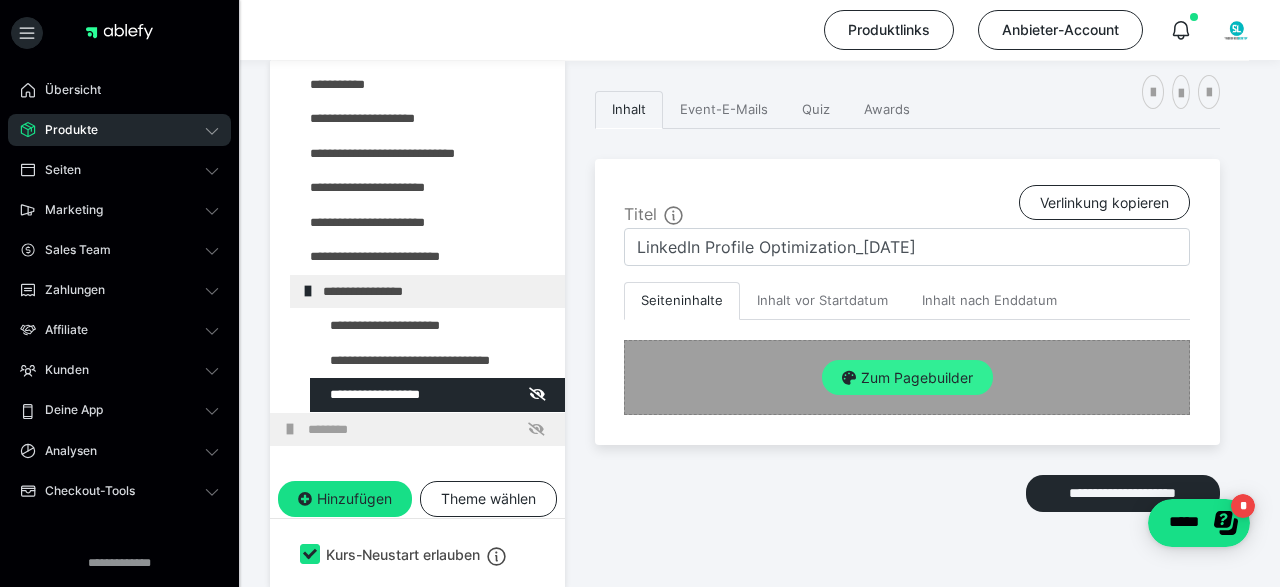 click on "Zum Pagebuilder" at bounding box center [907, 378] 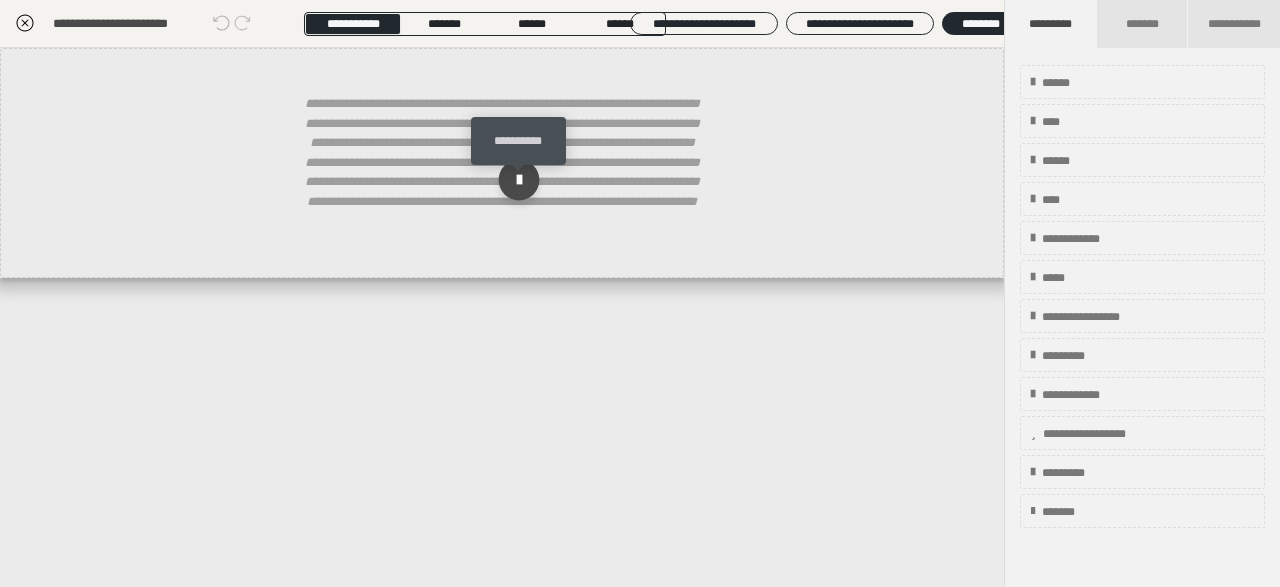 click at bounding box center [519, 180] 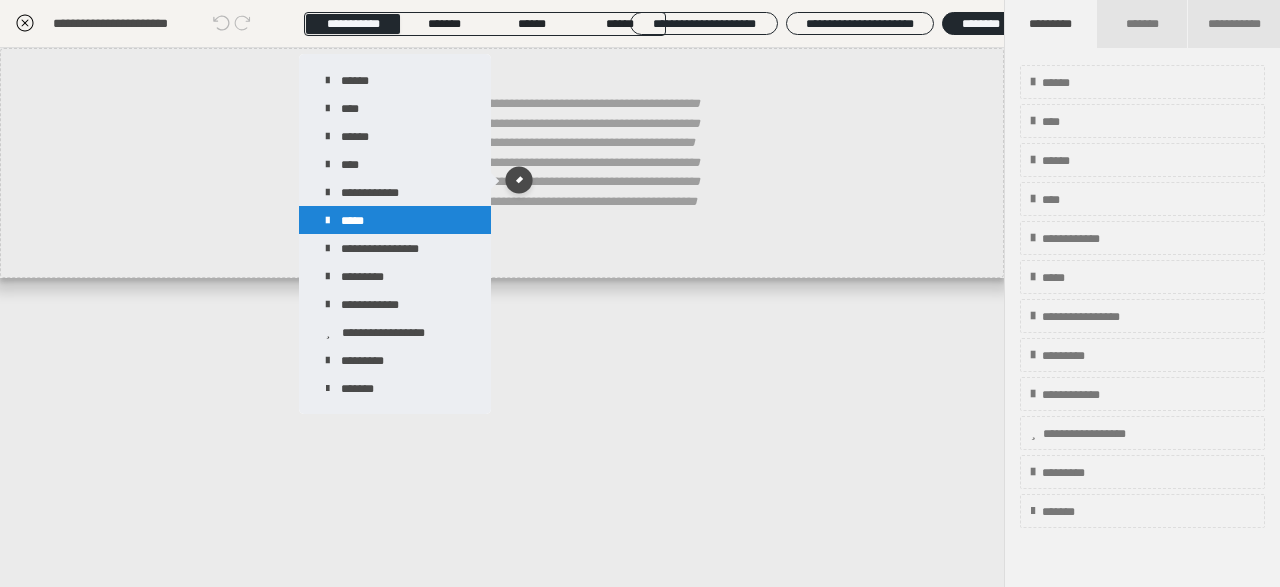 click on "*****" at bounding box center [395, 220] 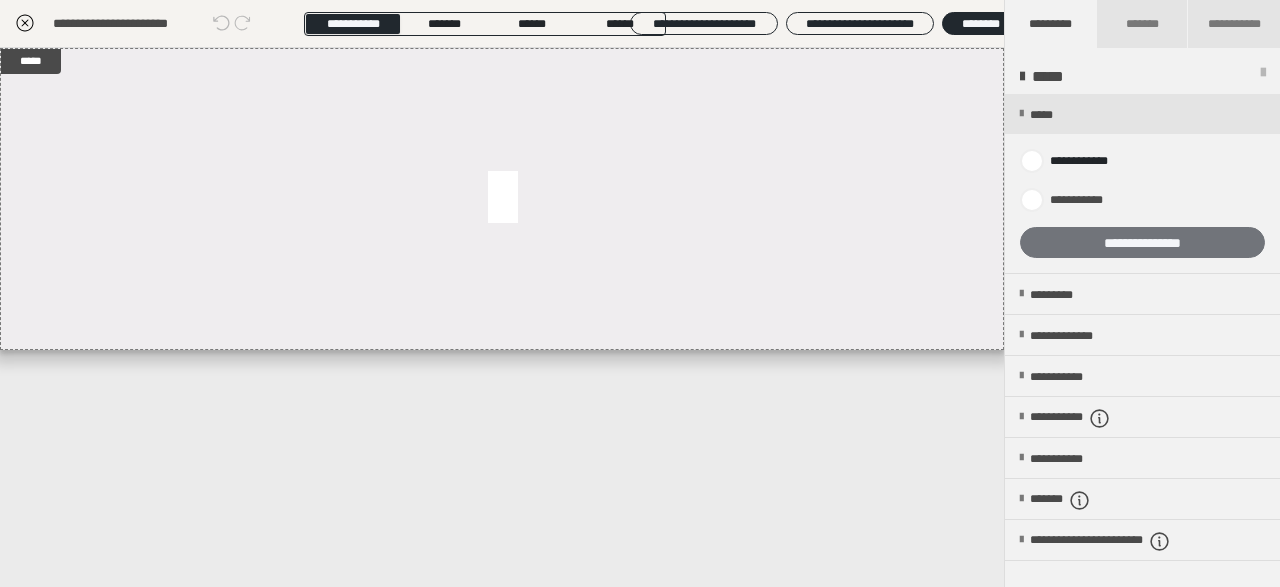 click on "**********" at bounding box center (1142, 242) 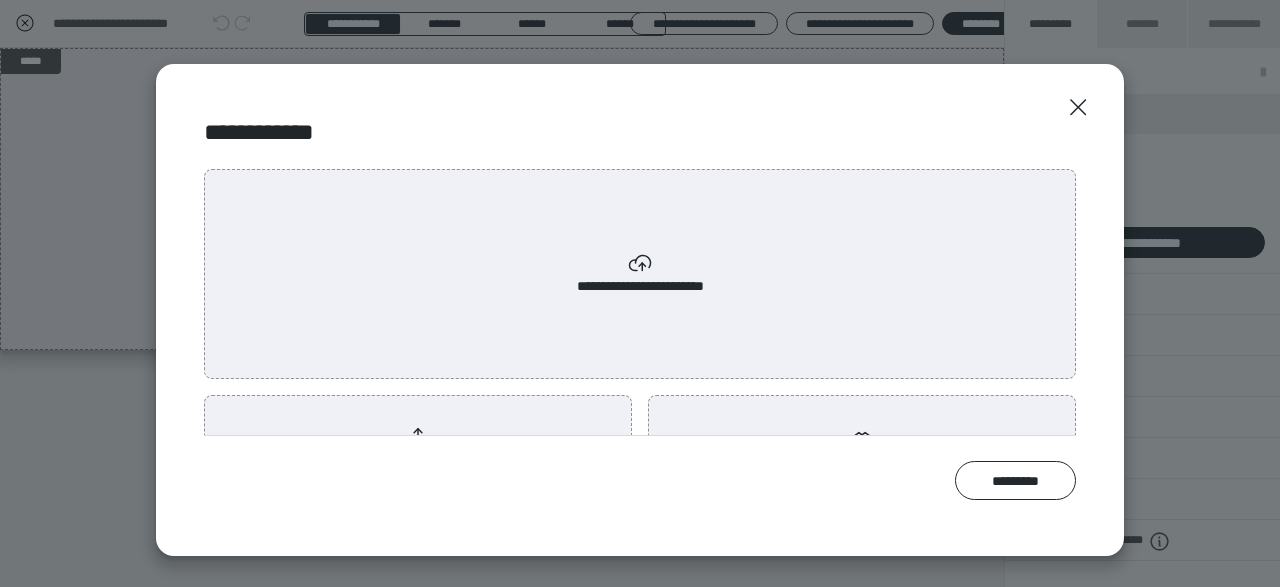 scroll, scrollTop: 87, scrollLeft: 0, axis: vertical 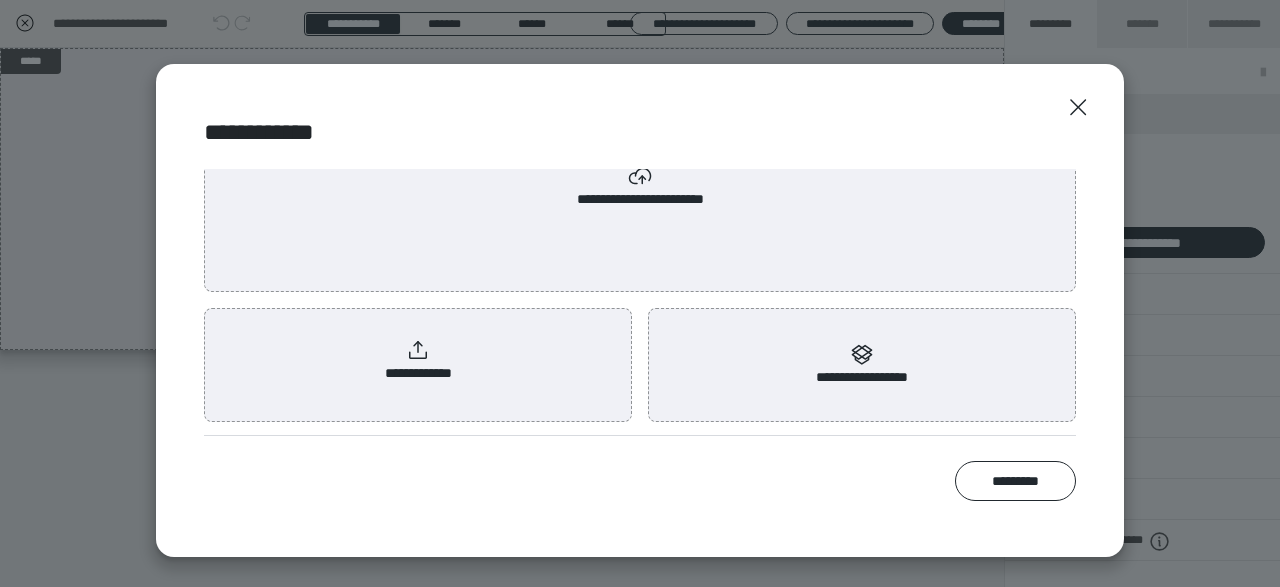 click on "**********" at bounding box center (418, 361) 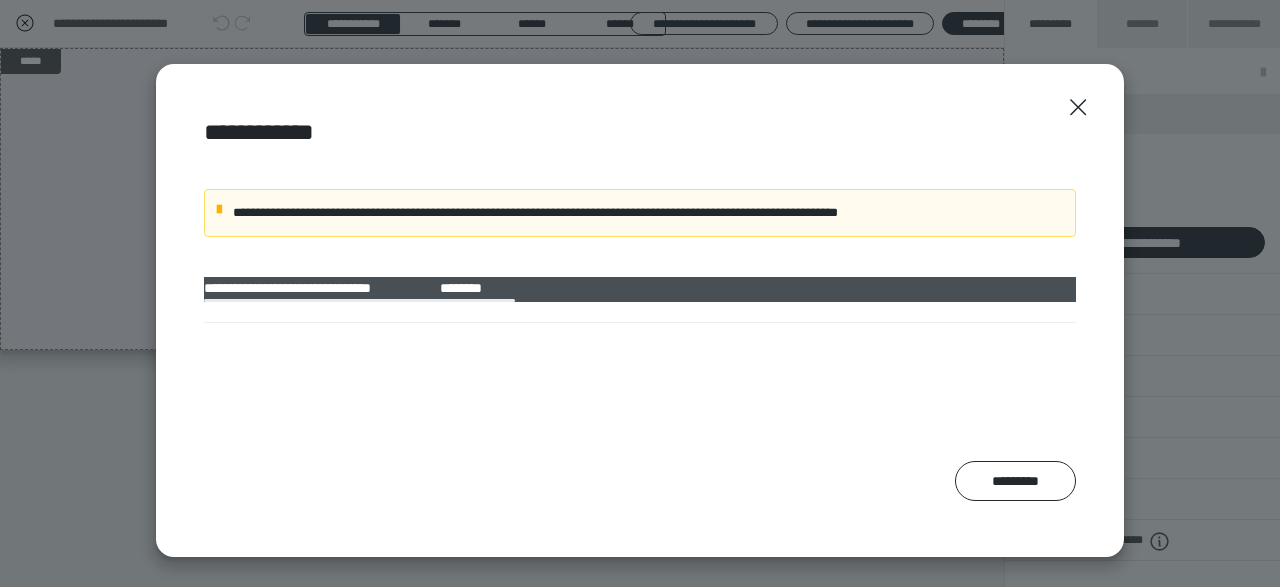 scroll, scrollTop: 0, scrollLeft: 0, axis: both 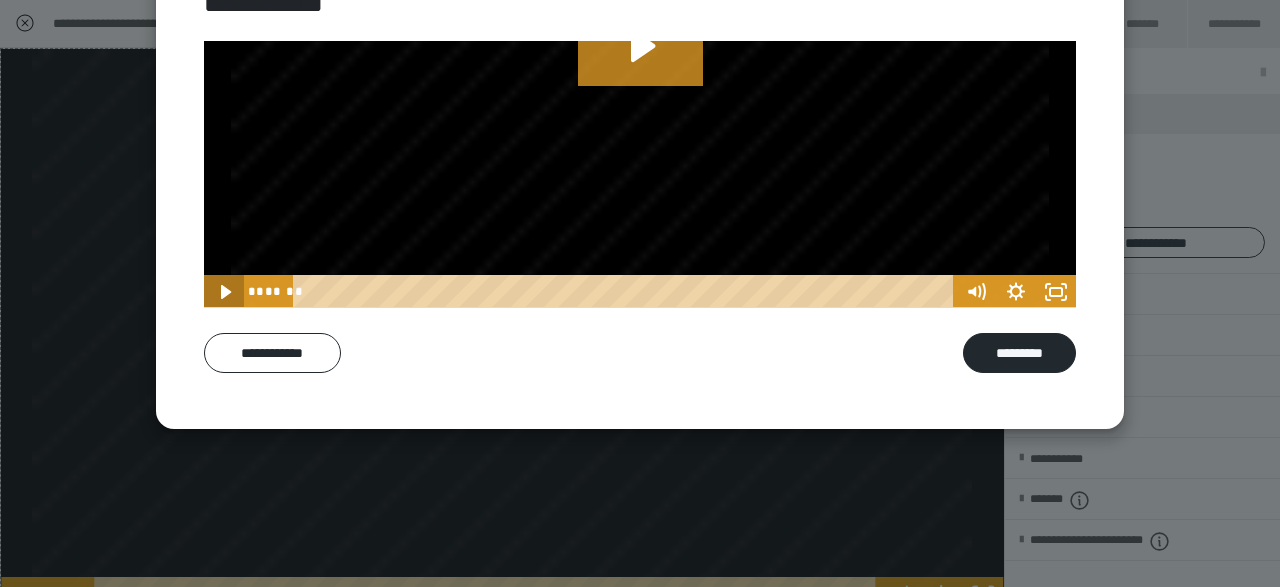 click 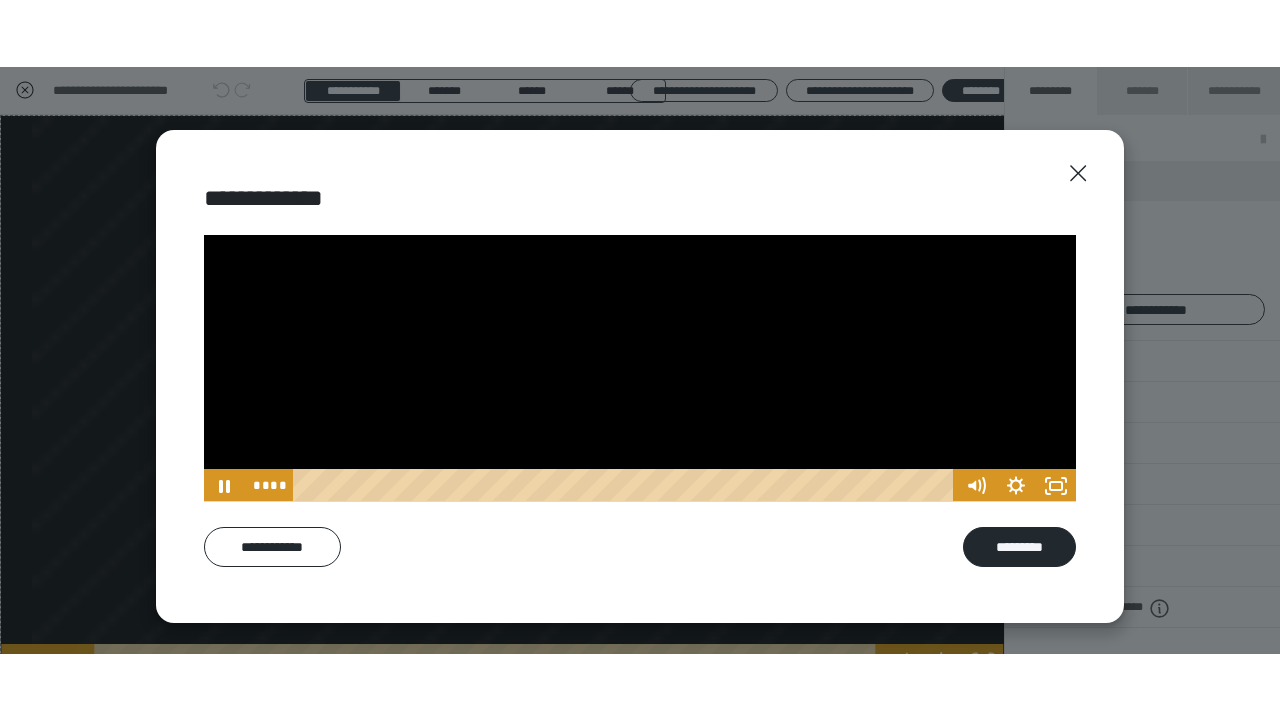 scroll, scrollTop: 0, scrollLeft: 0, axis: both 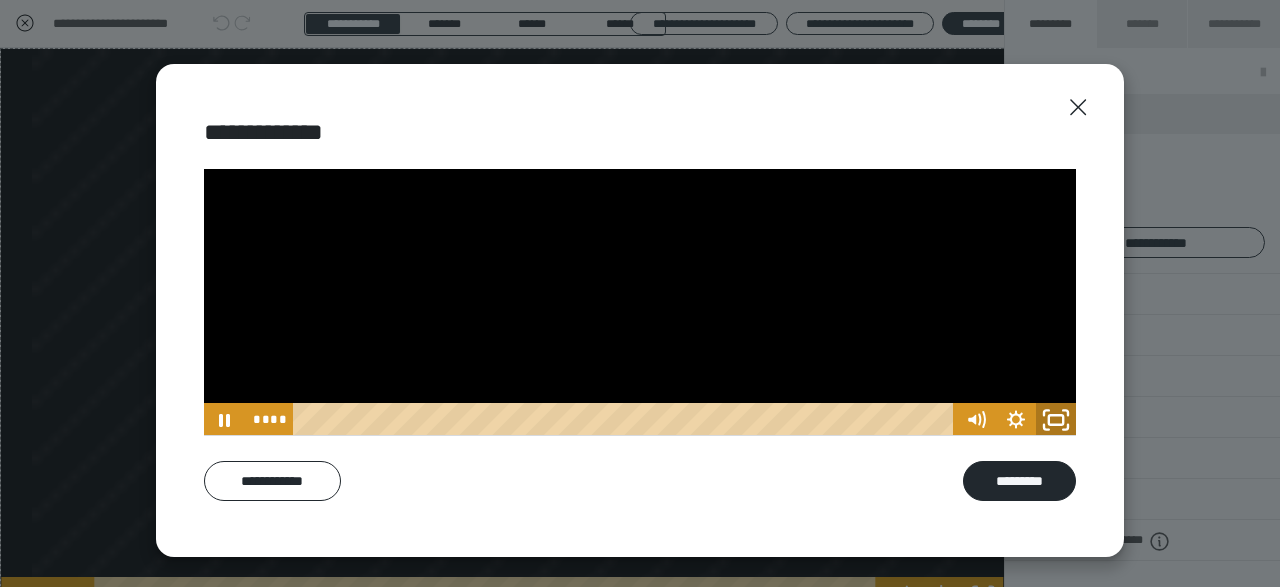 click 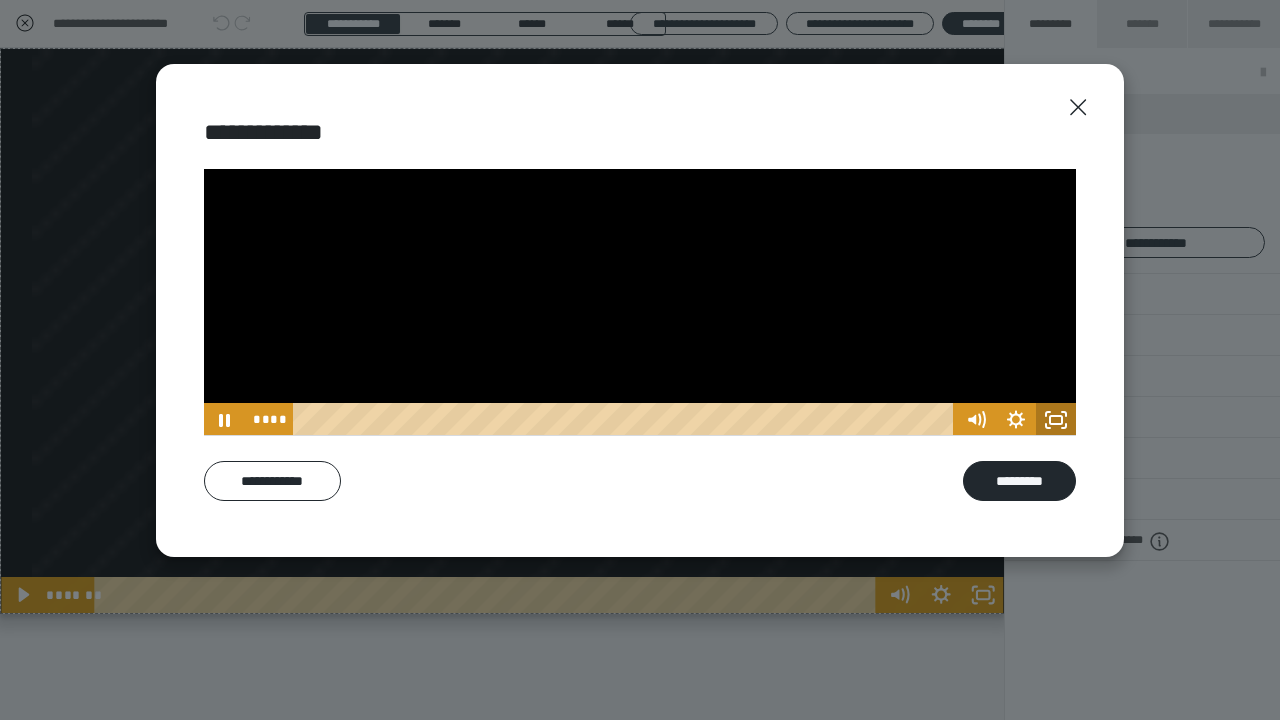 scroll, scrollTop: 156, scrollLeft: 0, axis: vertical 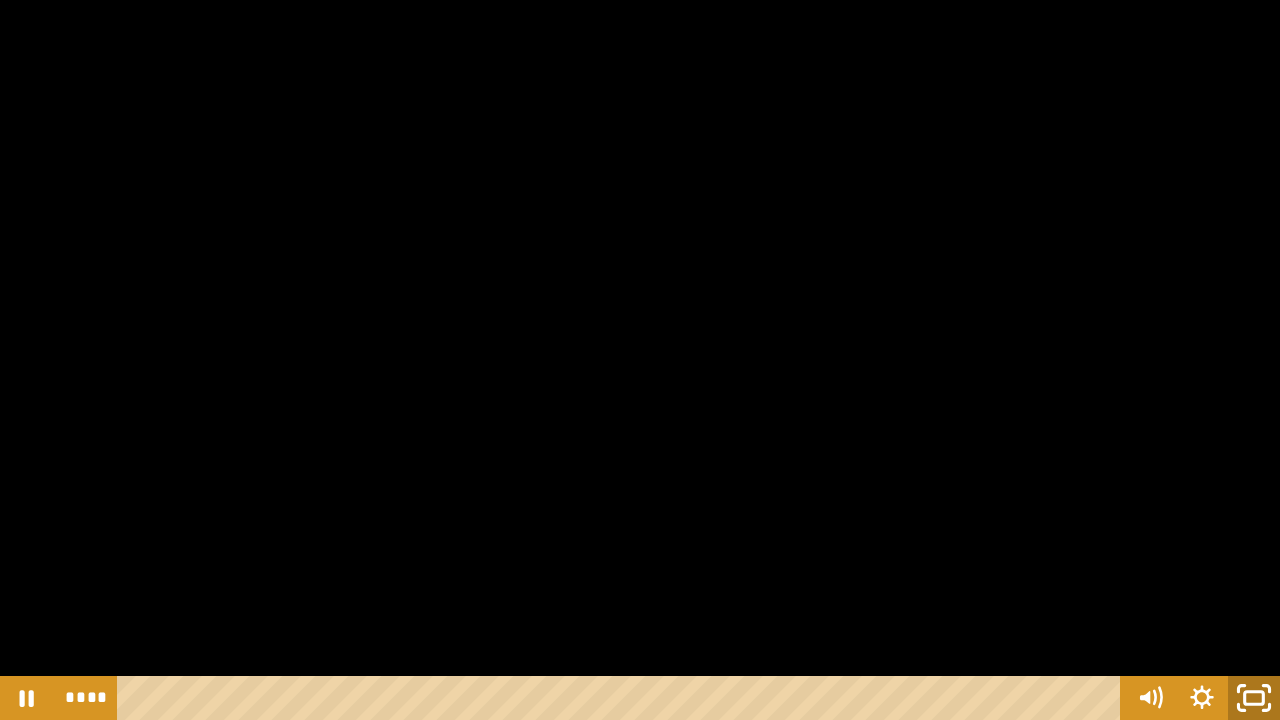 click 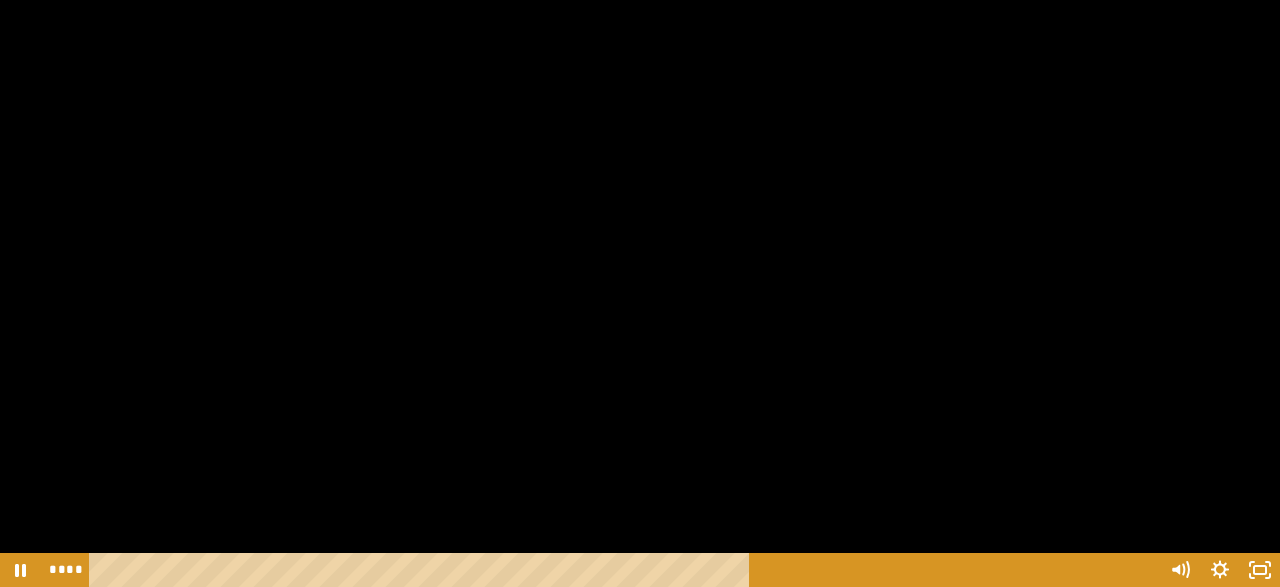 scroll, scrollTop: 223, scrollLeft: 0, axis: vertical 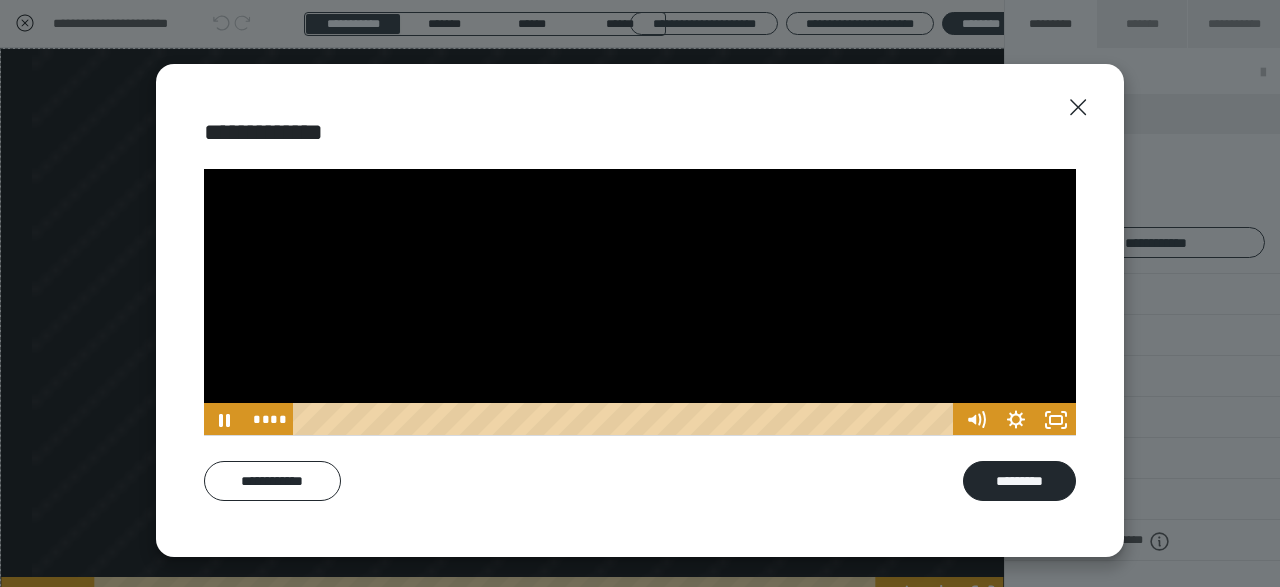 click at bounding box center (626, 420) 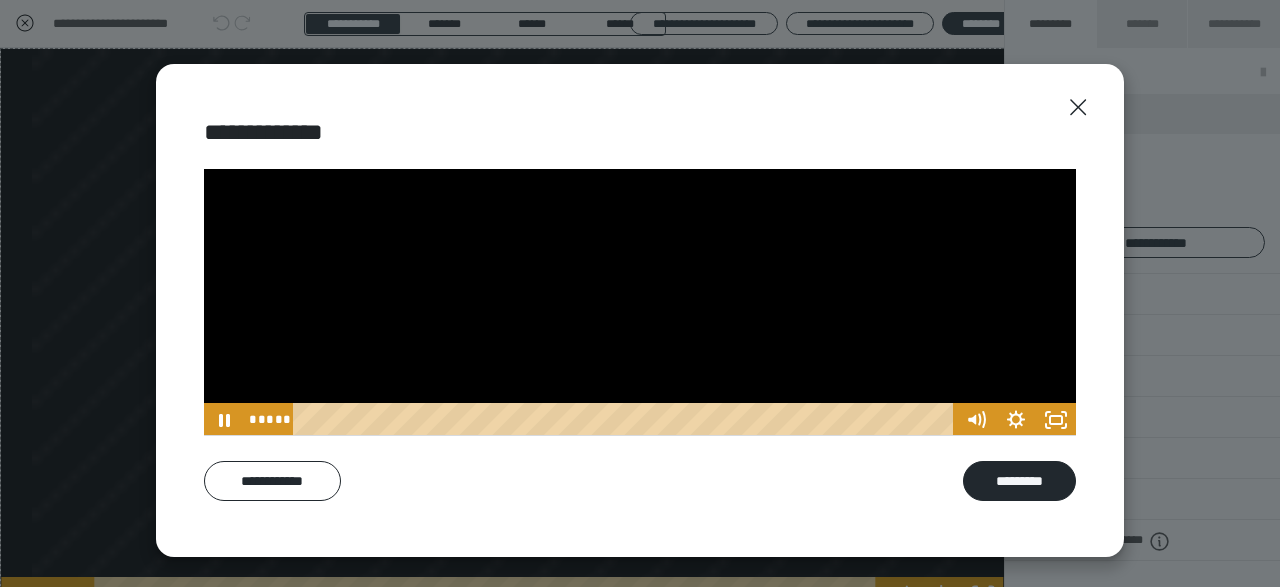 click at bounding box center [626, 420] 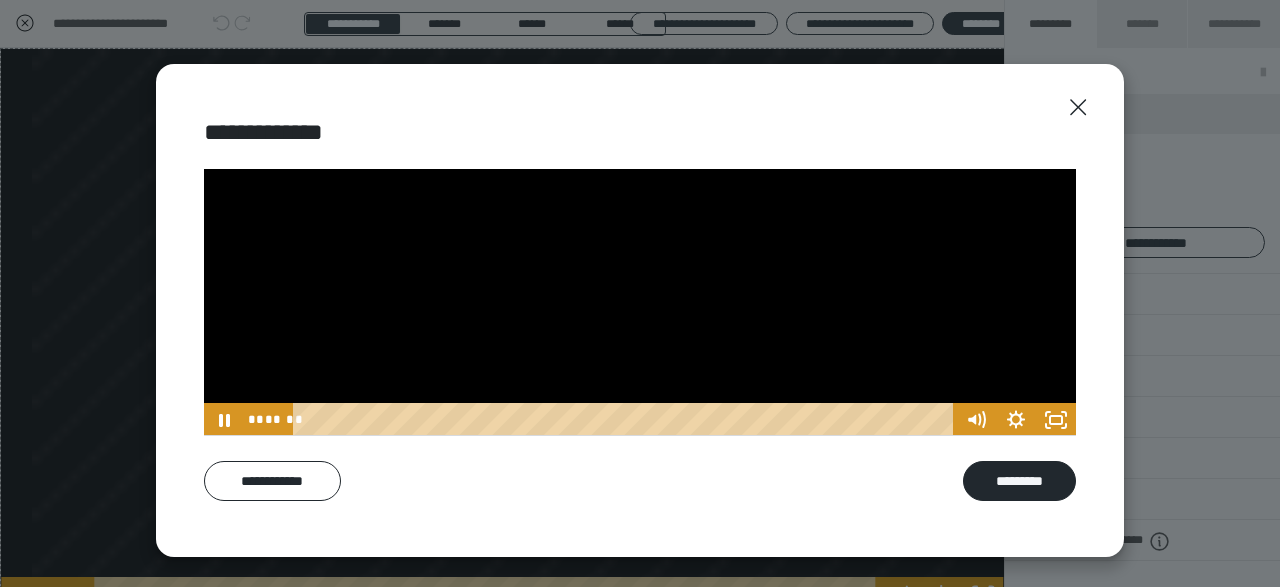 click at bounding box center [626, 420] 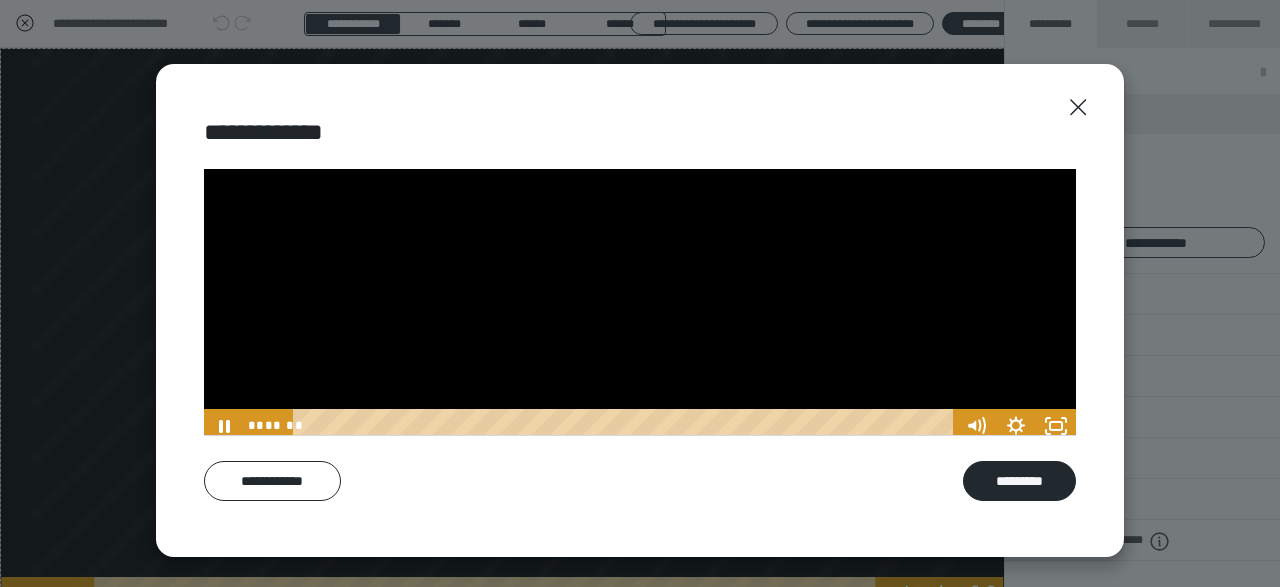 scroll, scrollTop: 223, scrollLeft: 0, axis: vertical 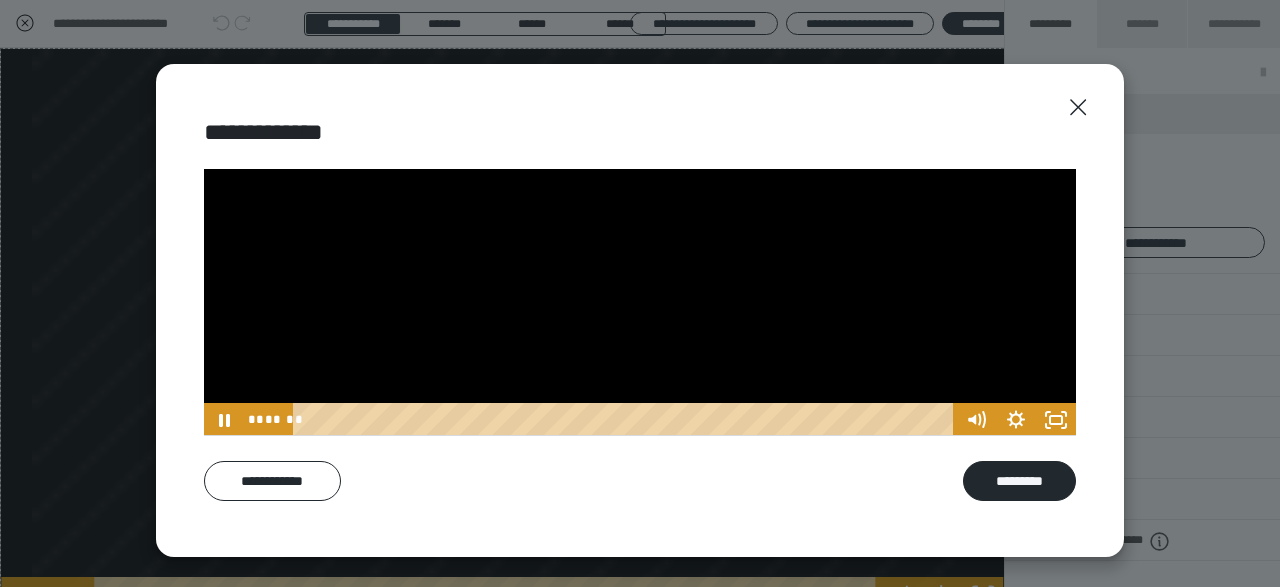 click at bounding box center (626, 420) 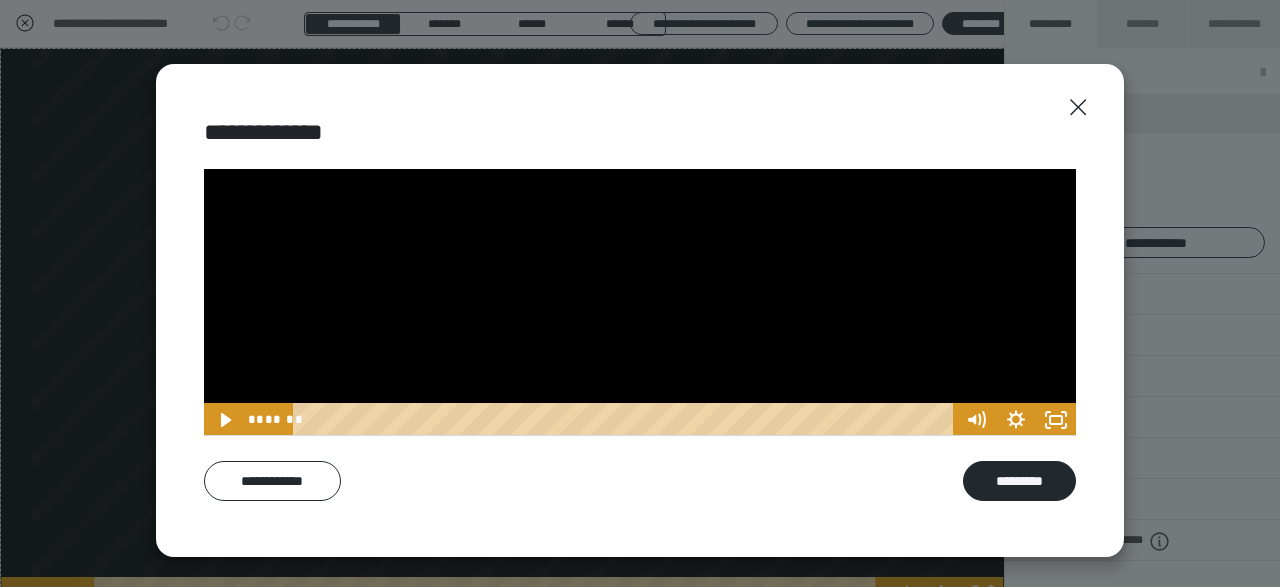 scroll, scrollTop: 223, scrollLeft: 0, axis: vertical 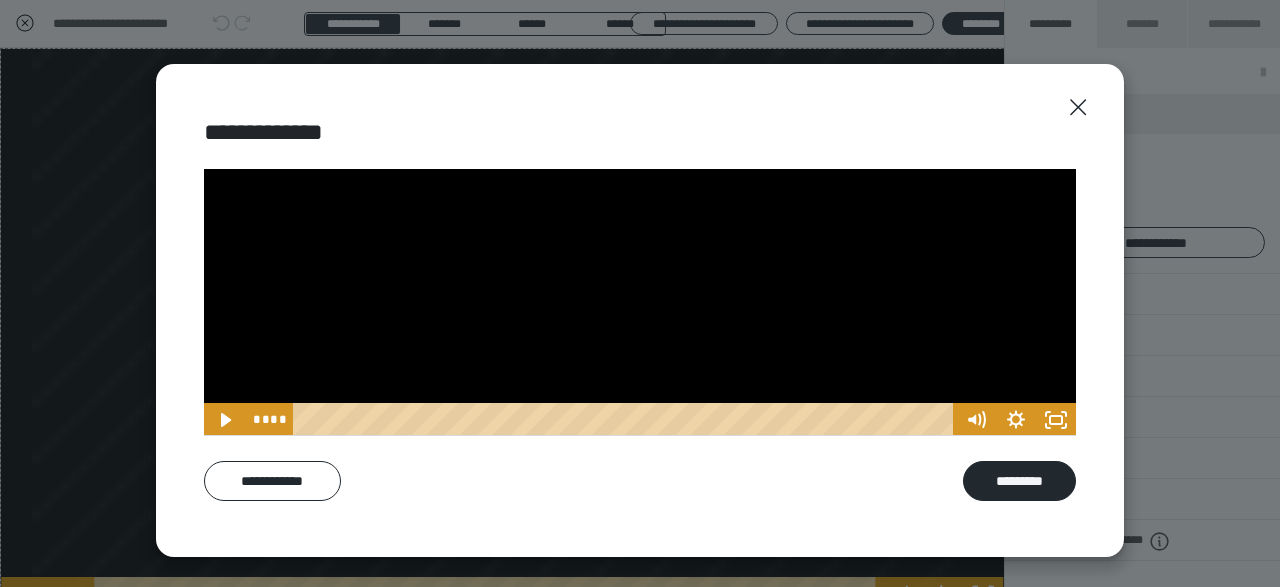 drag, startPoint x: 947, startPoint y: 418, endPoint x: 191, endPoint y: 441, distance: 756.3498 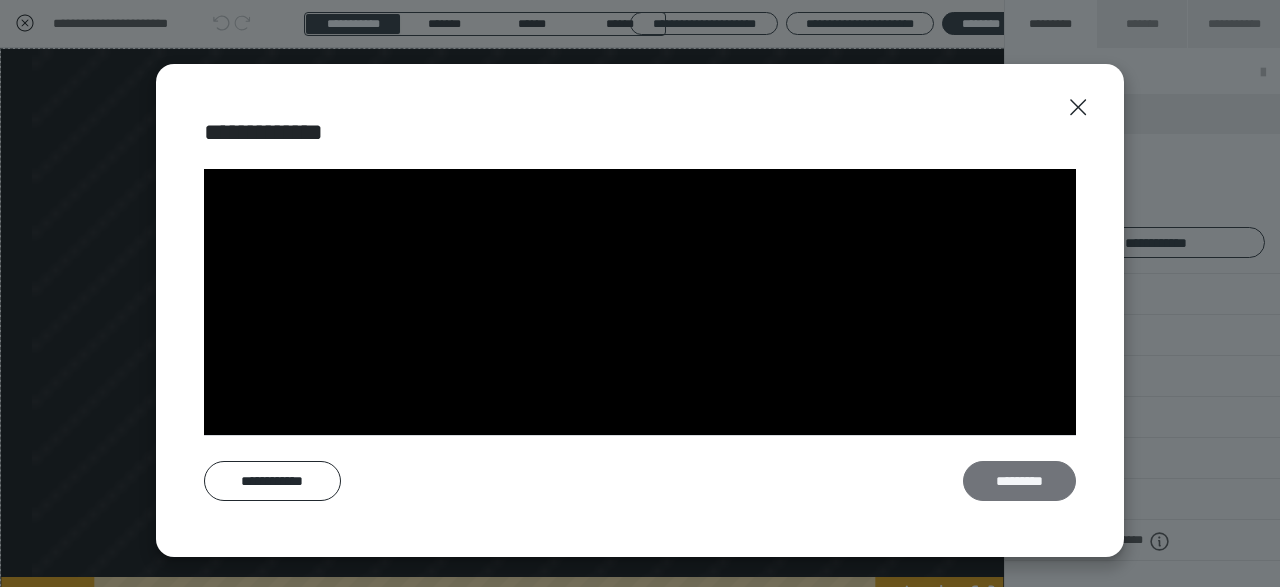click on "*********" at bounding box center (1019, 480) 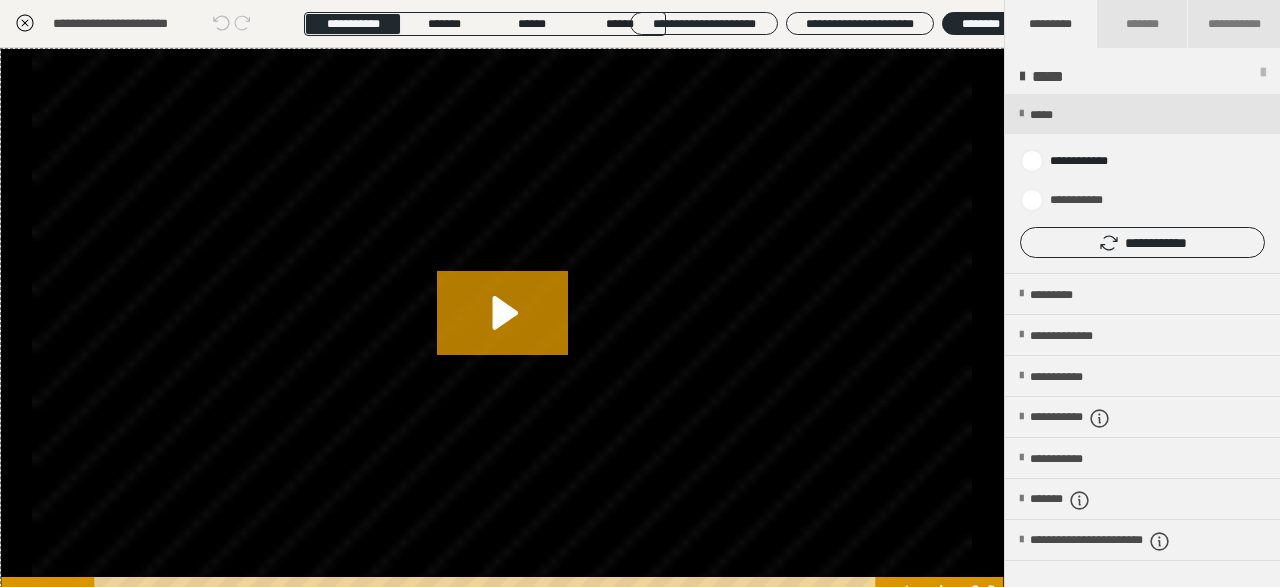 click 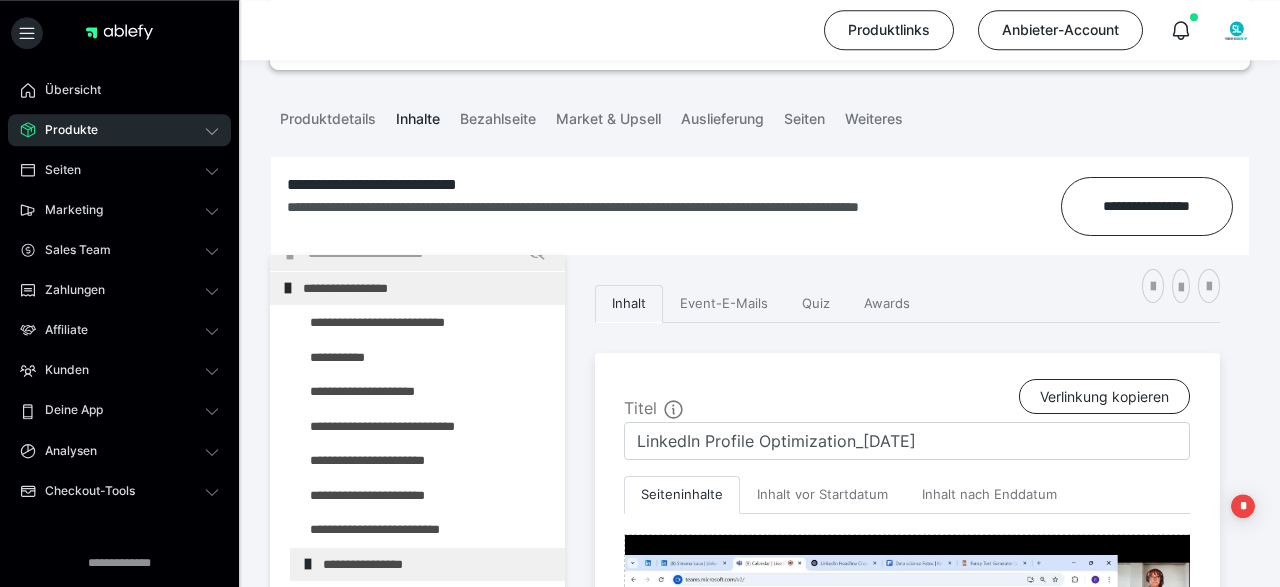 scroll, scrollTop: 208, scrollLeft: 0, axis: vertical 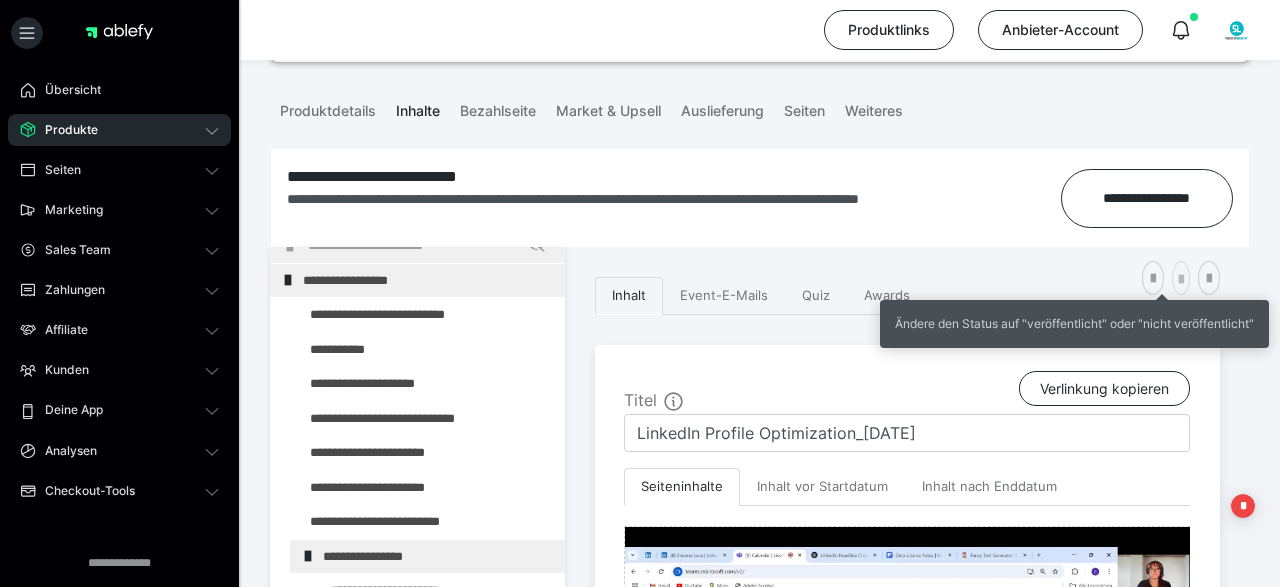click at bounding box center (1181, 280) 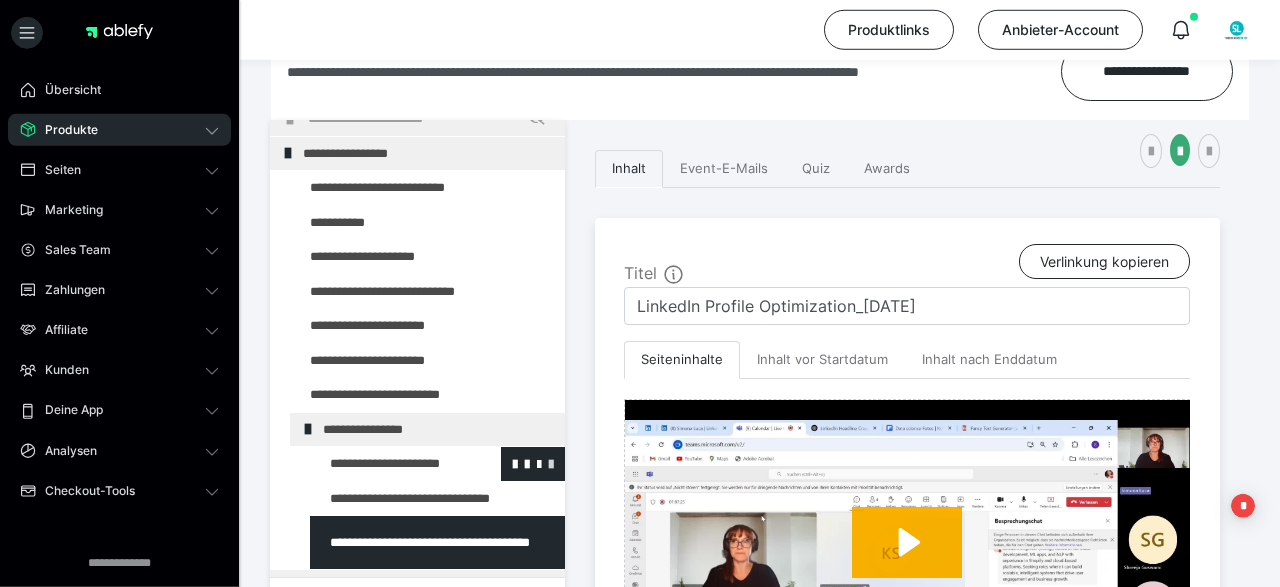 scroll, scrollTop: 416, scrollLeft: 0, axis: vertical 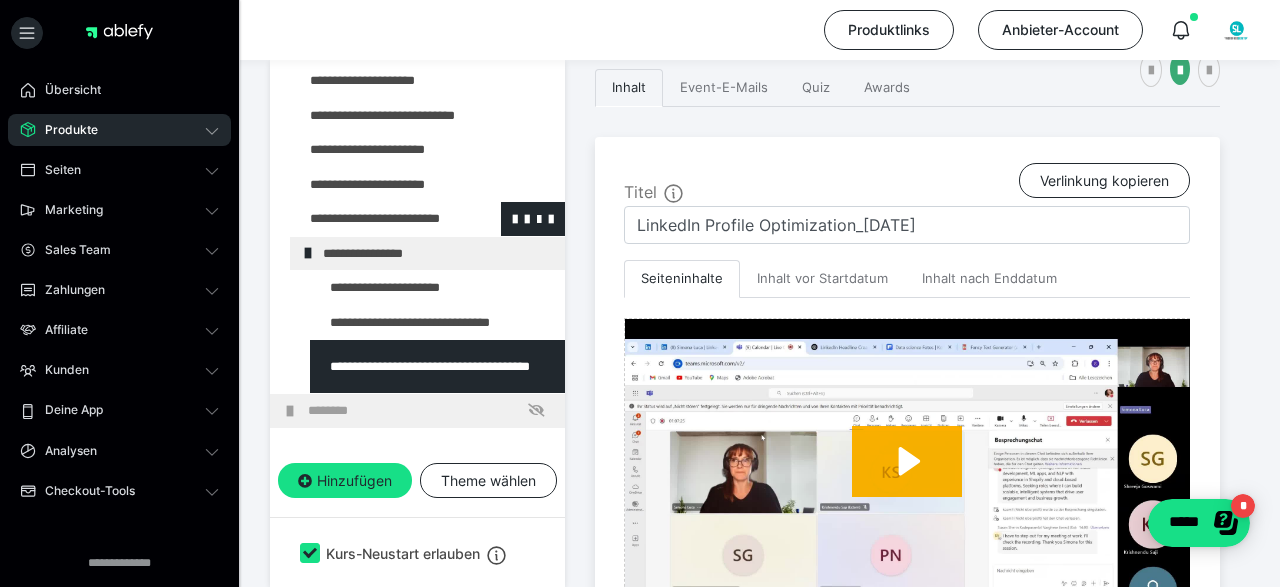 click at bounding box center (375, 219) 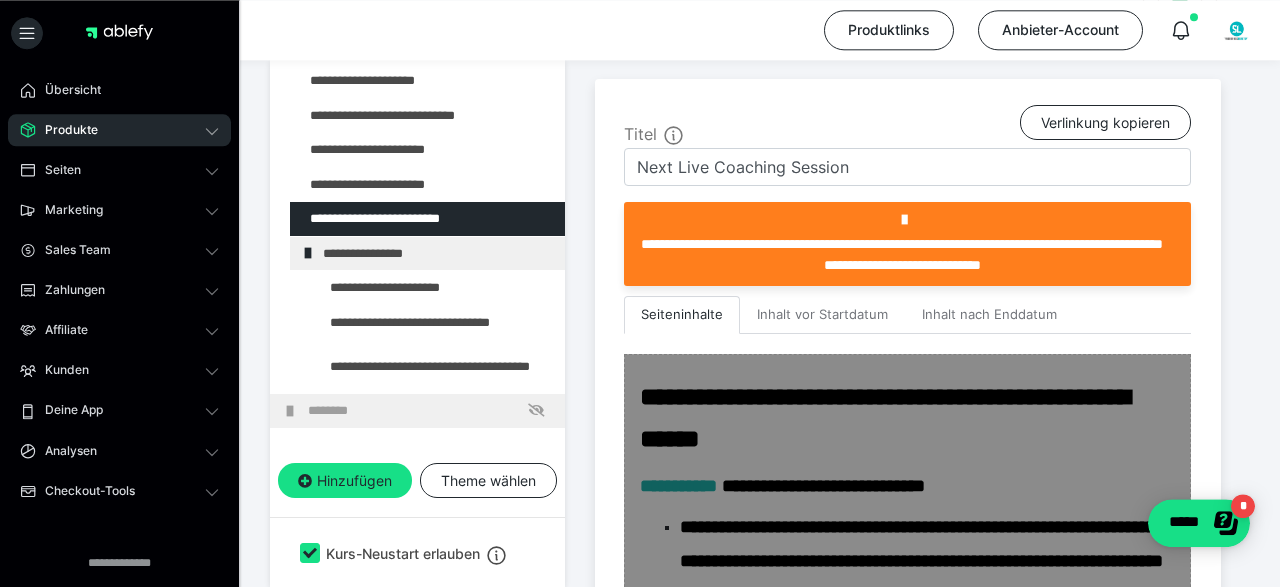scroll, scrollTop: 498, scrollLeft: 0, axis: vertical 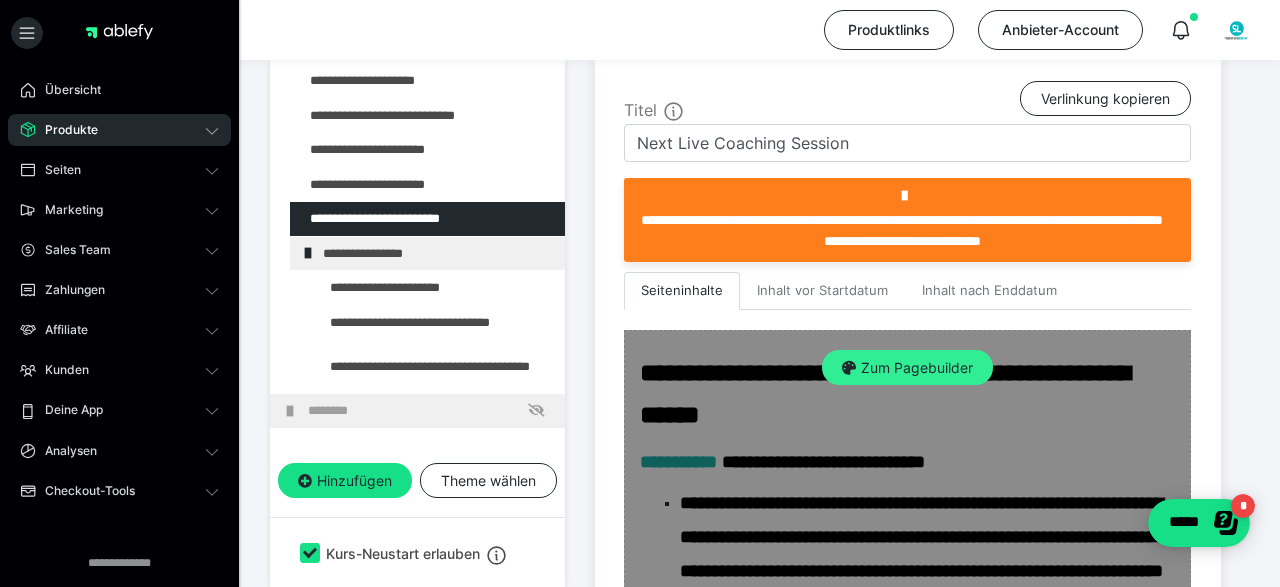 click on "Zum Pagebuilder" at bounding box center [907, 368] 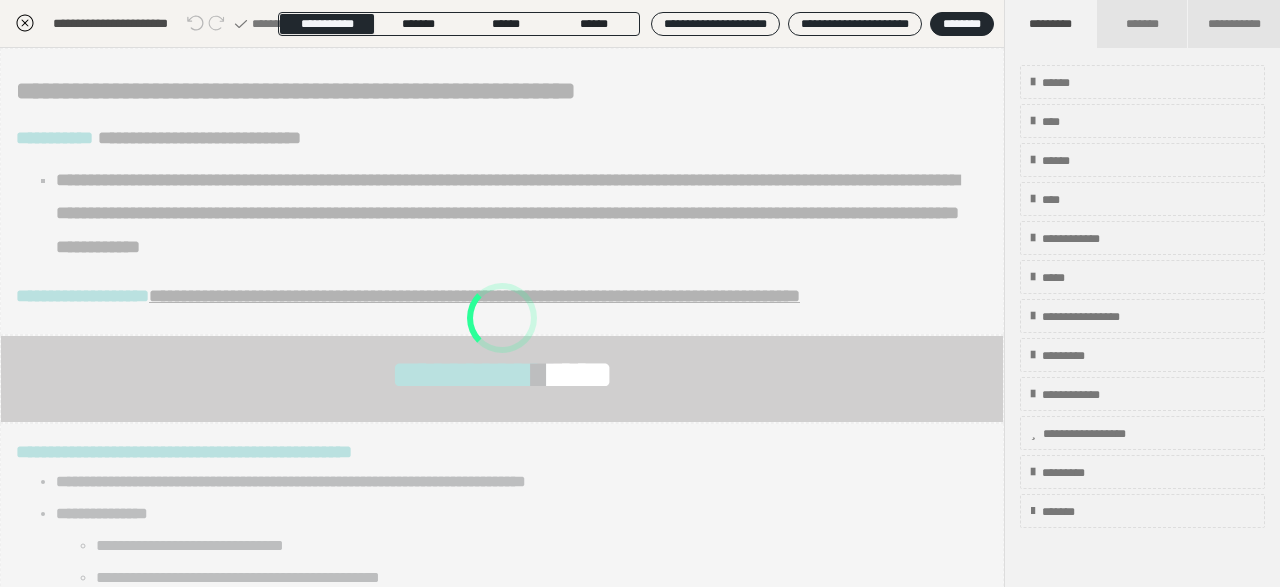 scroll, scrollTop: 414, scrollLeft: 0, axis: vertical 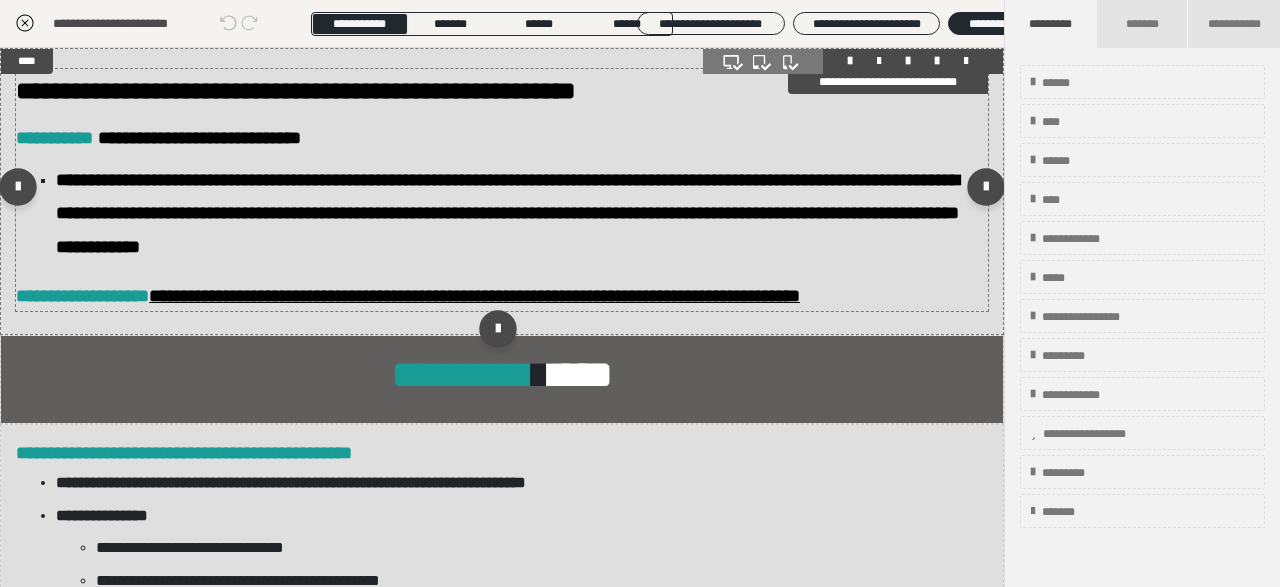 click on "**********" at bounding box center (296, 90) 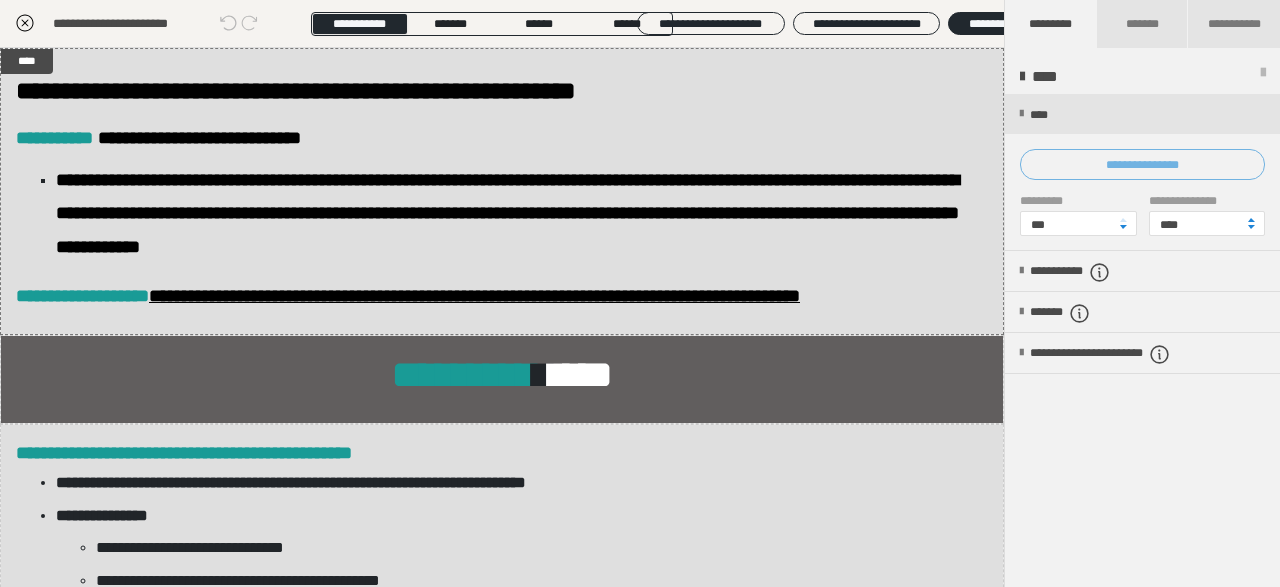 click on "**********" at bounding box center (1142, 164) 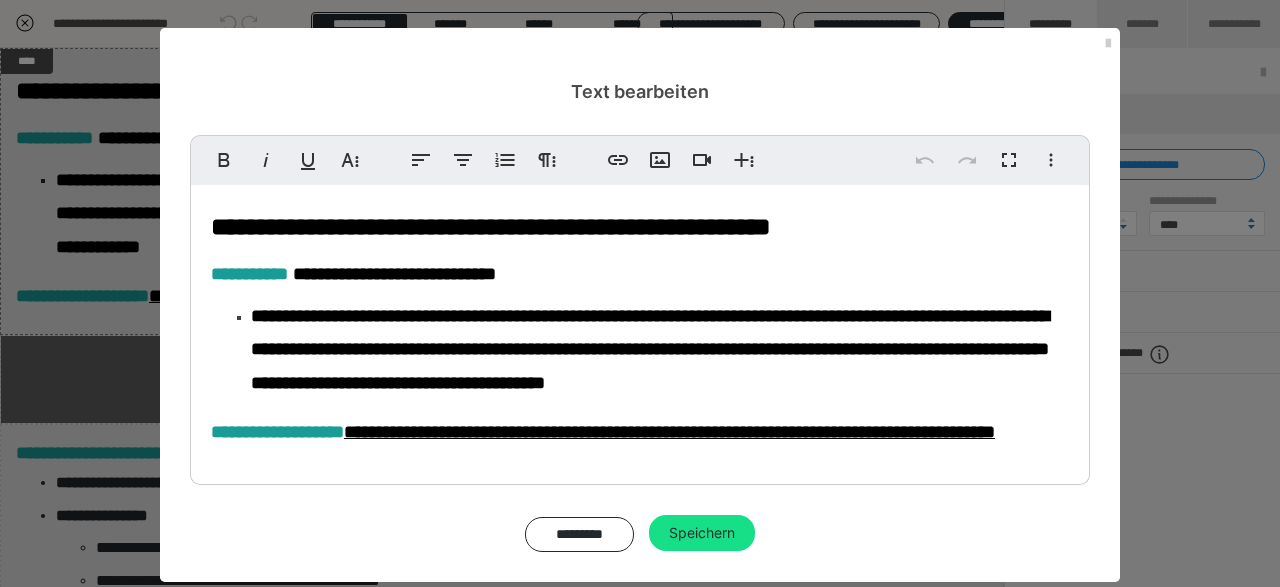 drag, startPoint x: 677, startPoint y: 217, endPoint x: 687, endPoint y: 249, distance: 33.526108 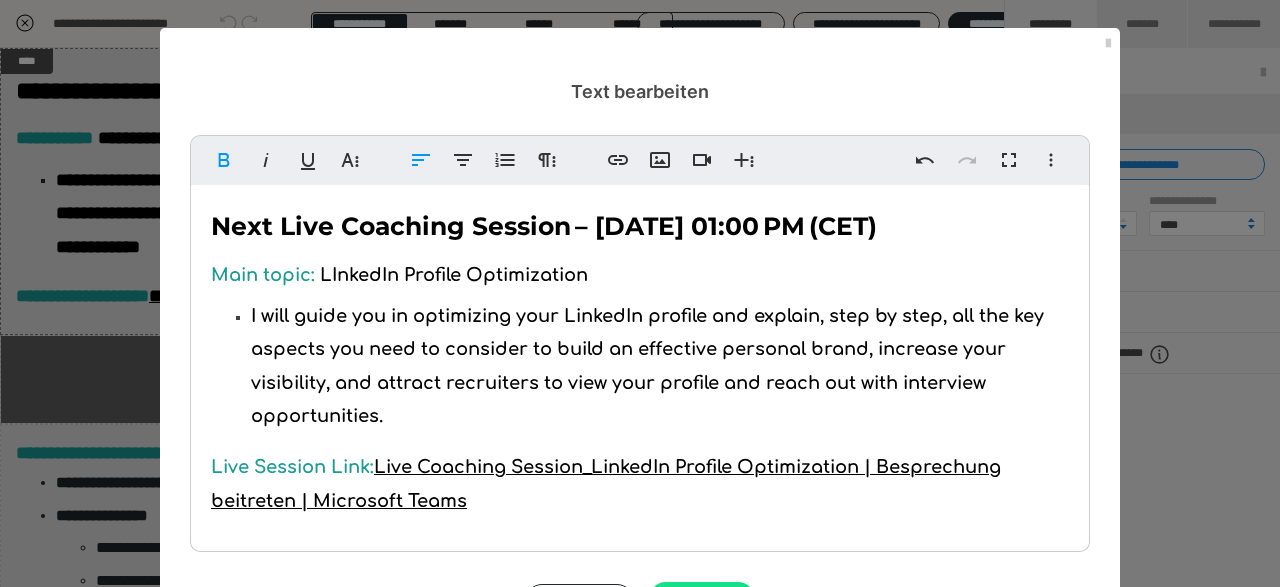 type 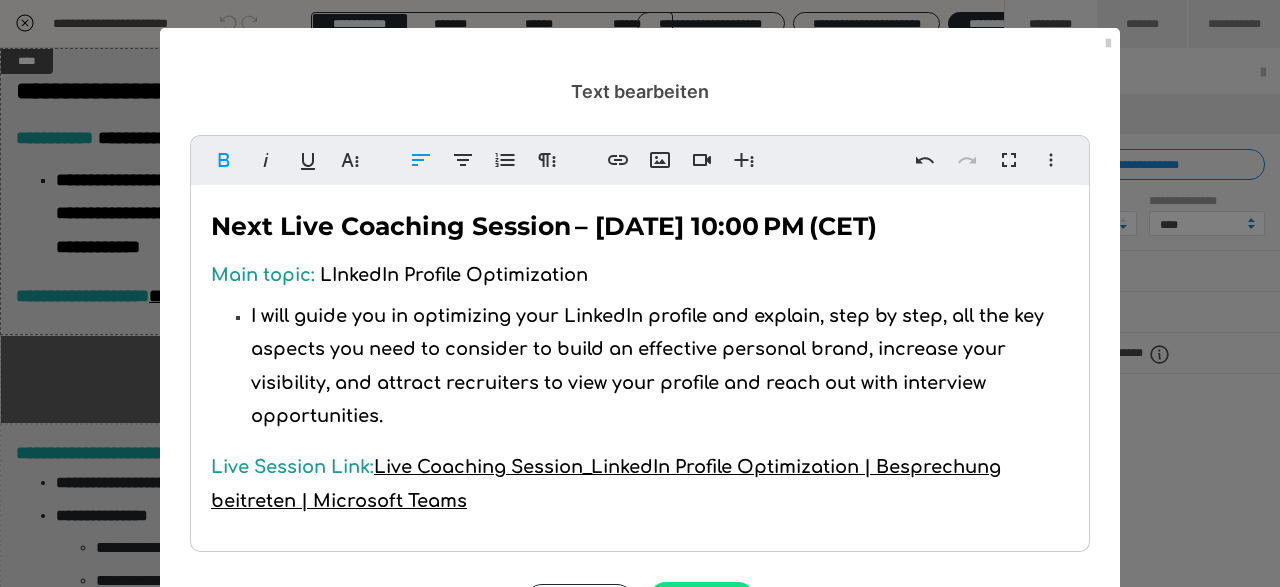 click on "Next Live Coaching Session – July 17th at 10:00 PM (CET)" at bounding box center [544, 226] 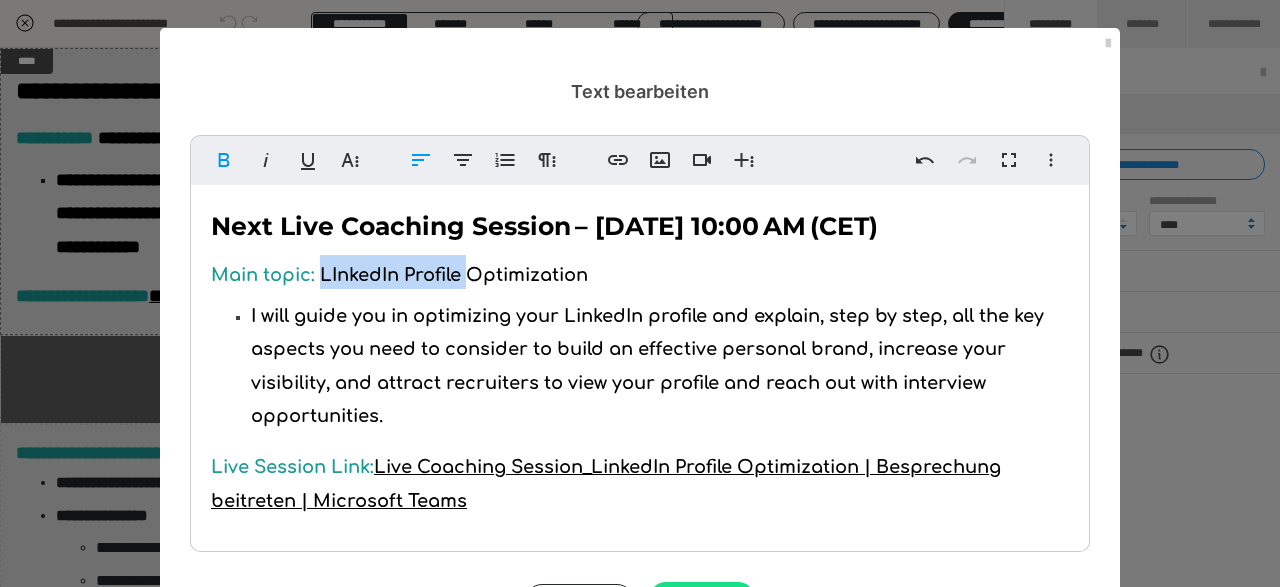 drag, startPoint x: 470, startPoint y: 273, endPoint x: 323, endPoint y: 274, distance: 147.0034 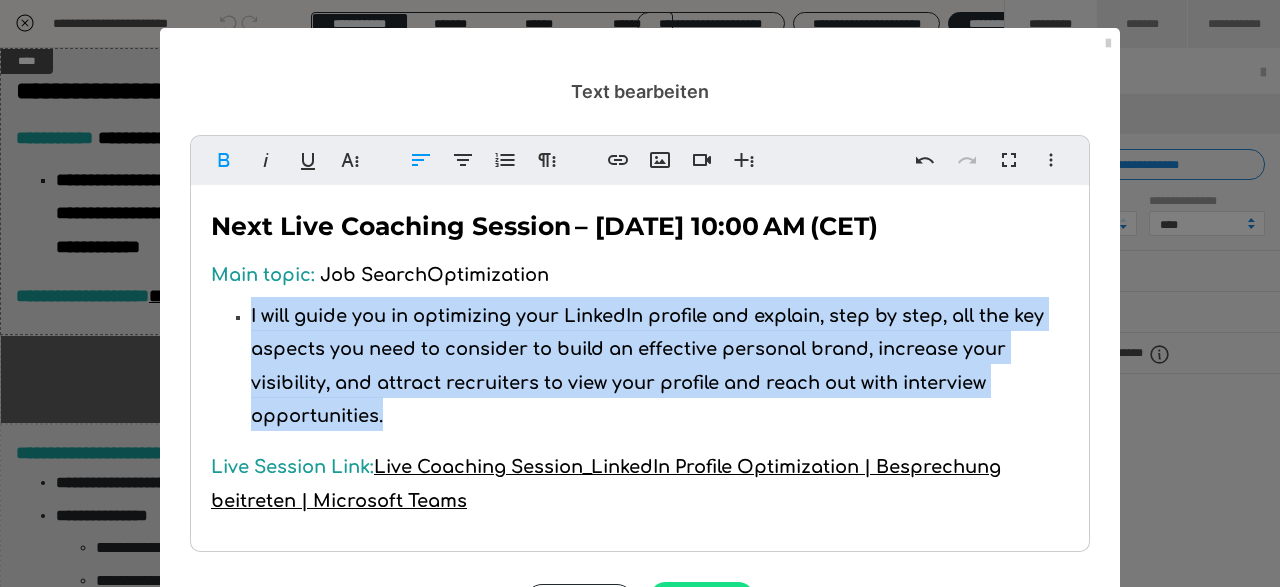 drag, startPoint x: 391, startPoint y: 425, endPoint x: 251, endPoint y: 311, distance: 180.54362 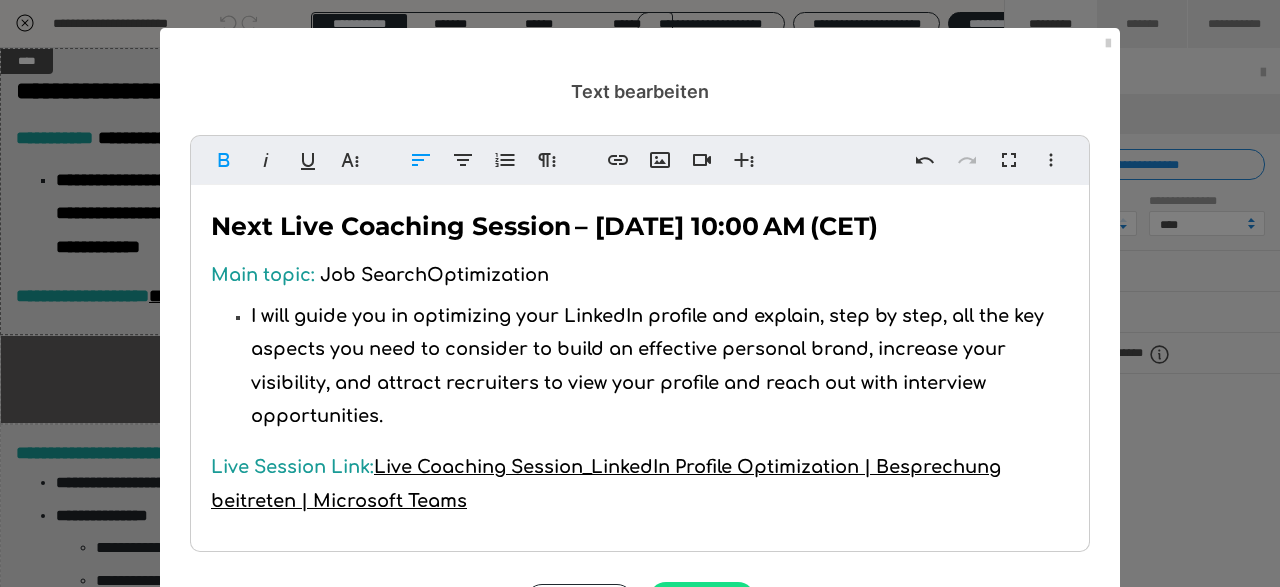 click on "I will guide you in optimizing your LinkedIn profile and explain, step by step, all the key aspects you need to consider to build an effective personal brand, increase your visibility, and attract recruiters to view your profile and reach out with interview opportunities." at bounding box center (647, 366) 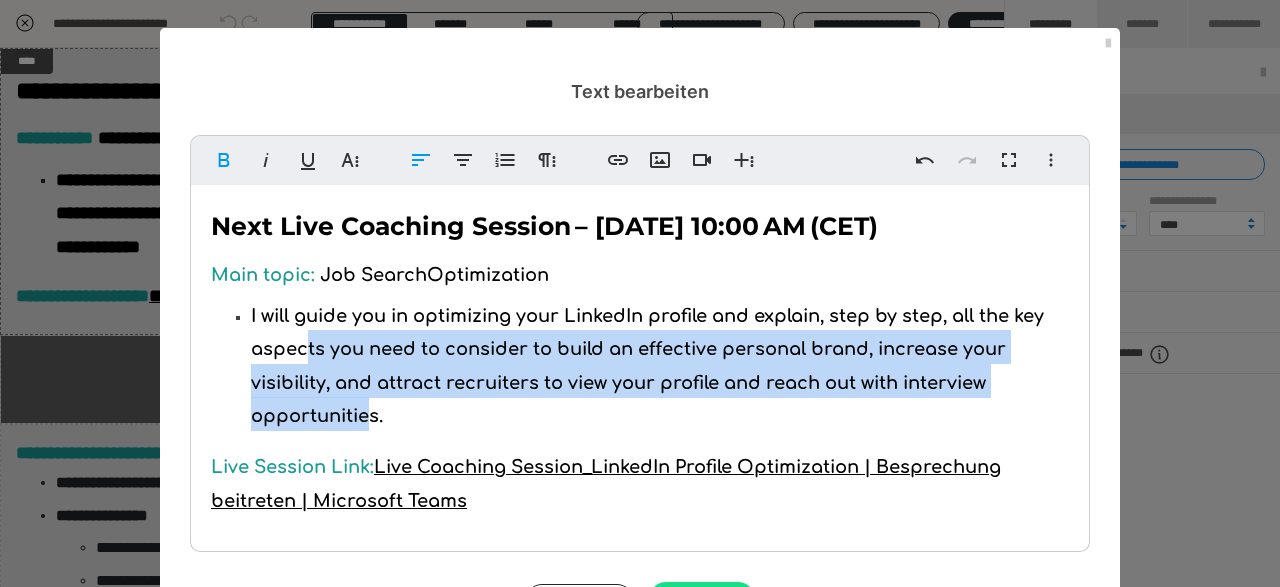 drag, startPoint x: 367, startPoint y: 417, endPoint x: 302, endPoint y: 340, distance: 100.76706 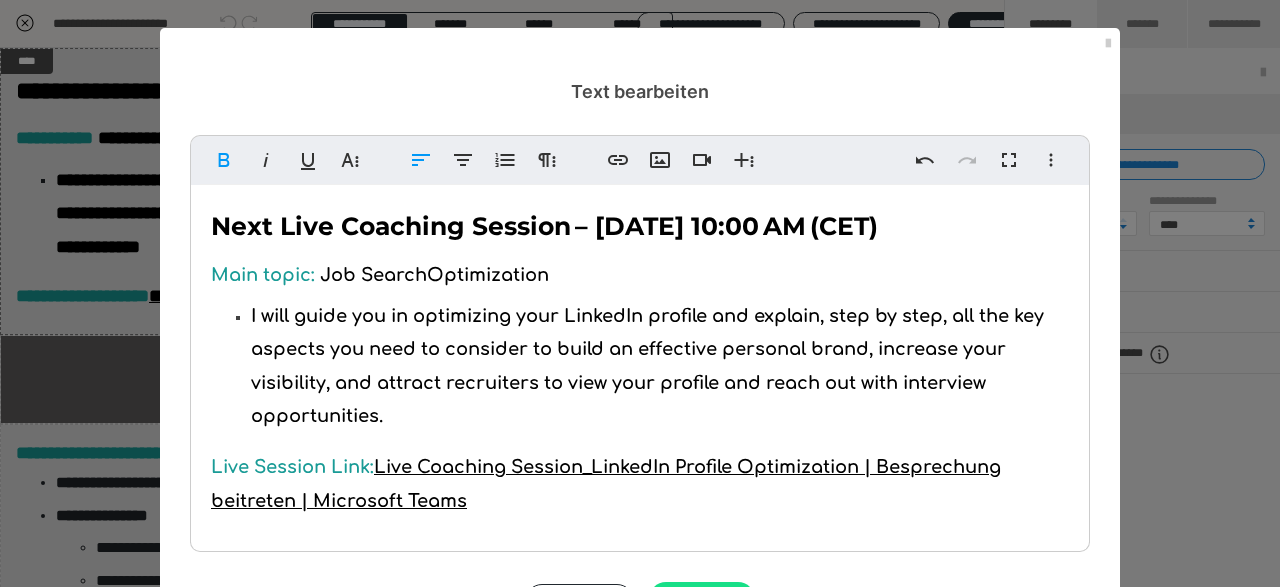 drag, startPoint x: 366, startPoint y: 401, endPoint x: 375, endPoint y: 412, distance: 14.21267 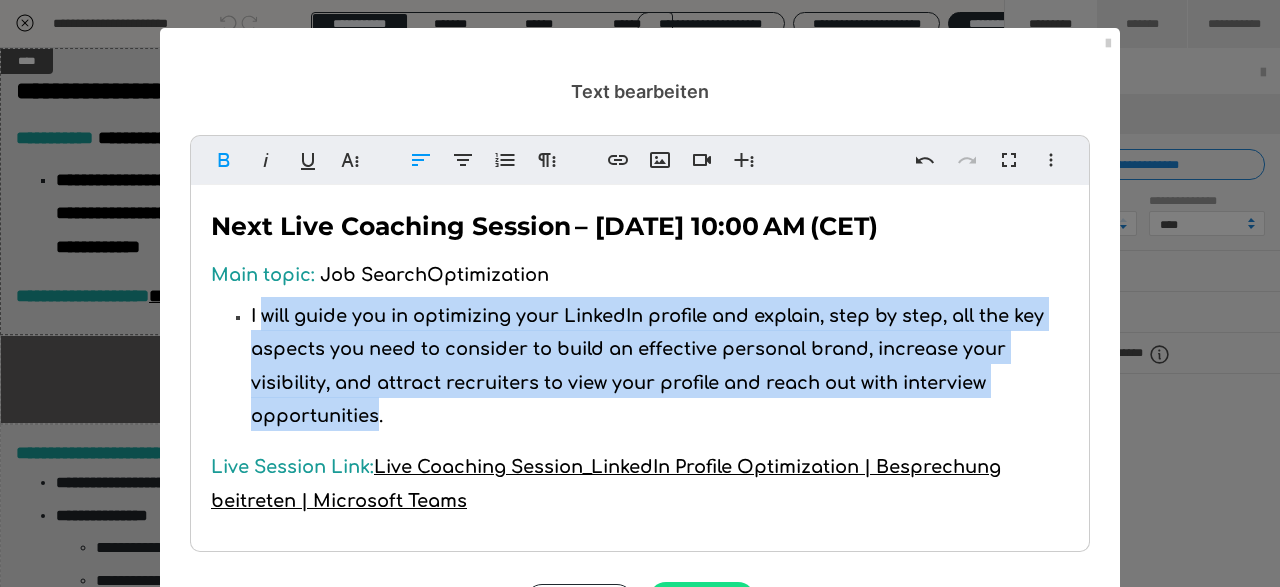 drag, startPoint x: 378, startPoint y: 418, endPoint x: 265, endPoint y: 320, distance: 149.57607 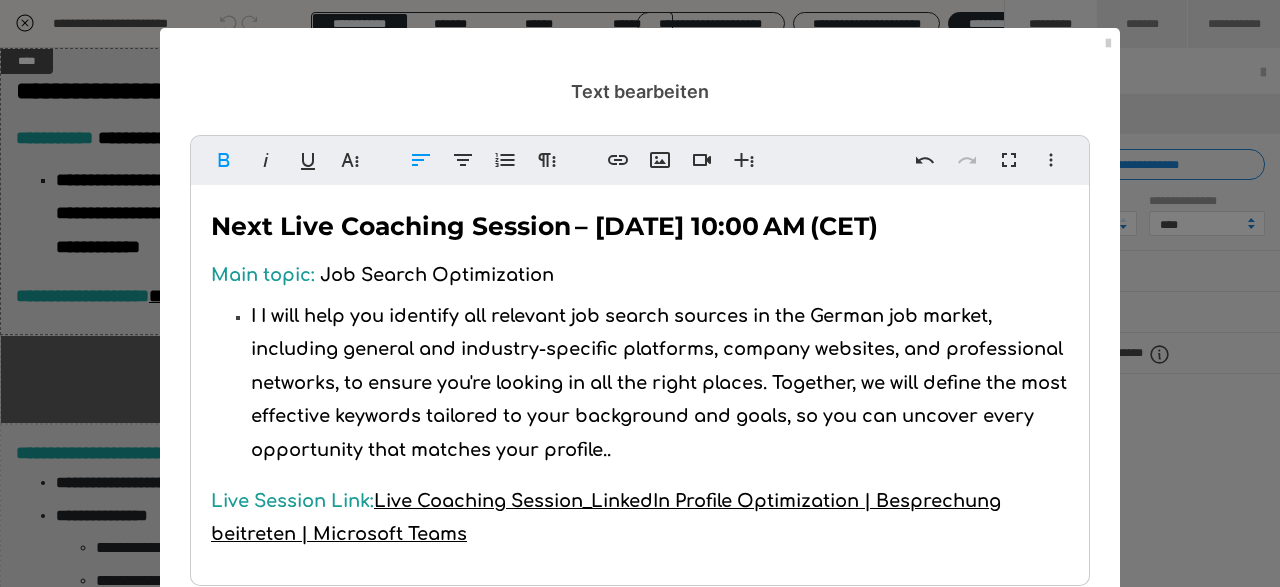 click on "I I will help you identify all relevant job search sources in the German job market, including general and industry-specific platforms, company websites, and professional networks, to ensure you're looking in all the right places. Together, we will define the most effective keywords tailored to your background and goals, so you can uncover every opportunity that matches your profile.." at bounding box center [659, 383] 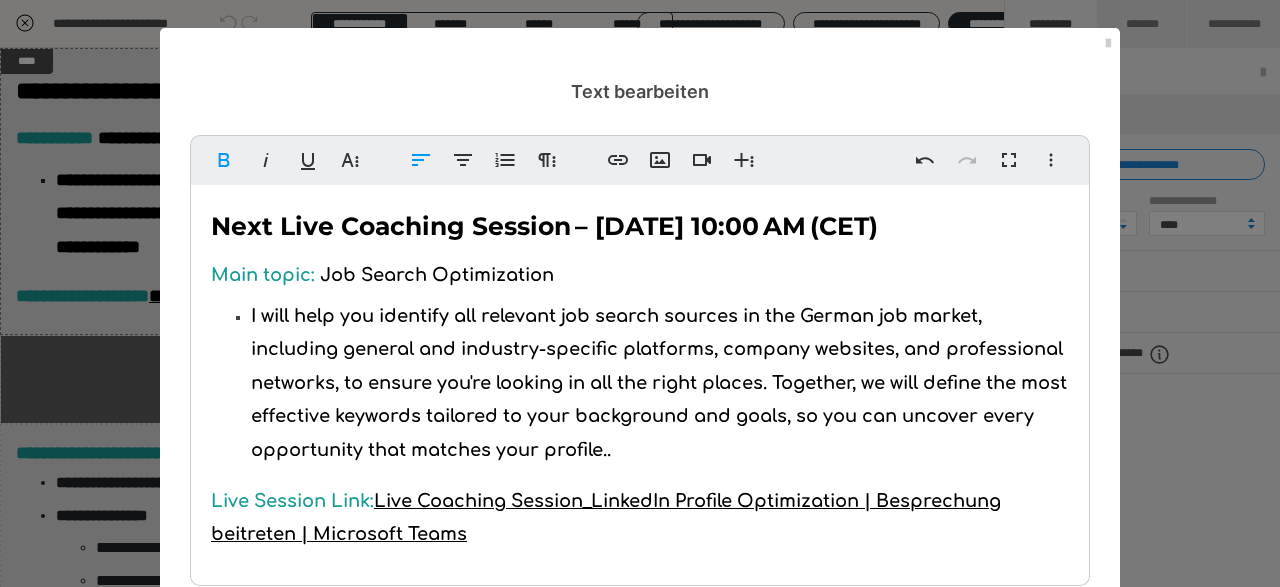 click on "I will help you identify all relevant job search sources in the German job market, including general and industry-specific platforms, company websites, and professional networks, to ensure you're looking in all the right places. Together, we will define the most effective keywords tailored to your background and goals, so you can uncover every opportunity that matches your profile.." at bounding box center (660, 381) 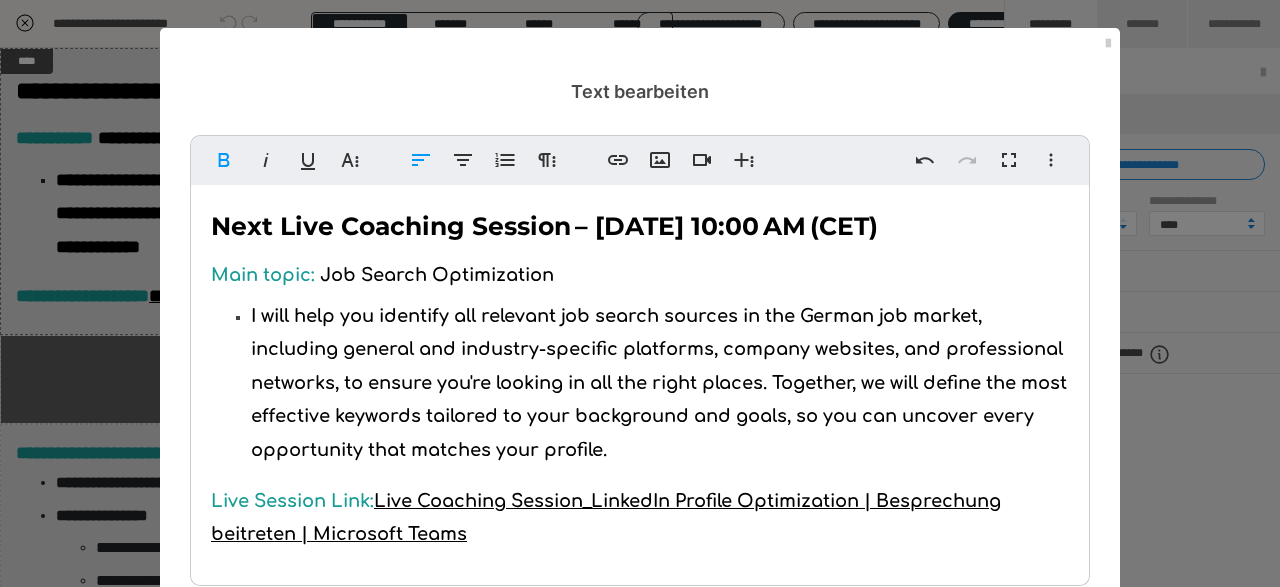 click on "I will help you identify all relevant job search sources in the German job market, including general and industry-specific platforms, company websites, and professional networks, to ensure you're looking in all the right places. Together, we will define the most effective keywords tailored to your background and goals, so you can uncover every opportunity that matches your profile." at bounding box center (659, 383) 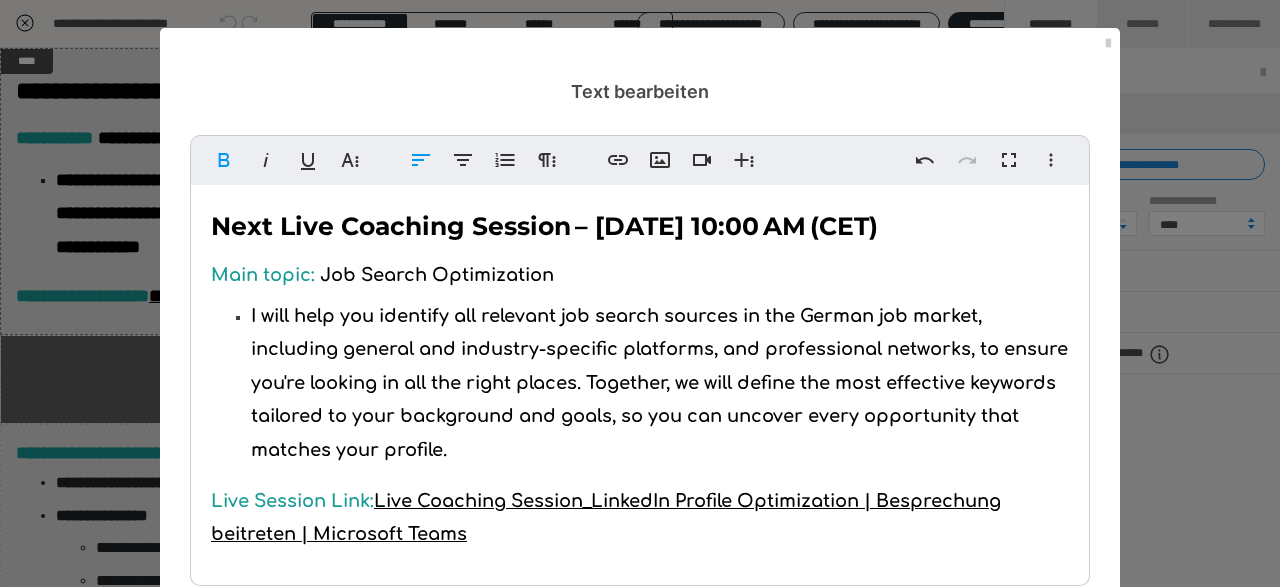 click on "I will help you identify all relevant job search sources in the German job market, including general and industry-specific platforms, and professional networks, to ensure you're looking in all the right places. Together, we will define the most effective keywords tailored to your background and goals, so you can uncover every opportunity that matches your profile." at bounding box center [659, 383] 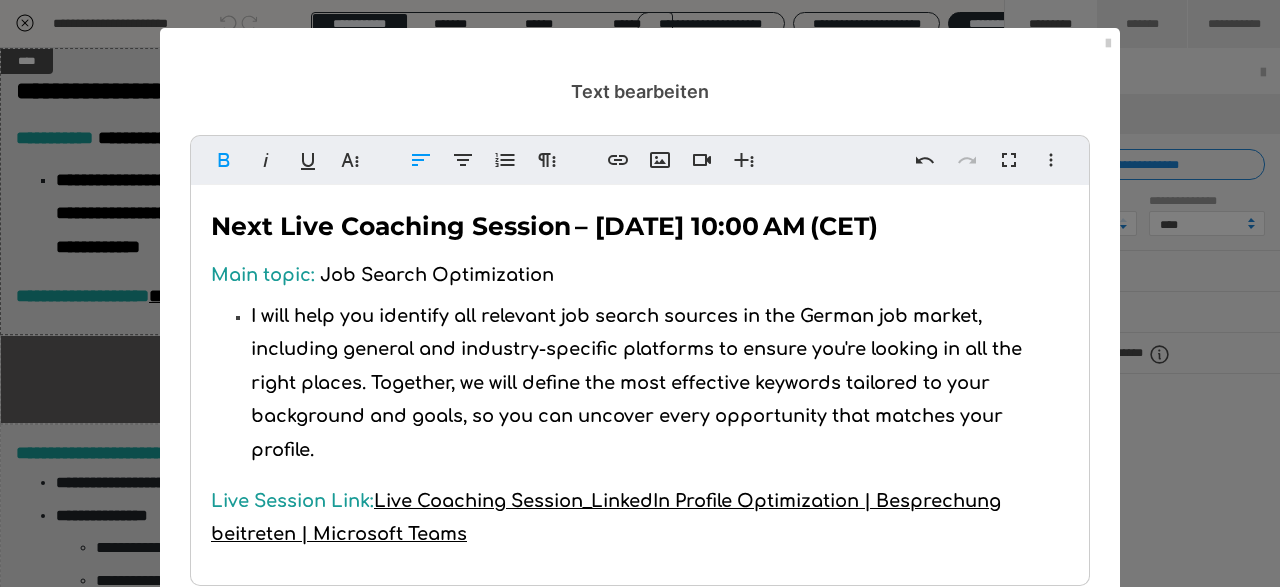 click on "I will help you identify all relevant job search sources in the German job market, including general and industry-specific platforms to ensure you're looking in all the right places. Together, we will define the most effective keywords tailored to your background and goals, so you can uncover every opportunity that matches your profile." at bounding box center (660, 381) 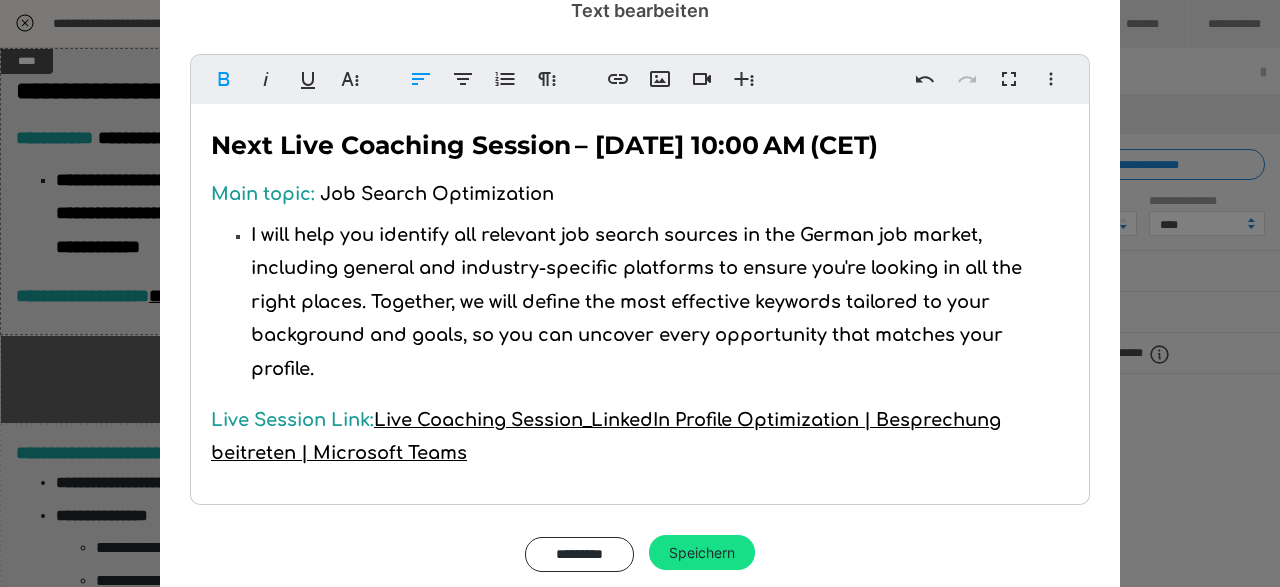 scroll, scrollTop: 116, scrollLeft: 0, axis: vertical 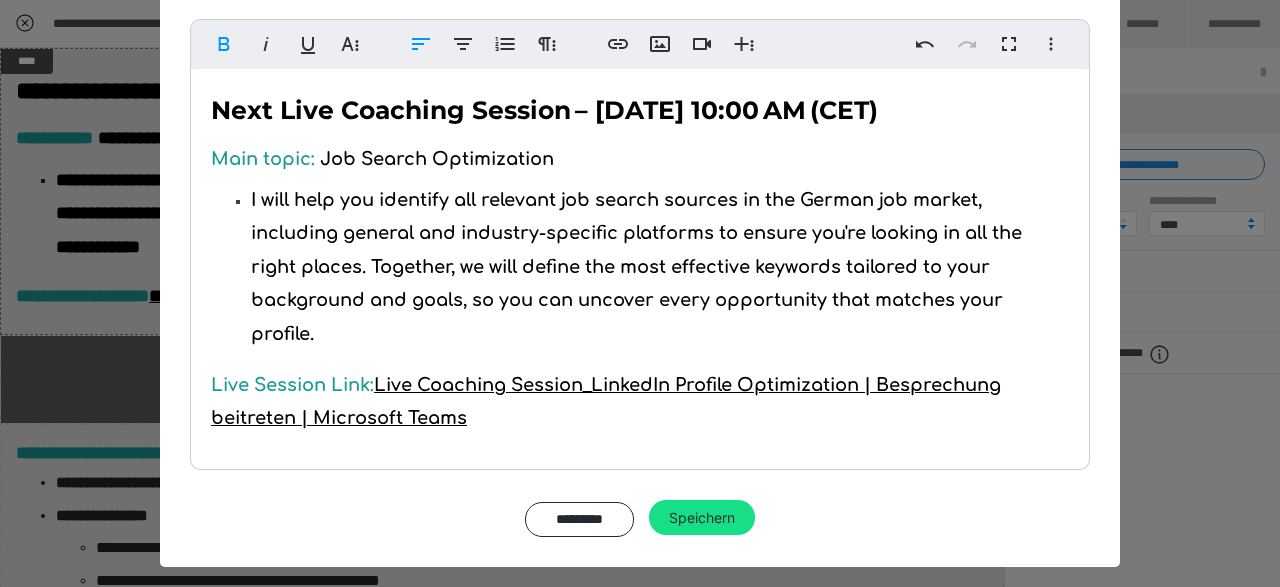 drag, startPoint x: 475, startPoint y: 422, endPoint x: 380, endPoint y: 383, distance: 102.69372 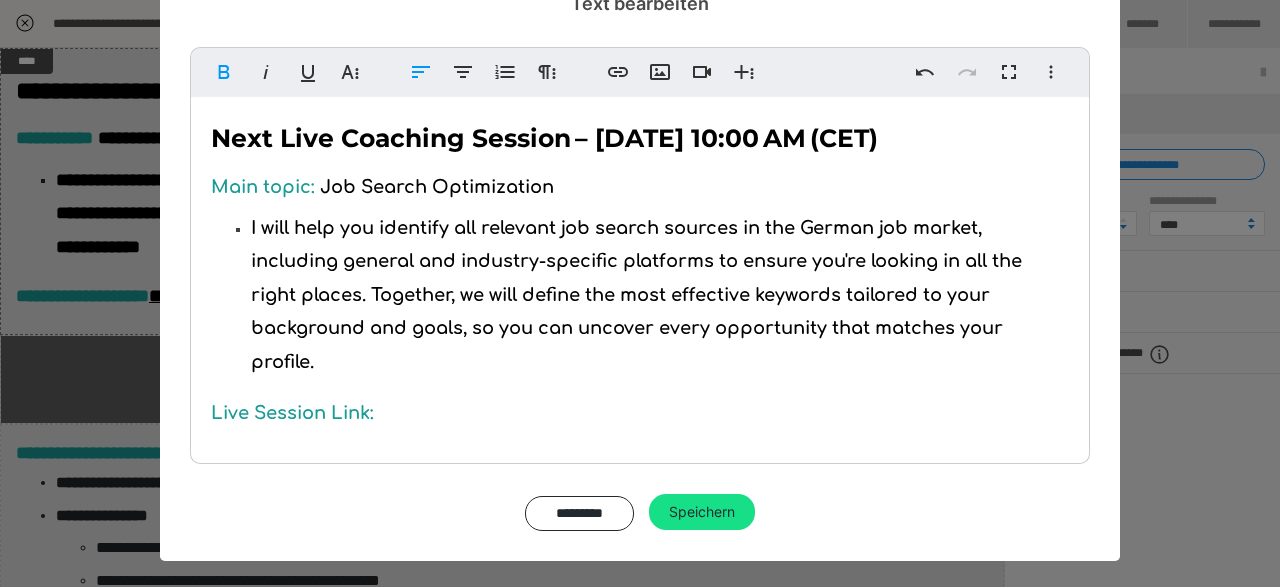 drag, startPoint x: 387, startPoint y: 410, endPoint x: 389, endPoint y: 423, distance: 13.152946 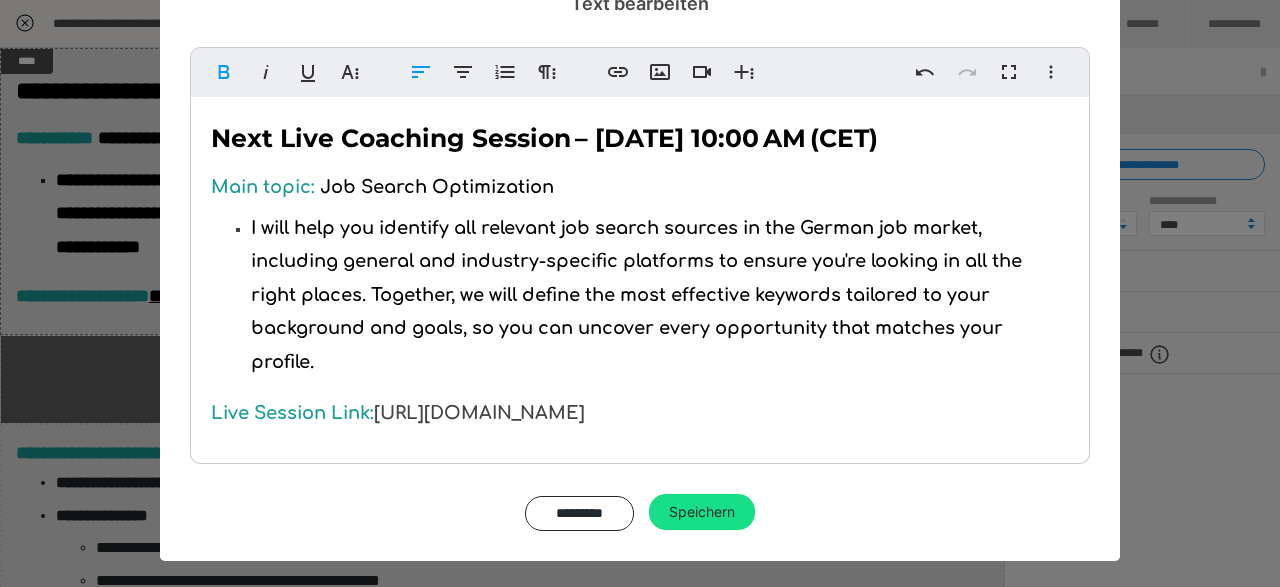 drag, startPoint x: 427, startPoint y: 485, endPoint x: 385, endPoint y: 352, distance: 139.47401 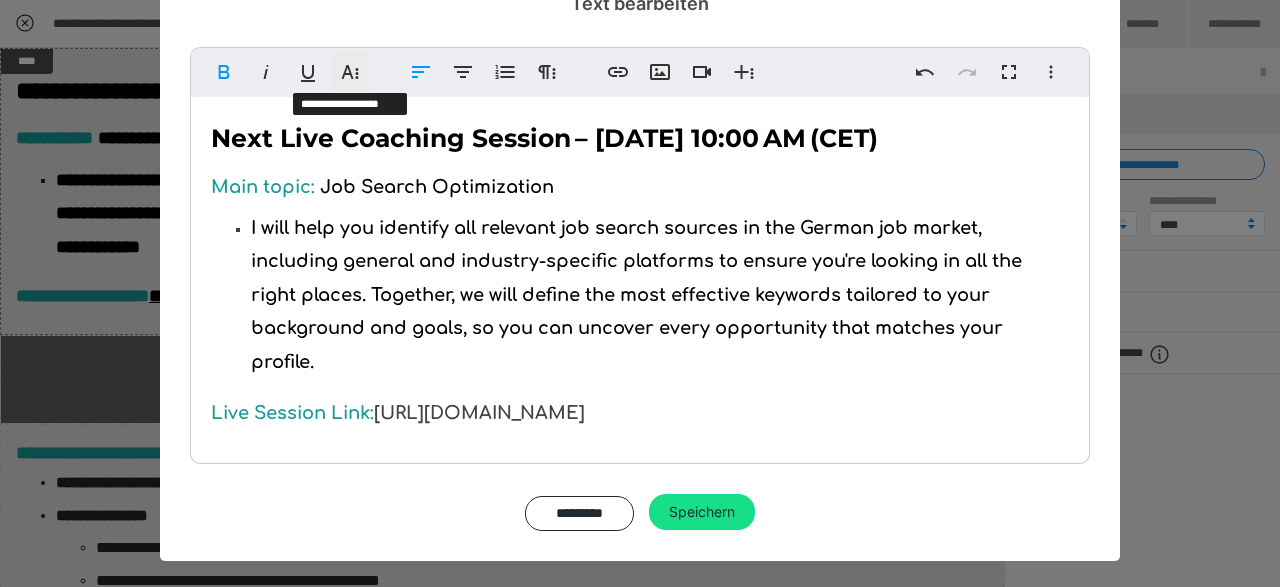 click 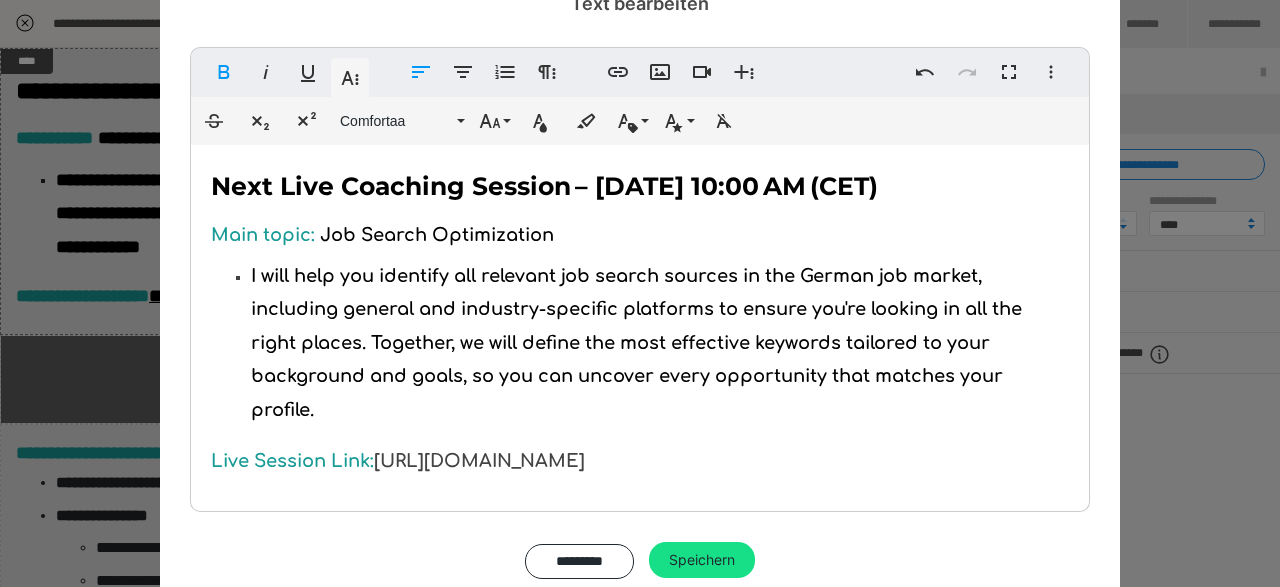 scroll, scrollTop: 60, scrollLeft: 0, axis: vertical 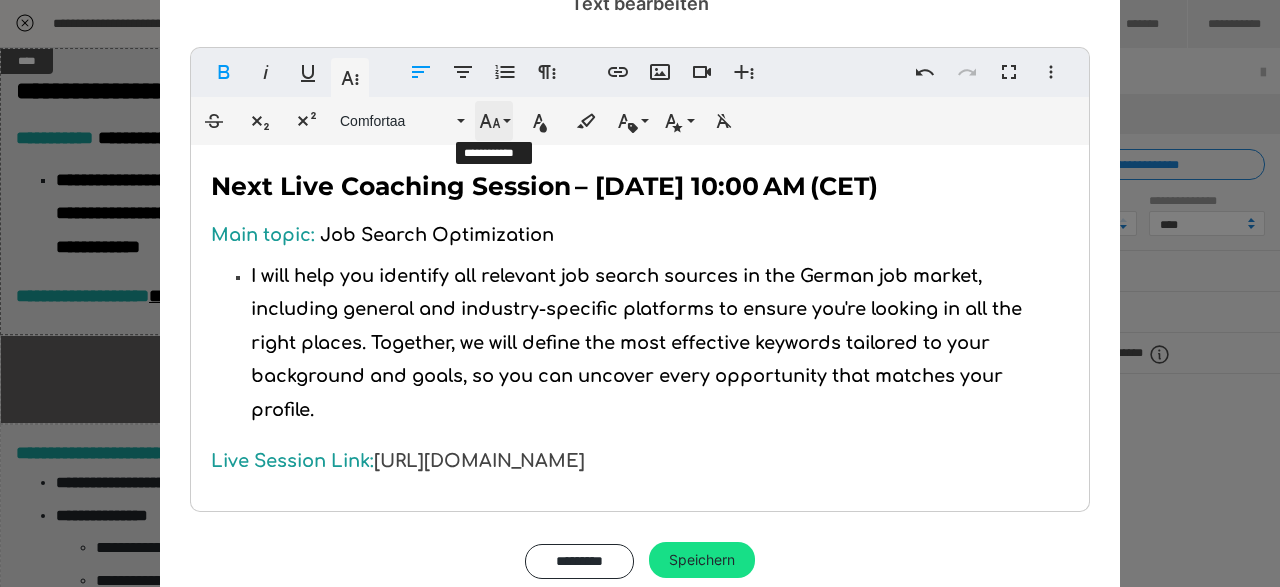 click 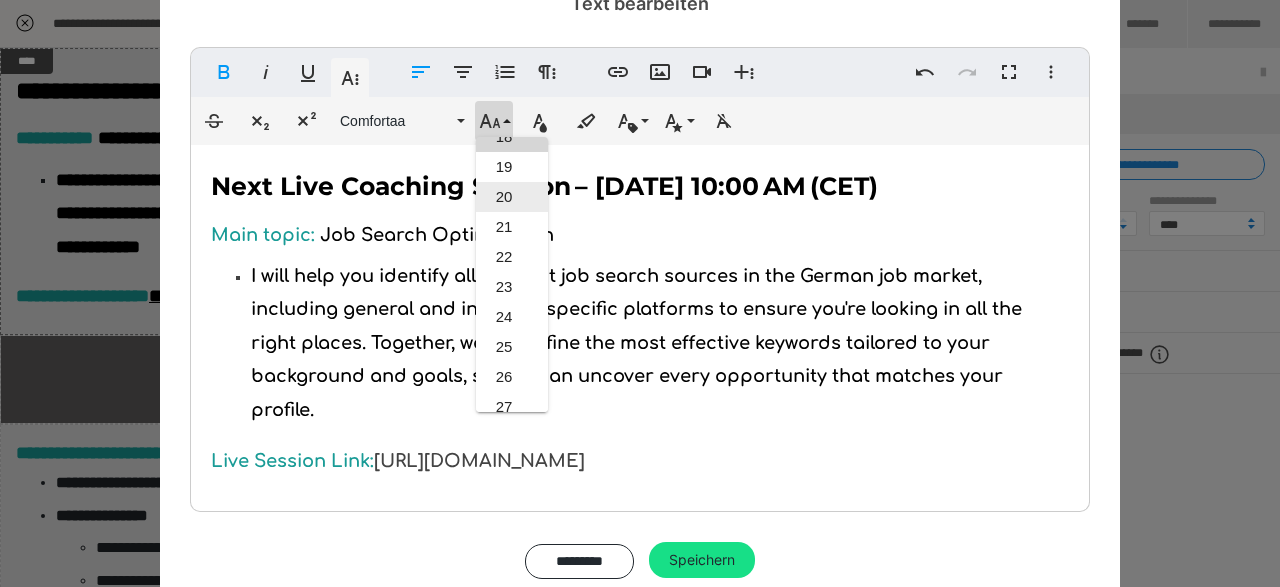 scroll, scrollTop: 441, scrollLeft: 0, axis: vertical 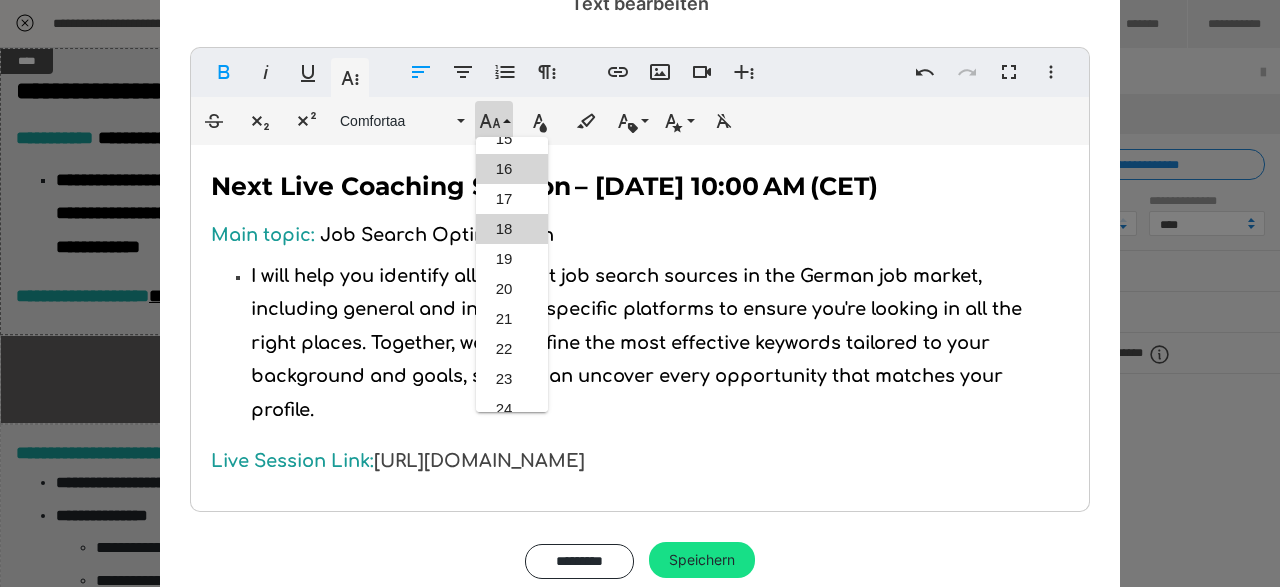 click on "16" at bounding box center [512, 169] 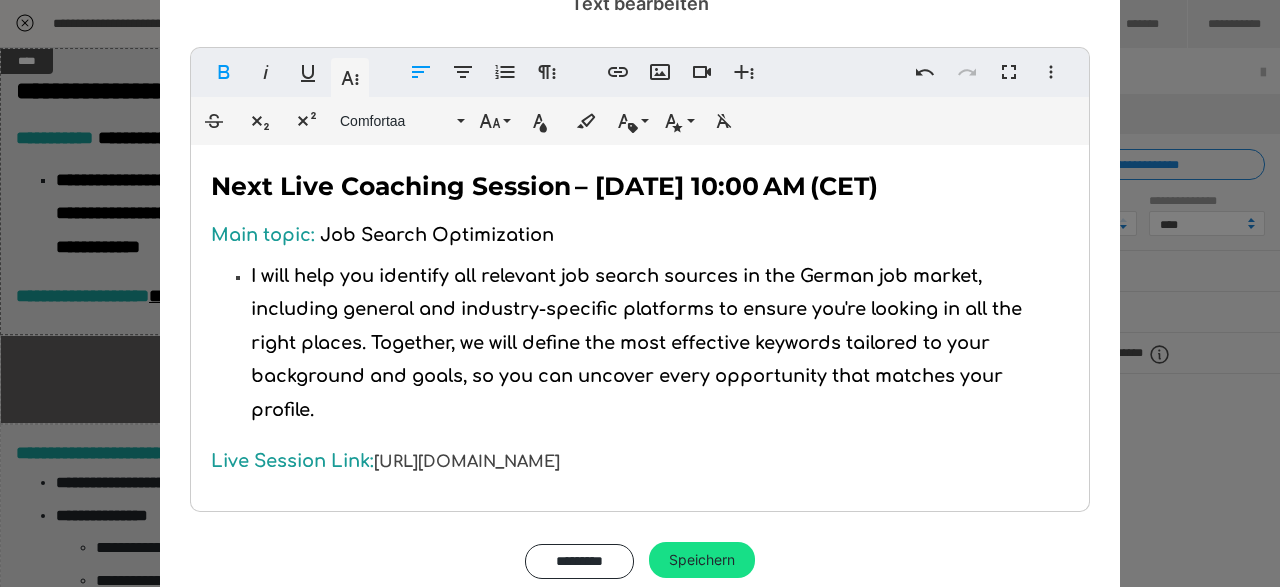 click on "I will help you identify all relevant job search sources in the German job market, including general and industry-specific platforms to ensure you're looking in all the right places. Together, we will define the most effective keywords tailored to your background and goals, so you can uncover every opportunity that matches your profile." at bounding box center [660, 341] 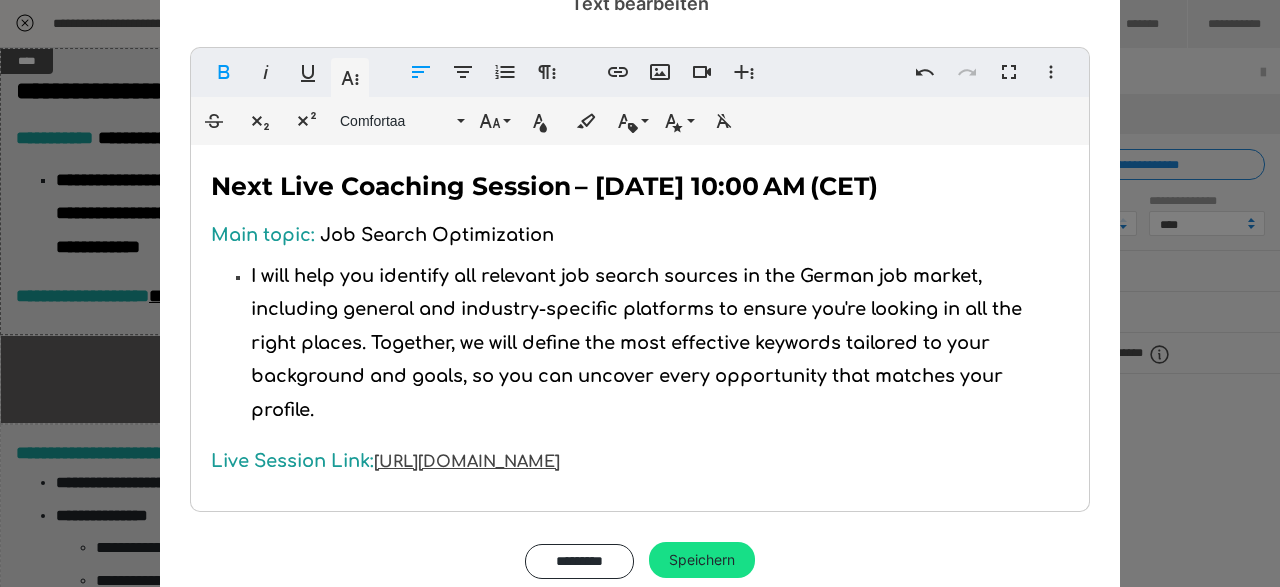 scroll, scrollTop: 59, scrollLeft: 0, axis: vertical 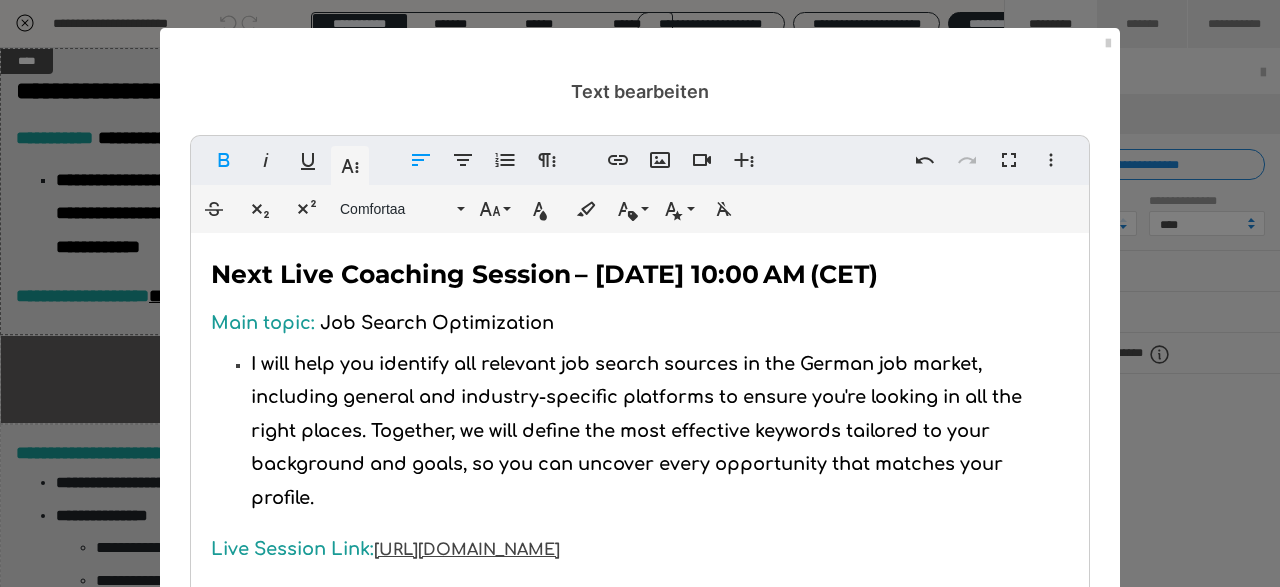 click on "Main topic:   Job Search Optimization" at bounding box center [640, 320] 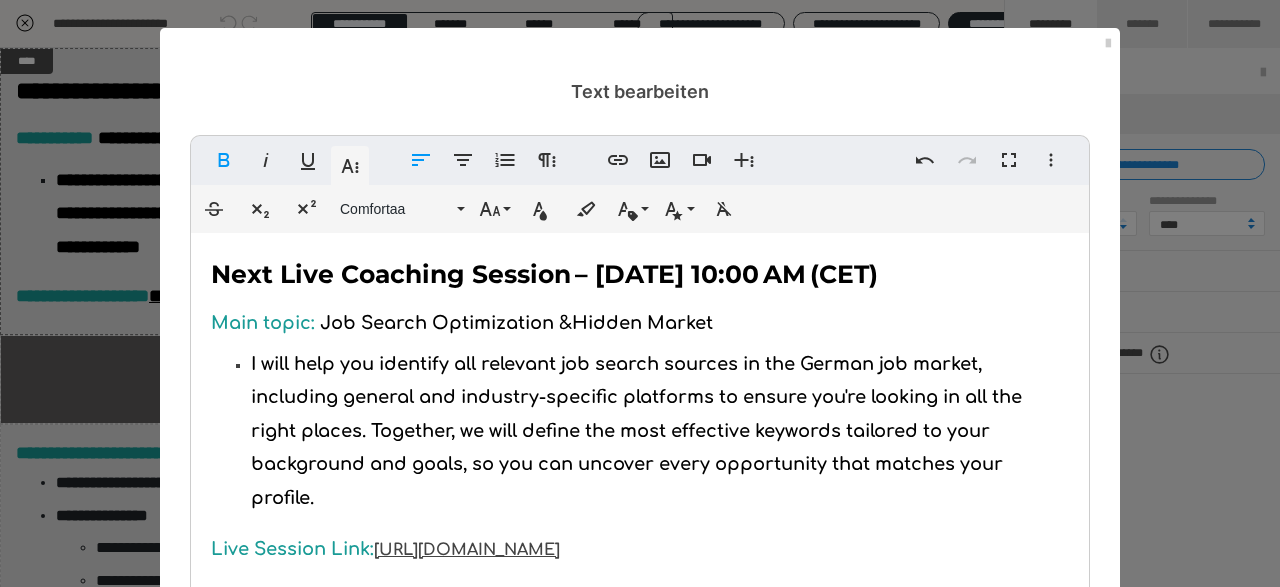 click on "Hidden Market" at bounding box center [642, 323] 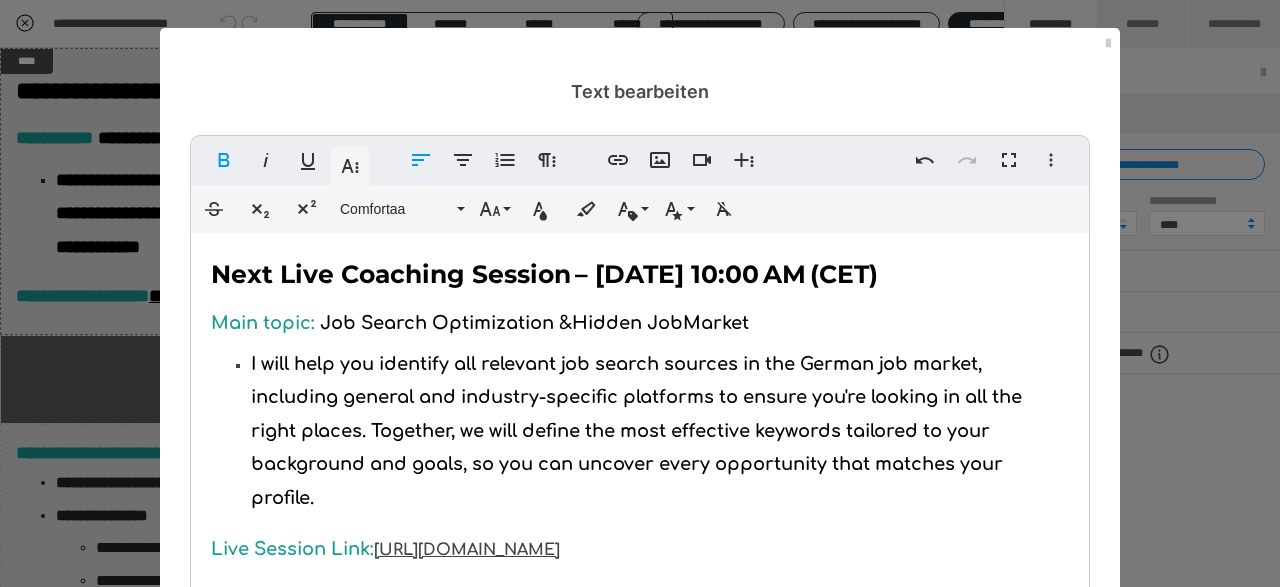 scroll, scrollTop: 59, scrollLeft: 0, axis: vertical 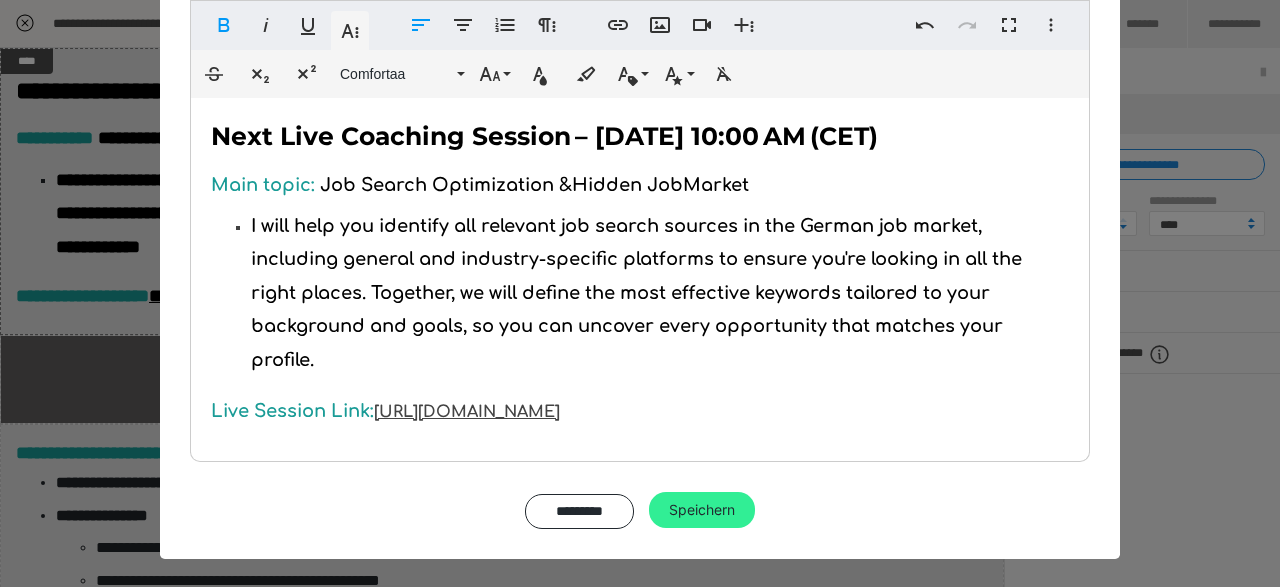 click on "Speichern" at bounding box center [702, 510] 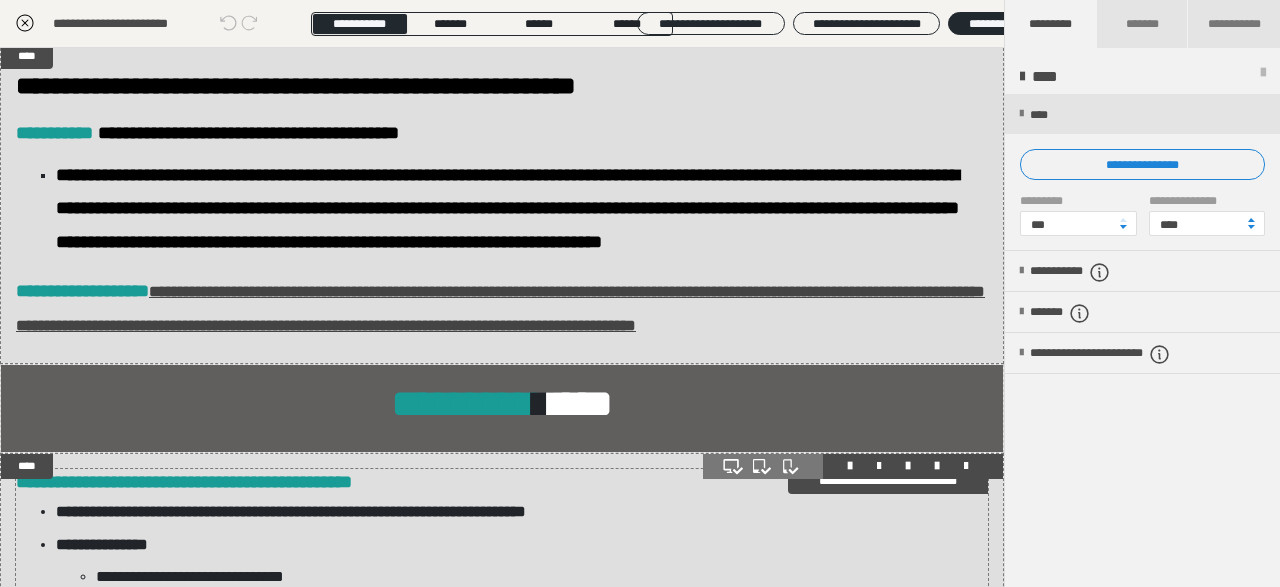 scroll, scrollTop: 0, scrollLeft: 0, axis: both 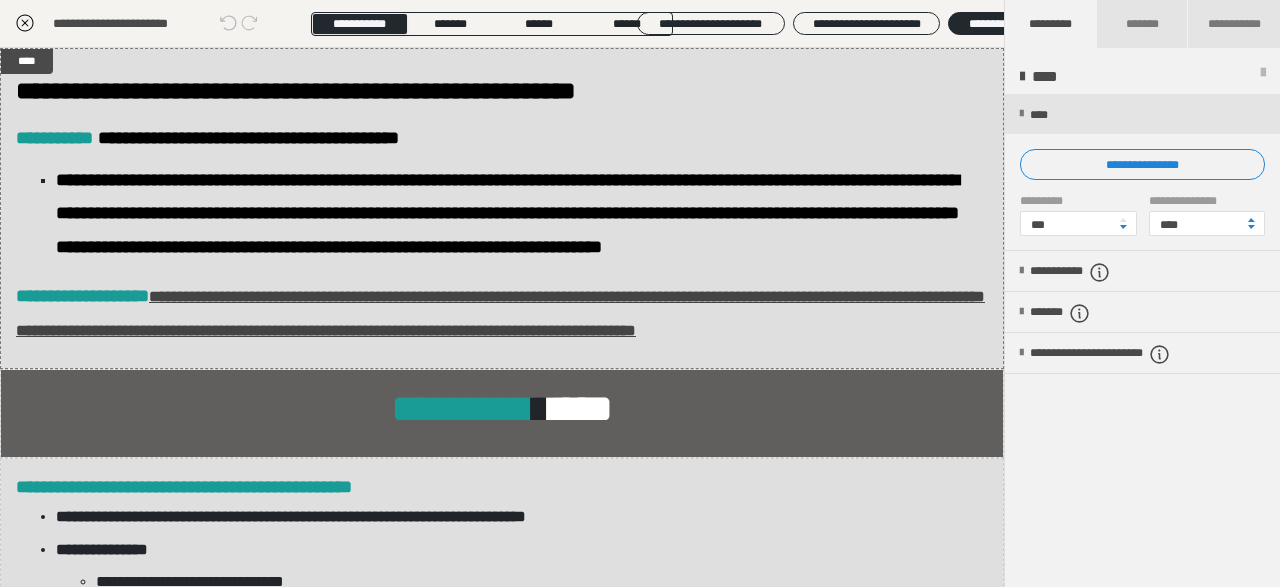 click 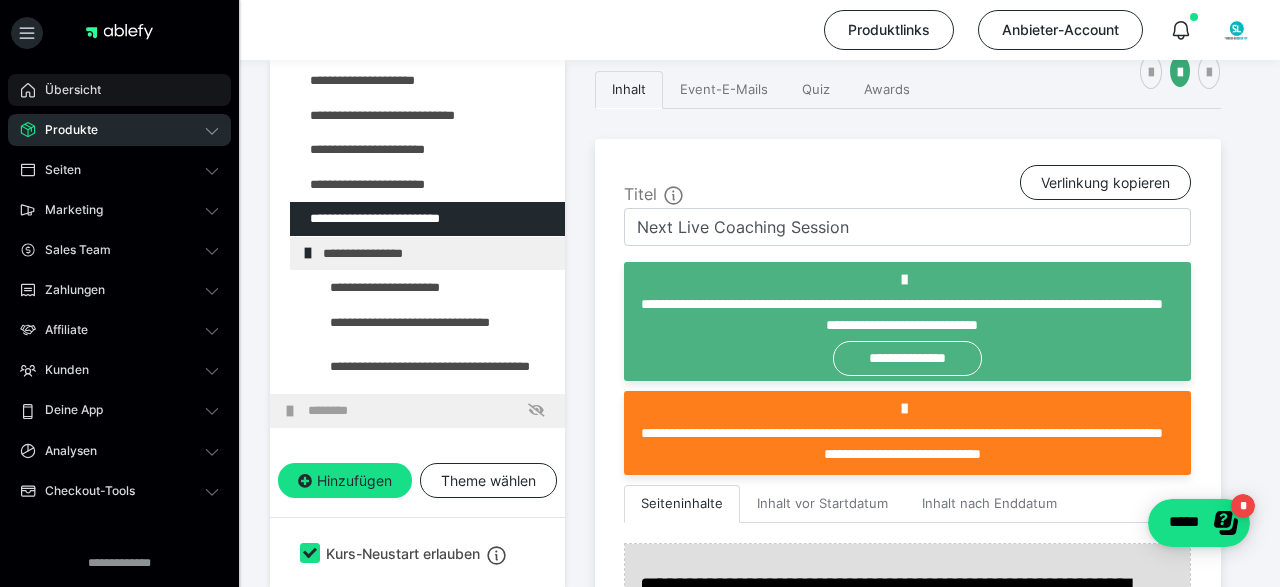 click on "Übersicht" at bounding box center [66, 90] 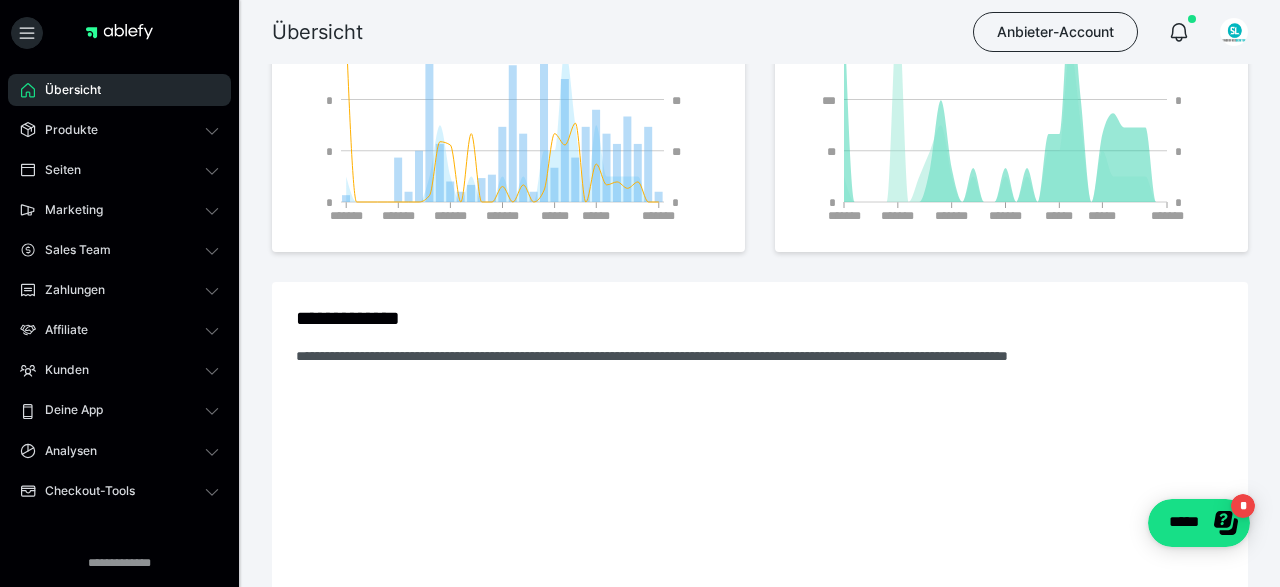 scroll, scrollTop: 0, scrollLeft: 0, axis: both 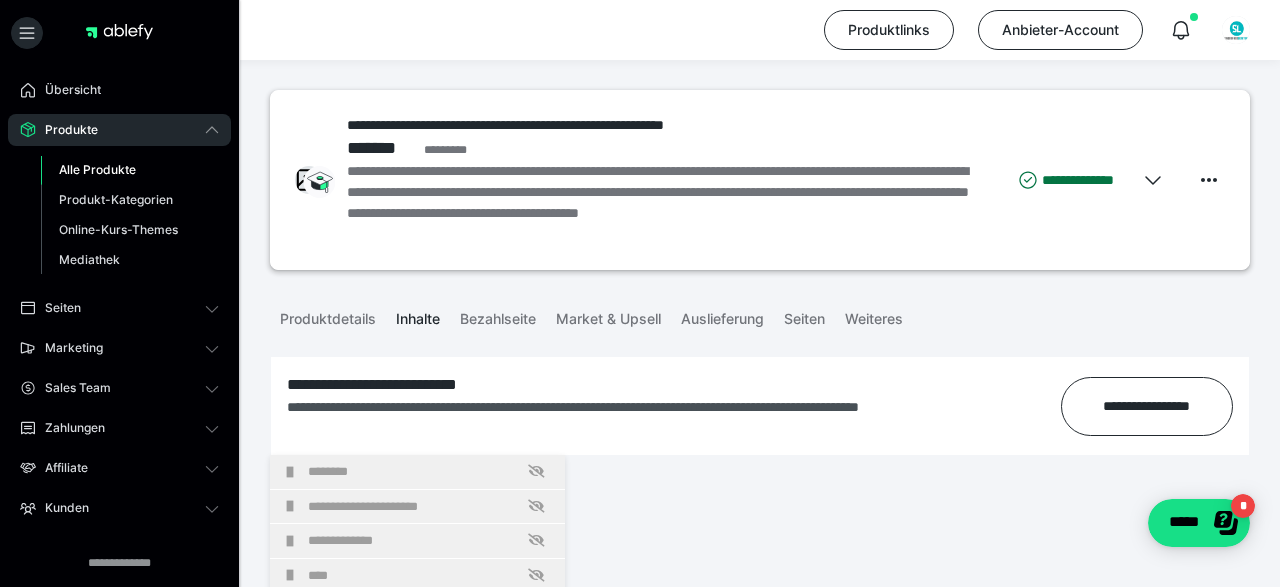 click on "Alle Produkte" at bounding box center [97, 169] 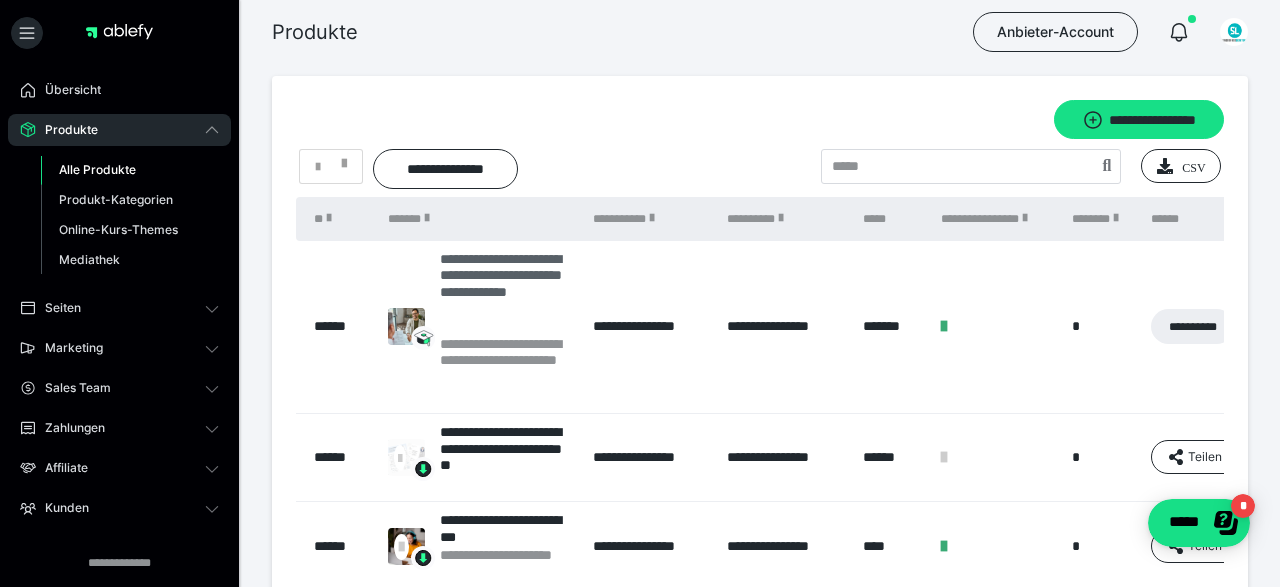 click on "**********" at bounding box center [506, 293] 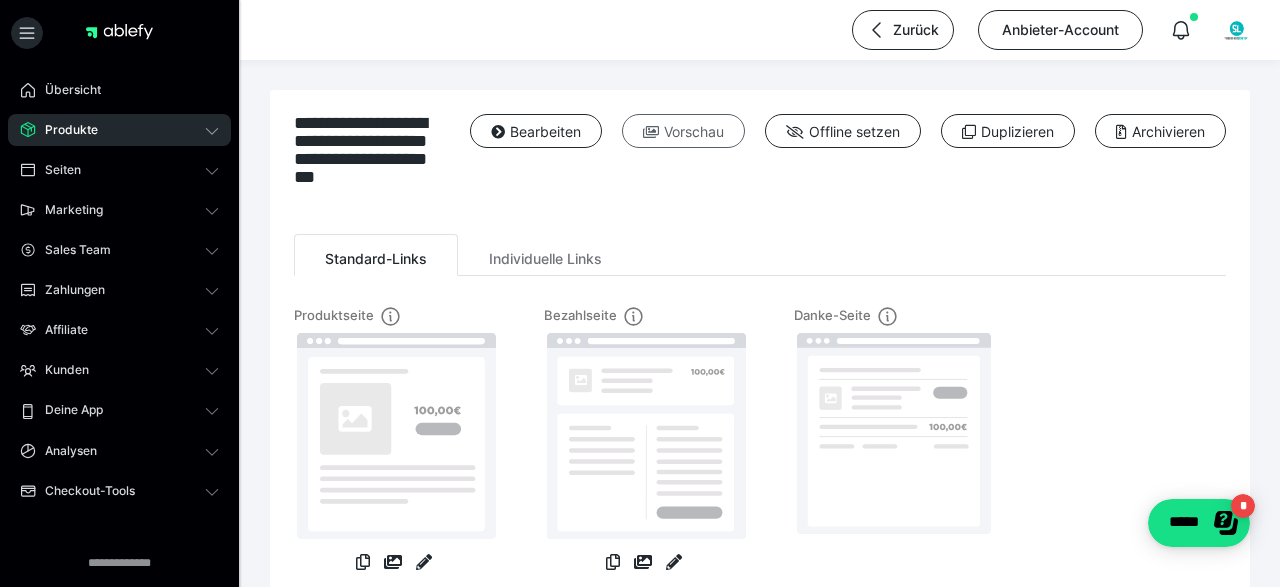 click on "Vorschau" at bounding box center (683, 131) 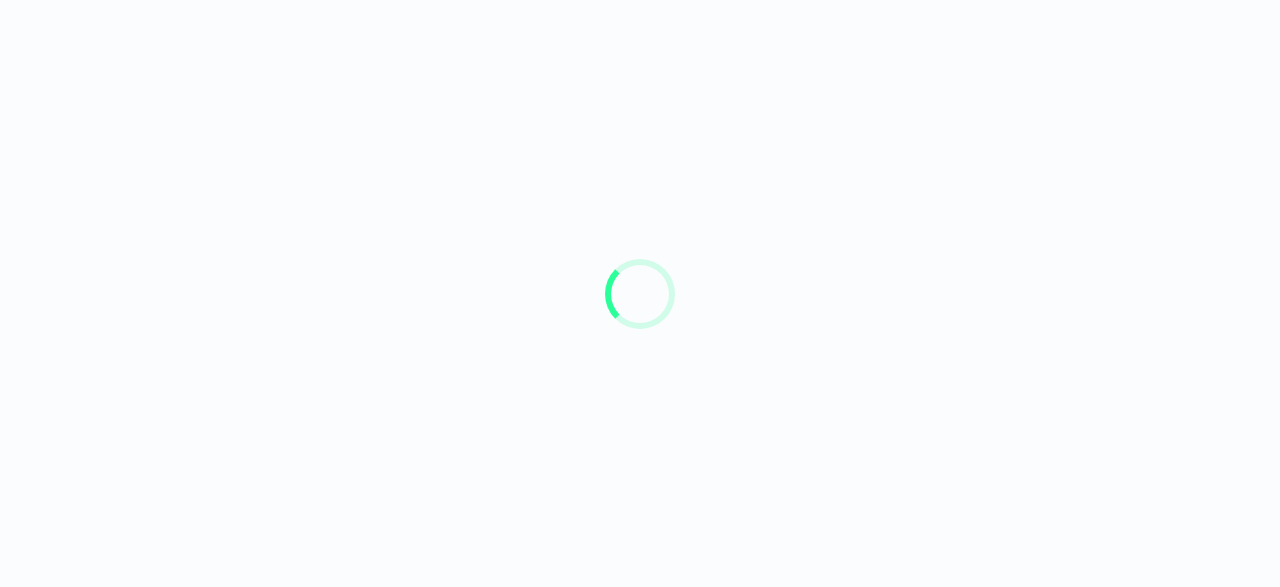 scroll, scrollTop: 0, scrollLeft: 0, axis: both 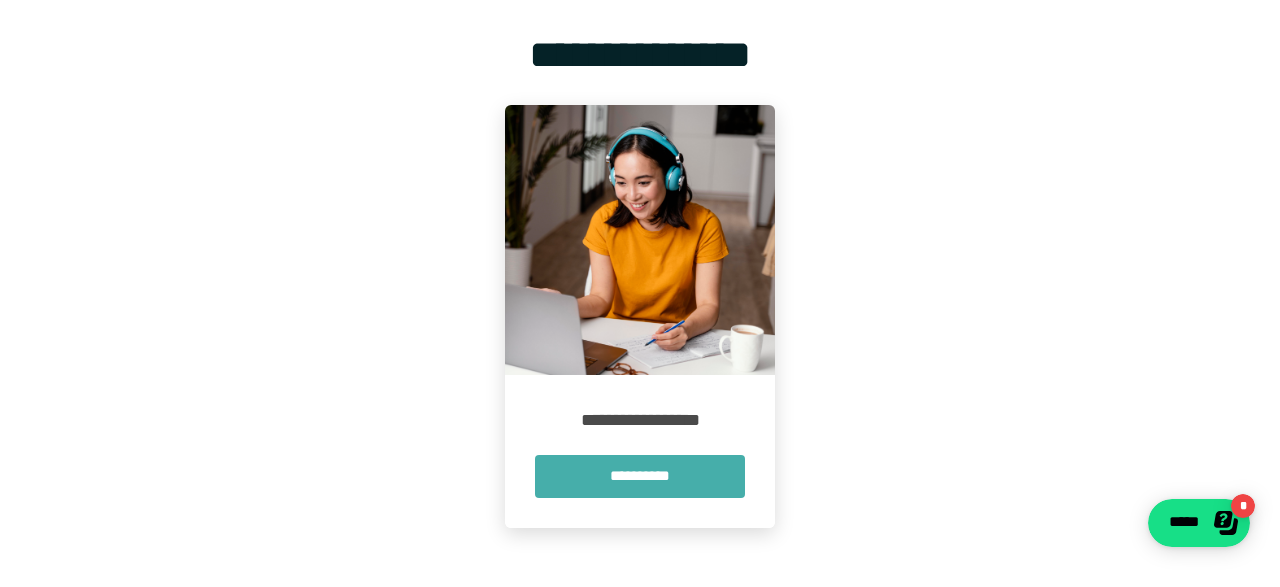 click on "**********" at bounding box center (640, 476) 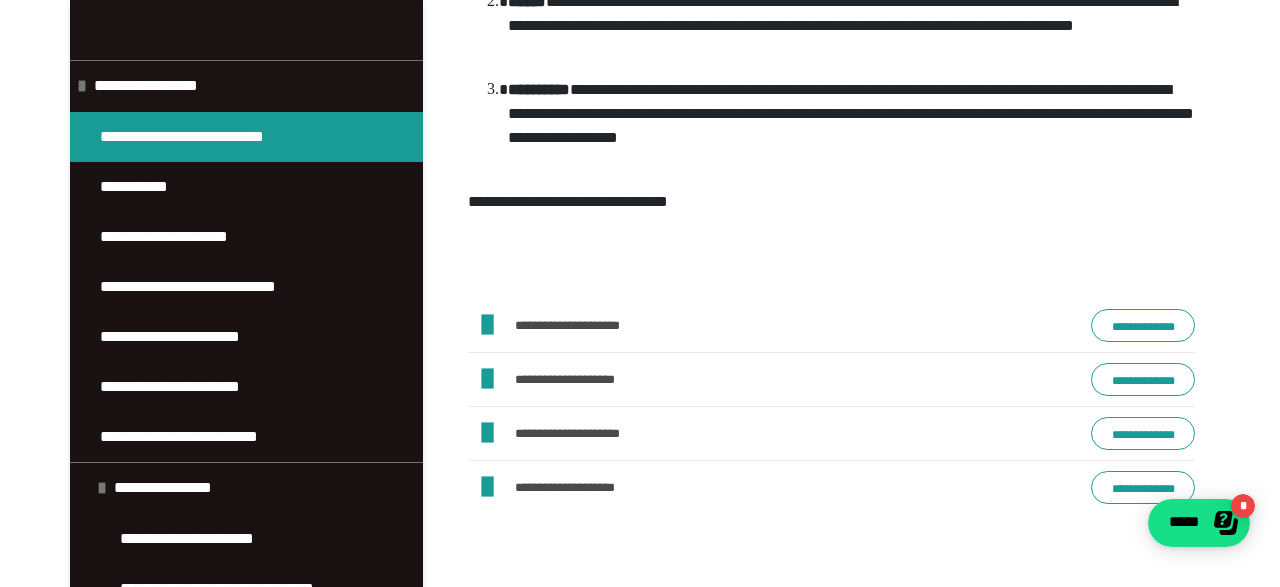 scroll, scrollTop: 624, scrollLeft: 0, axis: vertical 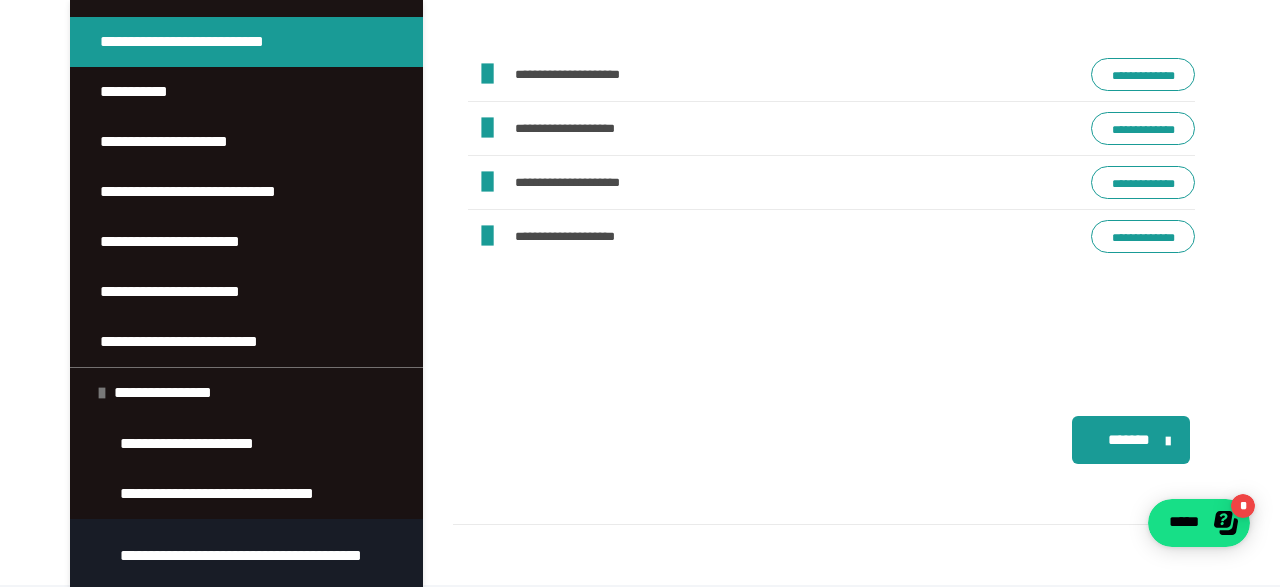 click on "**********" at bounding box center [256, 556] 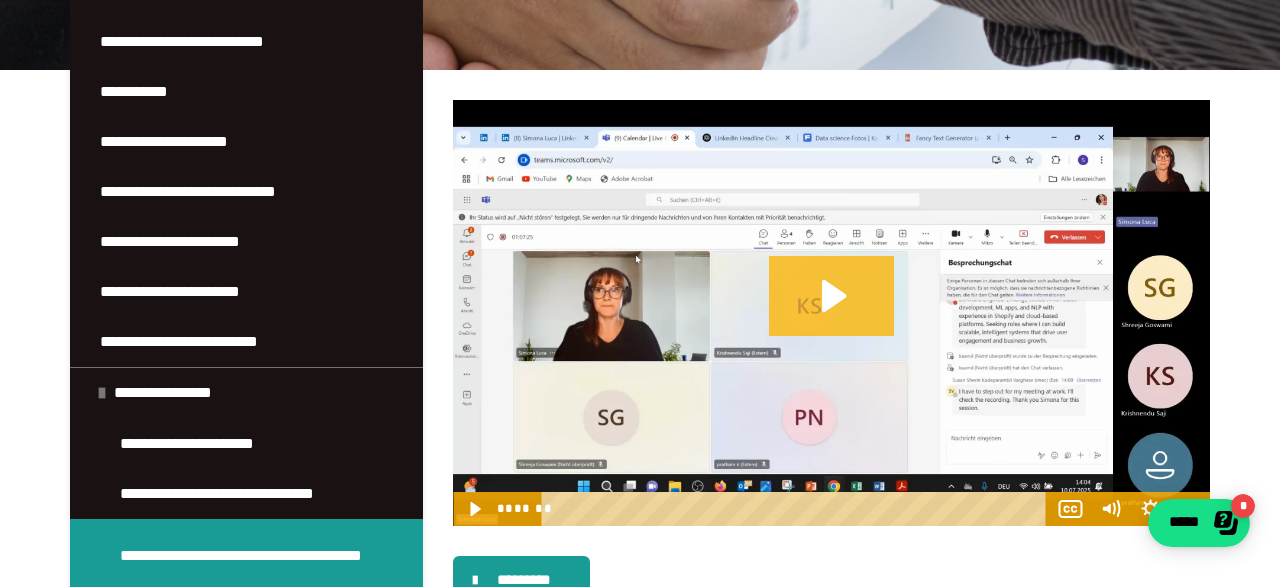 click 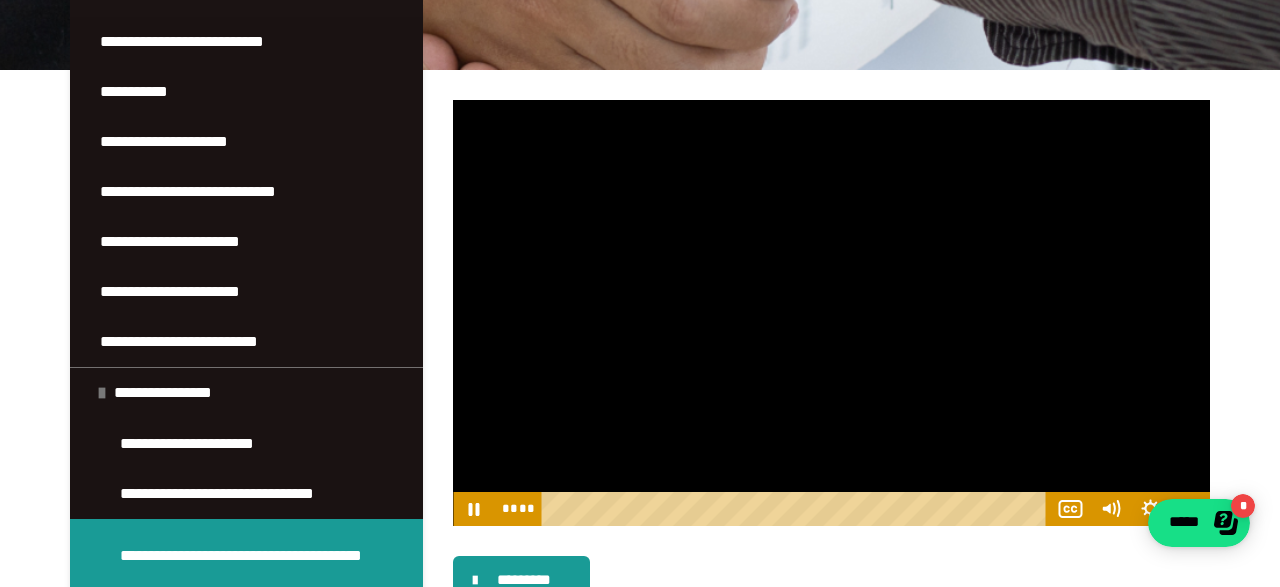 click at bounding box center (797, 509) 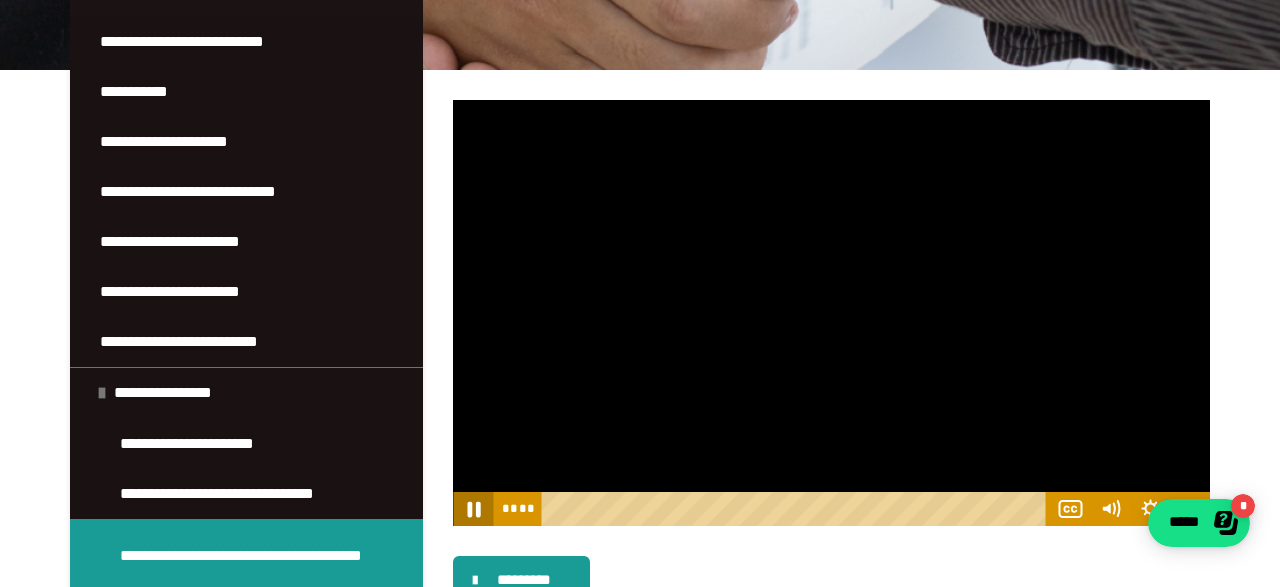 click 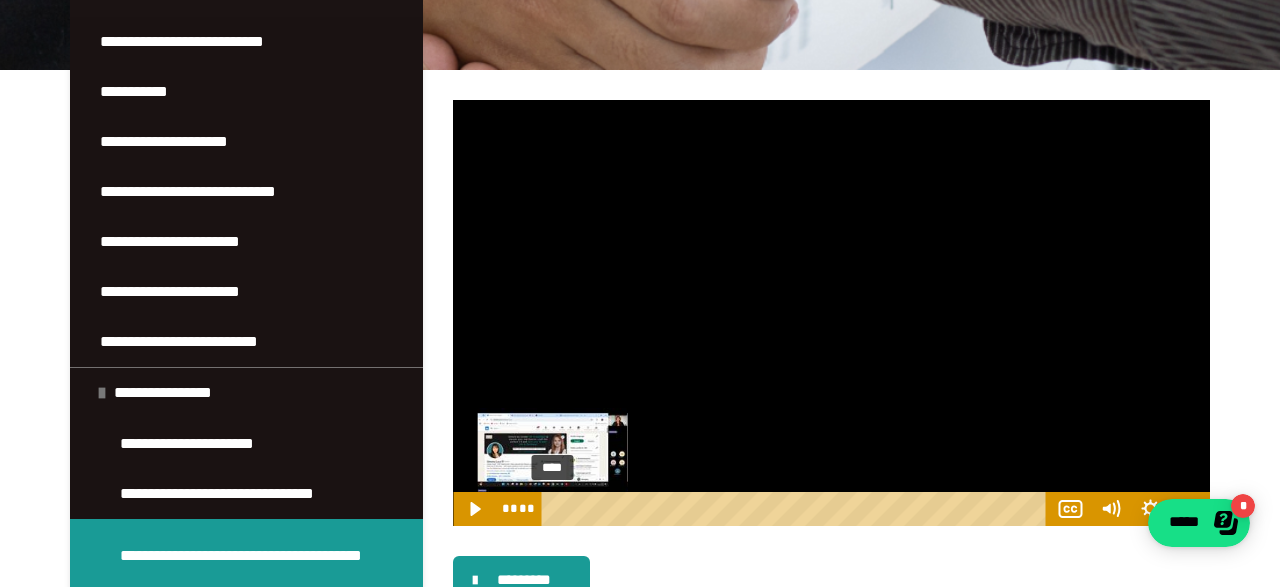 click on "**** ****" at bounding box center [831, 509] 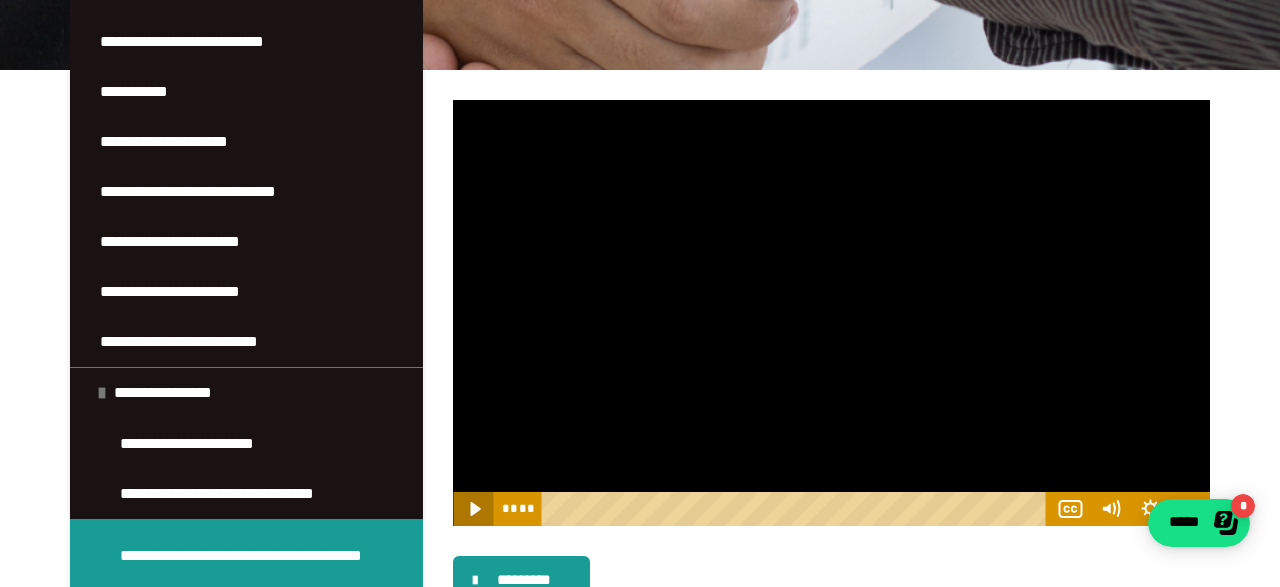 click 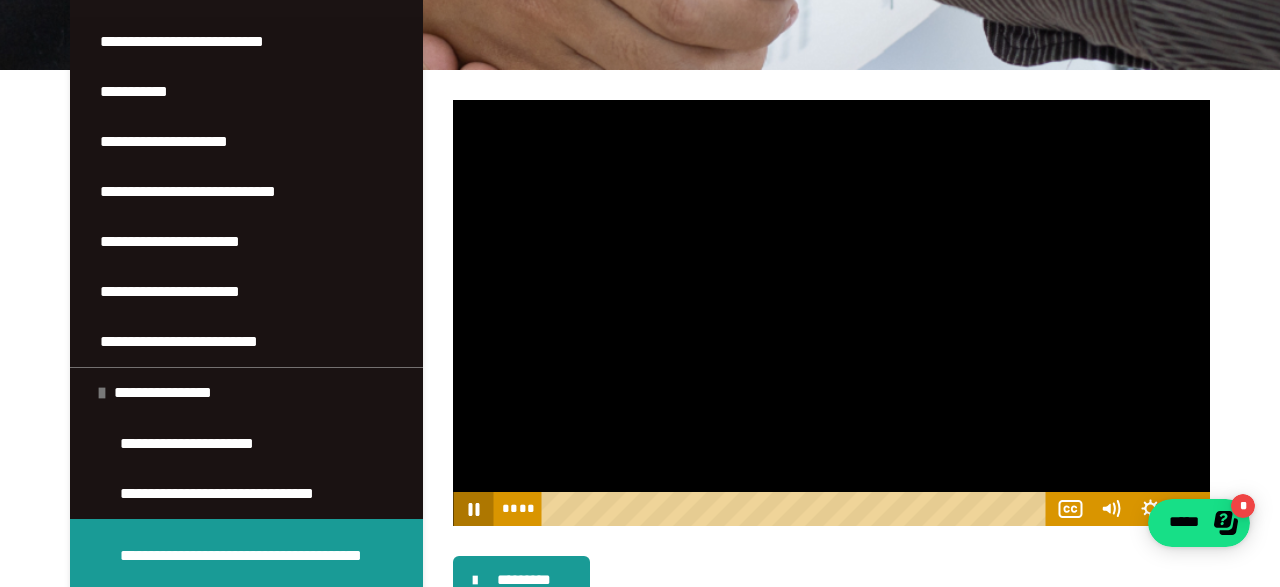 click 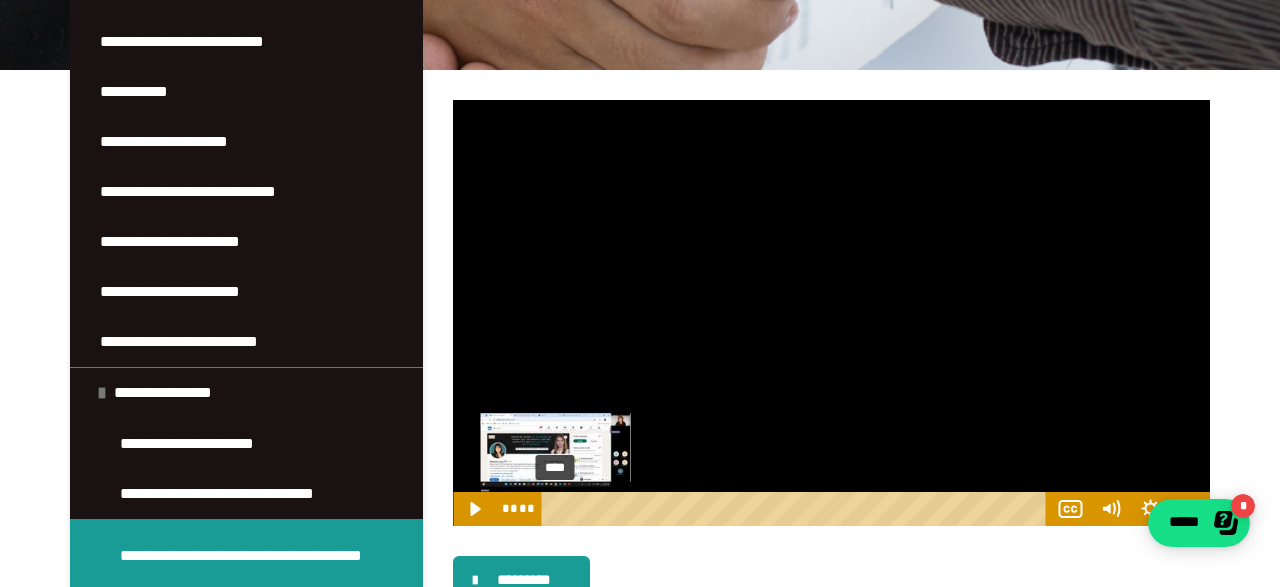 drag, startPoint x: 555, startPoint y: 509, endPoint x: 505, endPoint y: 519, distance: 50.990196 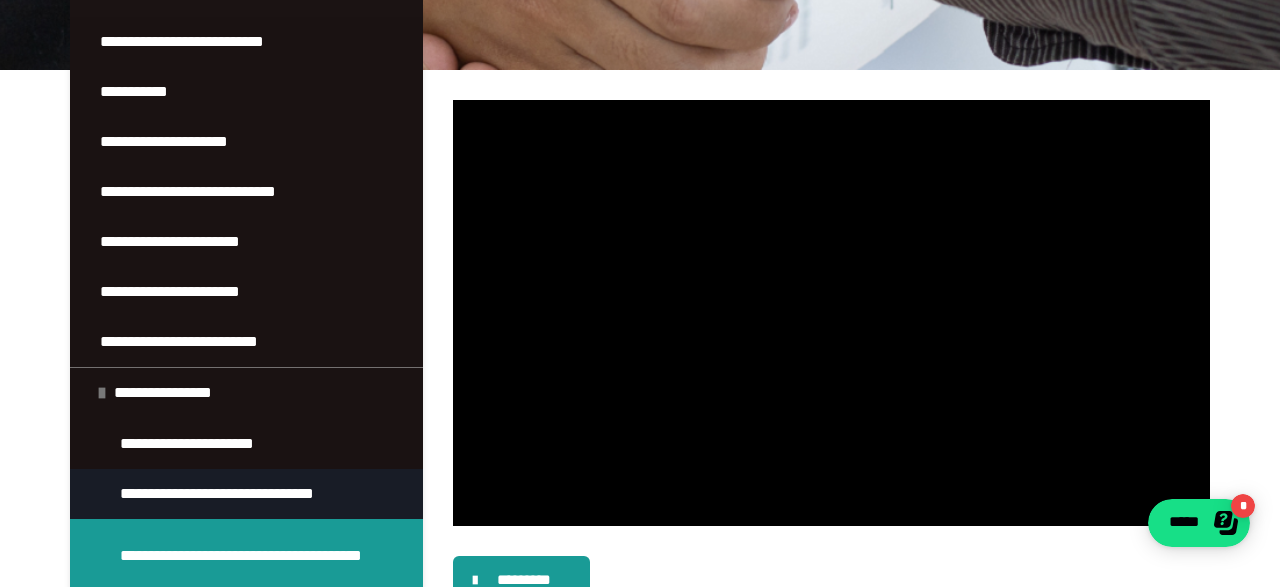 click on "**********" at bounding box center (252, 494) 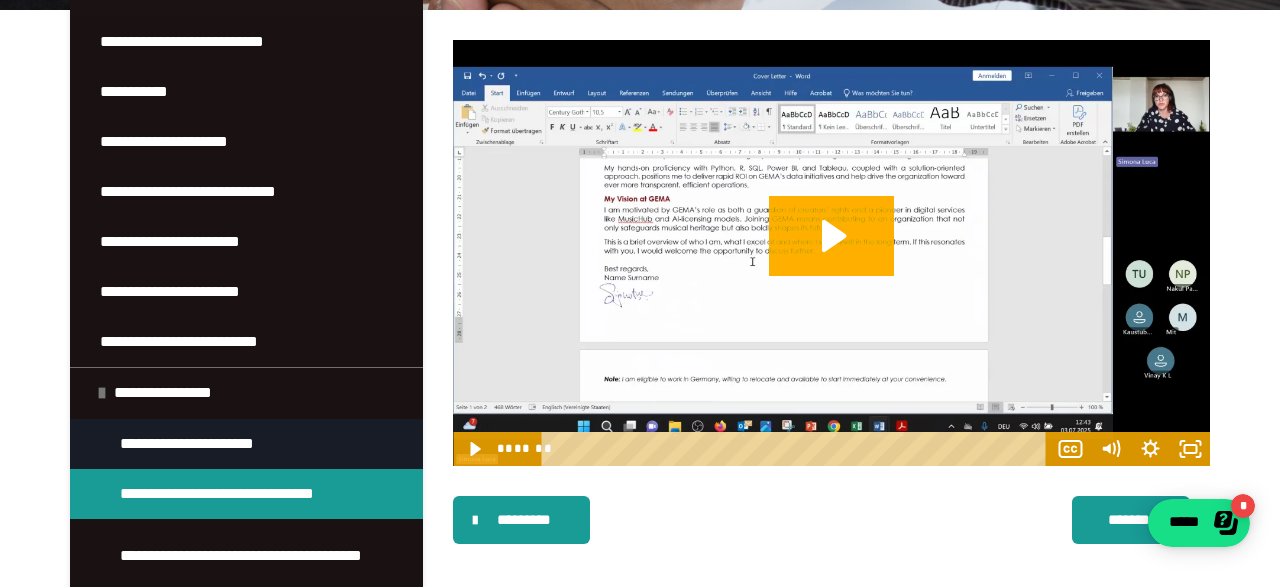 click on "**********" at bounding box center (215, 444) 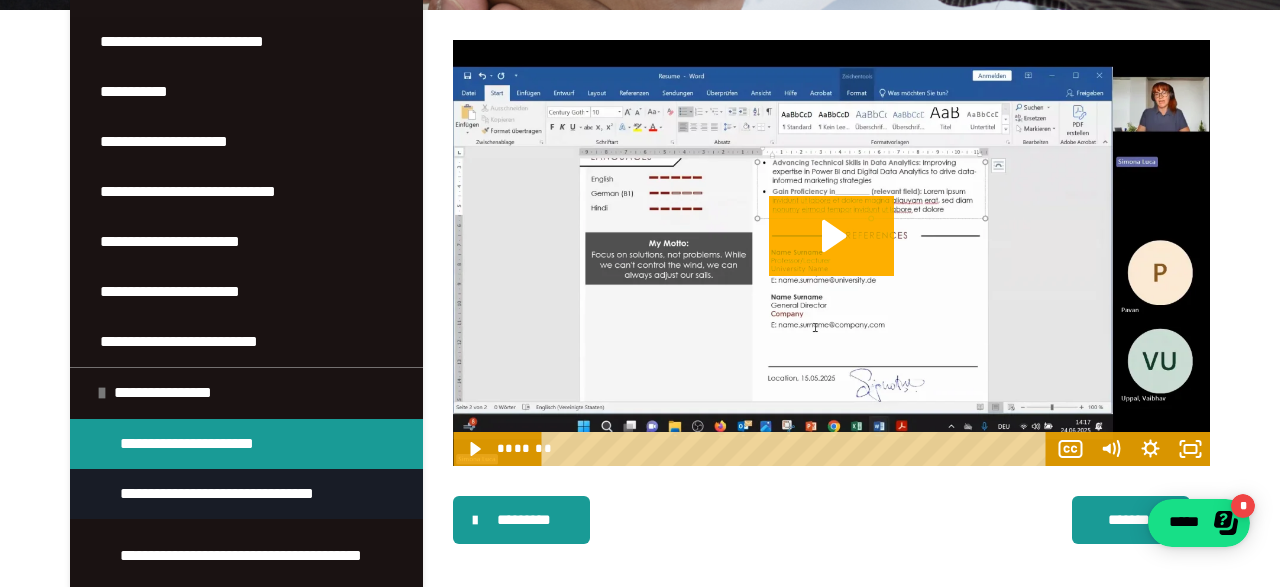click on "**********" at bounding box center (252, 494) 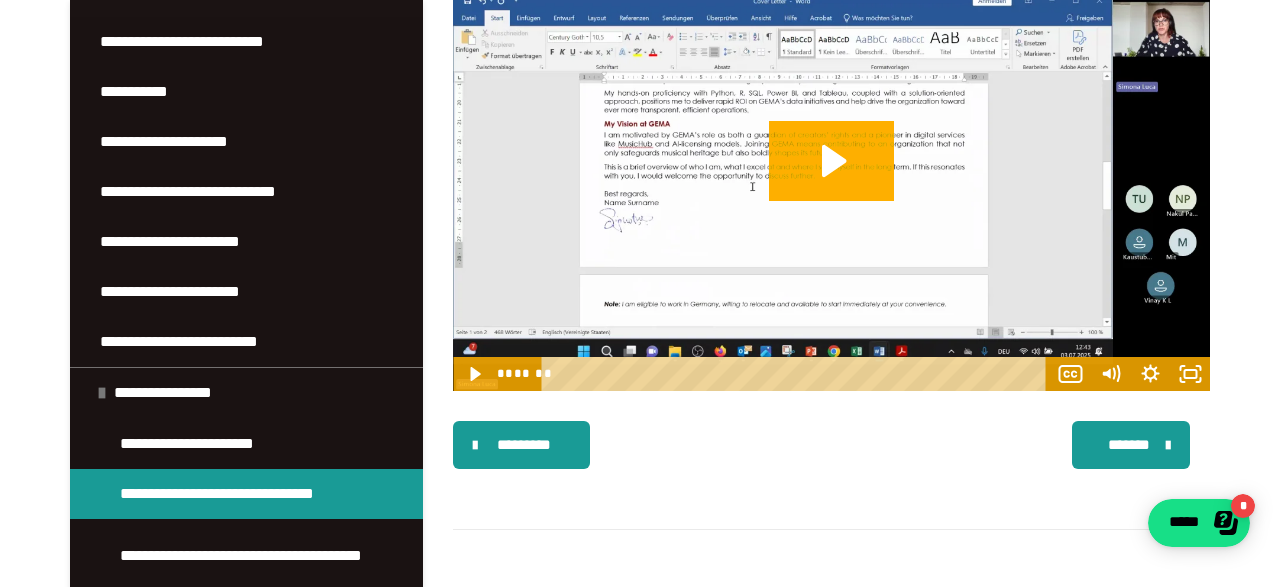 scroll, scrollTop: 367, scrollLeft: 0, axis: vertical 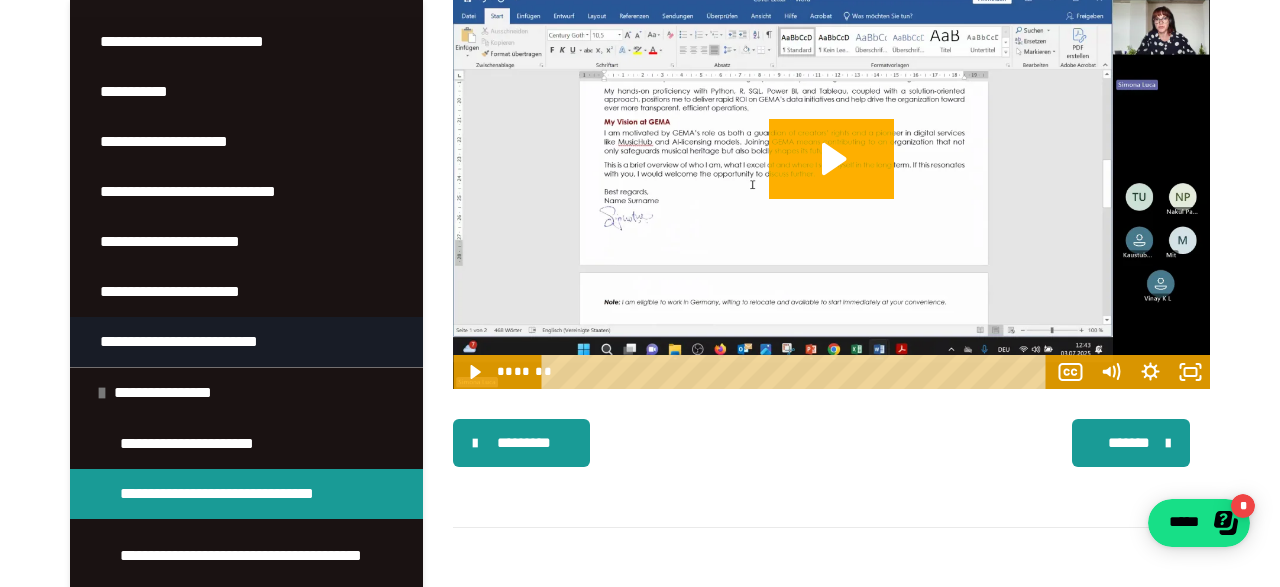 click on "**********" at bounding box center [211, 342] 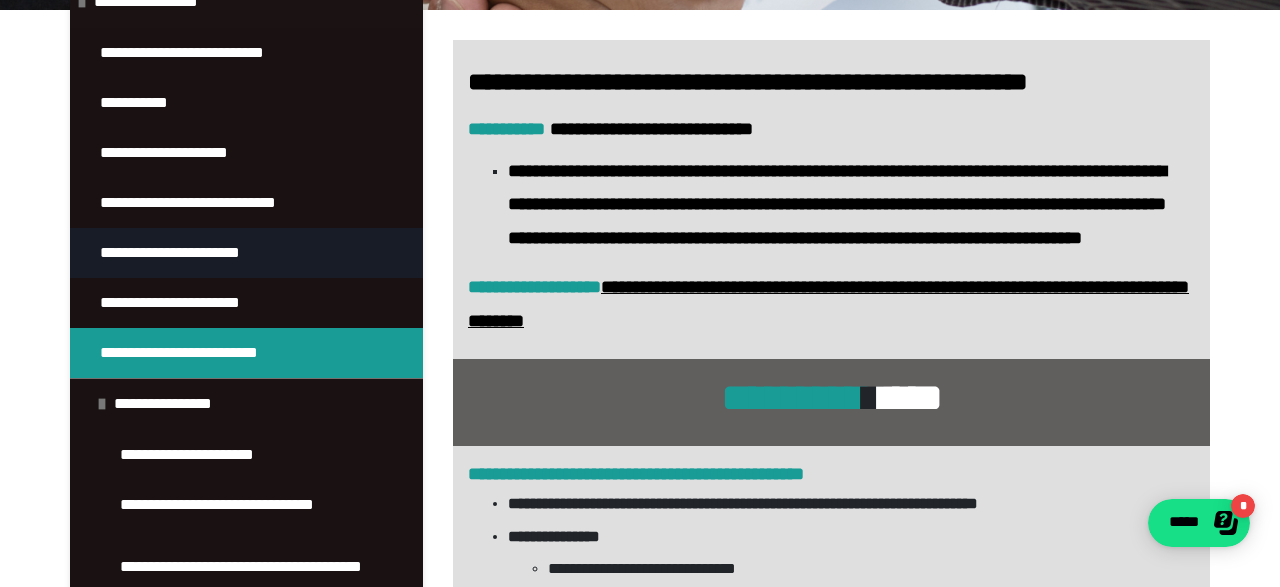 scroll, scrollTop: 95, scrollLeft: 0, axis: vertical 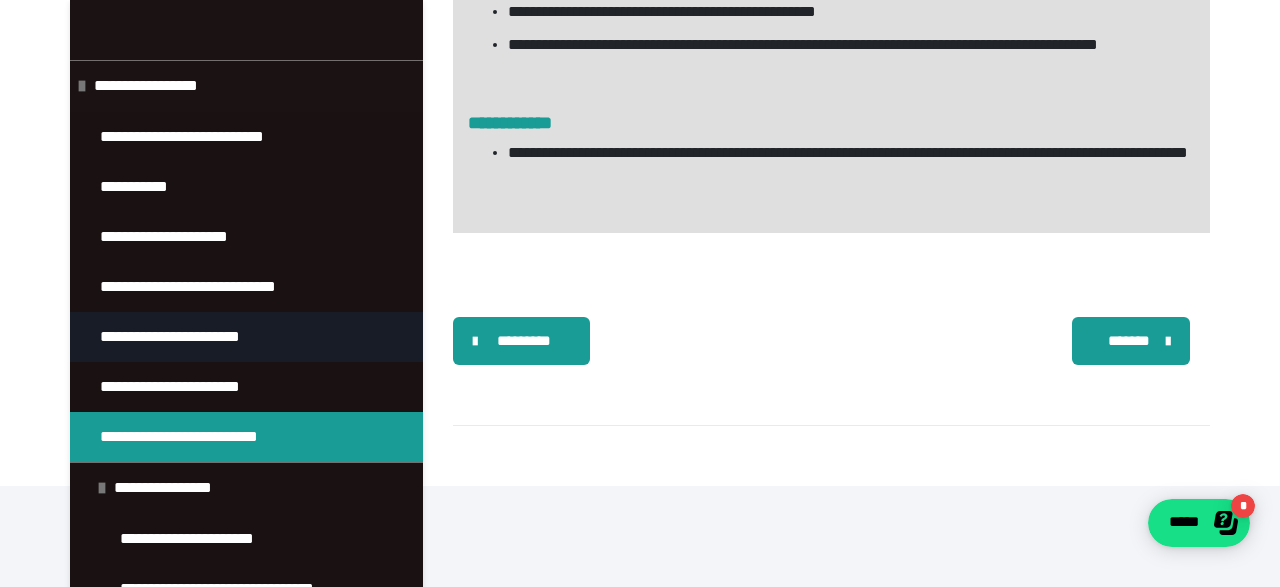 click on "**********" at bounding box center [200, 337] 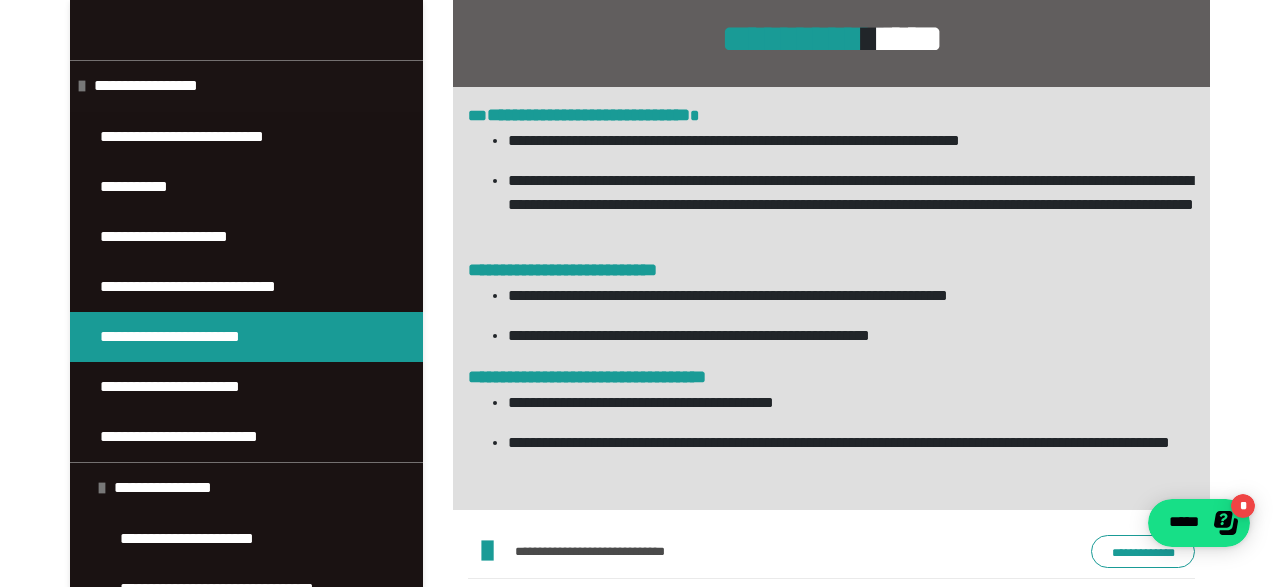 scroll, scrollTop: 602, scrollLeft: 0, axis: vertical 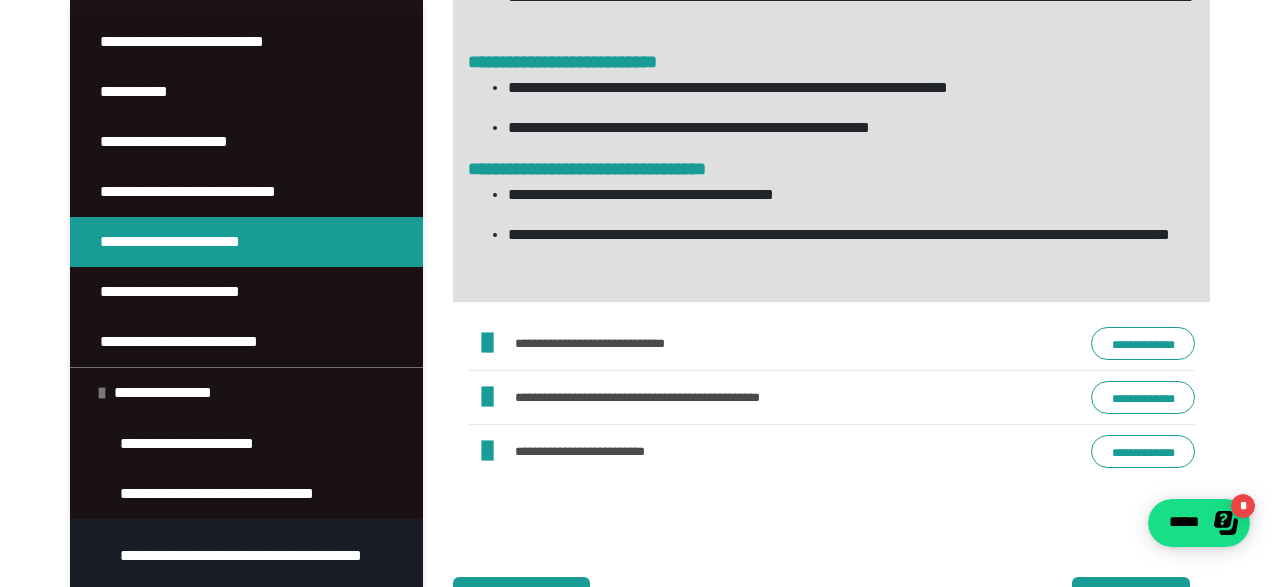 click on "**********" at bounding box center [256, 556] 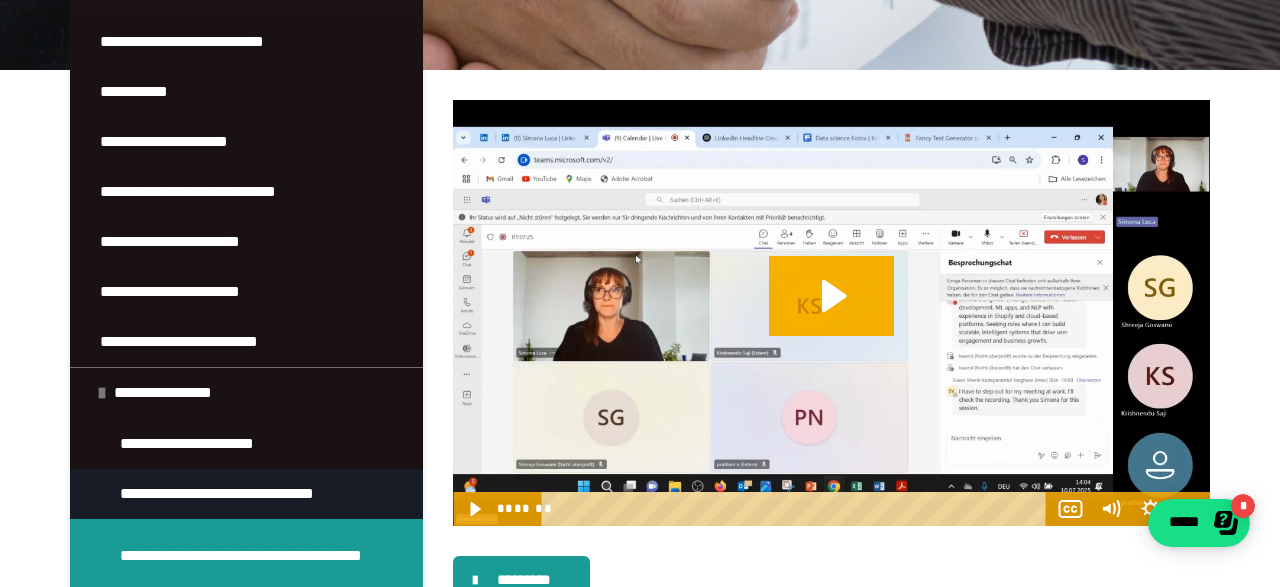 click on "**********" at bounding box center (252, 494) 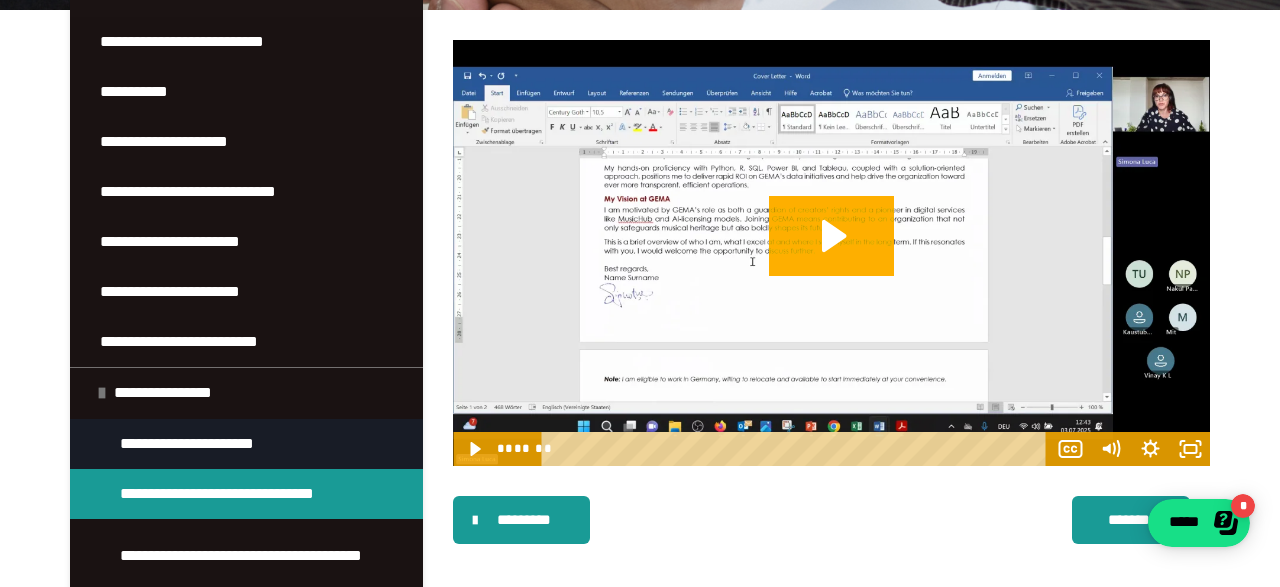 scroll, scrollTop: 0, scrollLeft: 0, axis: both 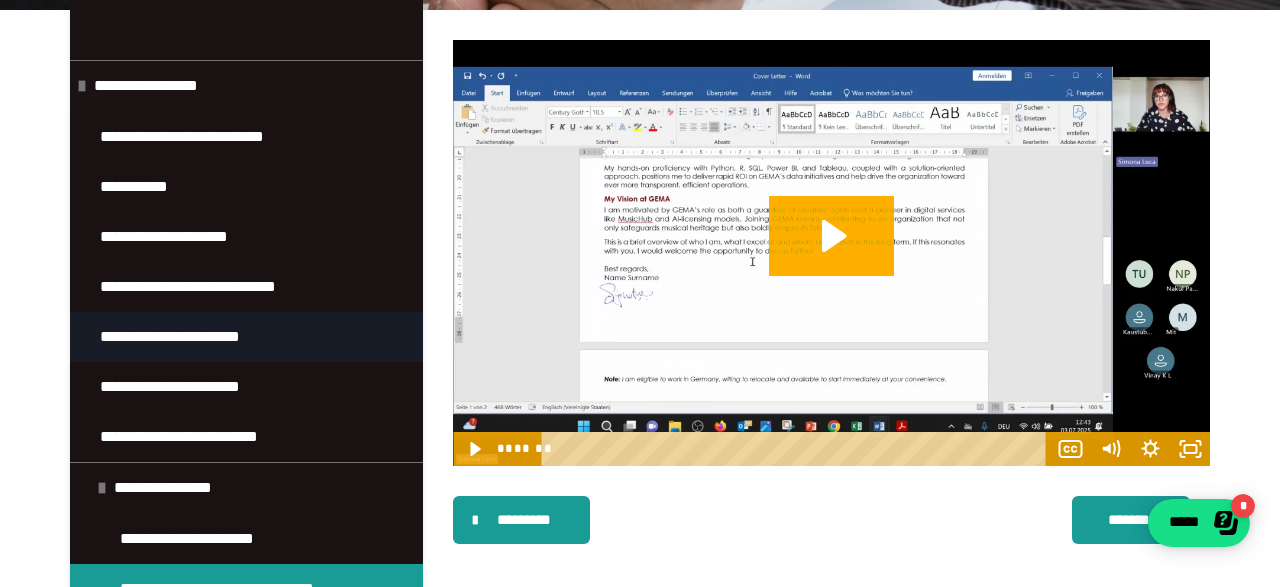 click on "**********" at bounding box center (200, 337) 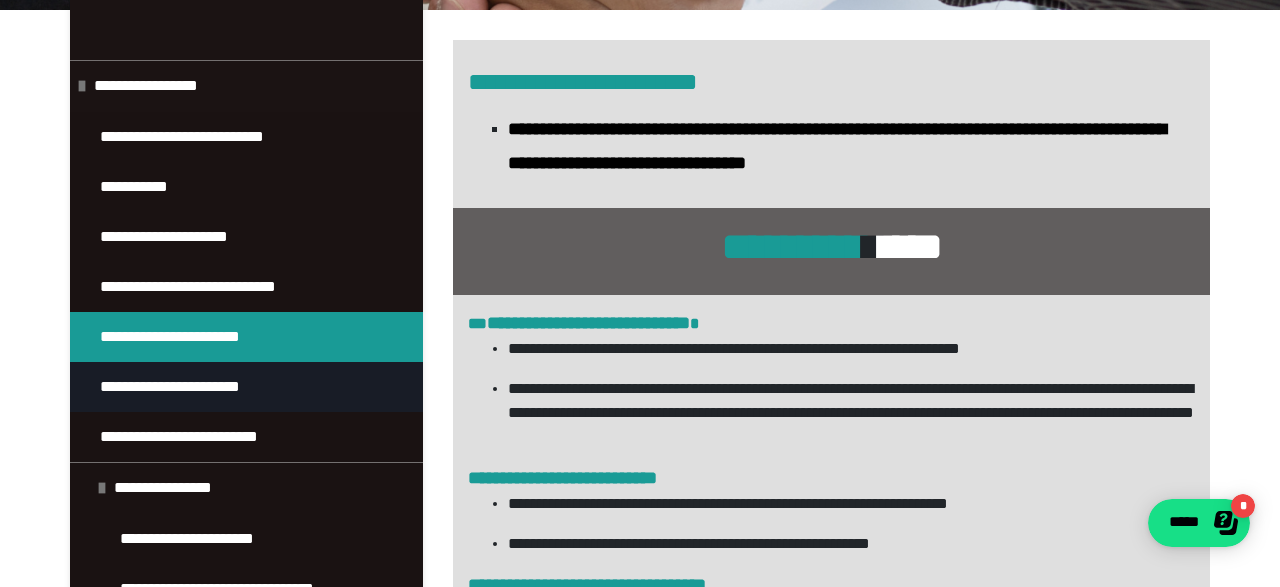 scroll, scrollTop: 79, scrollLeft: 0, axis: vertical 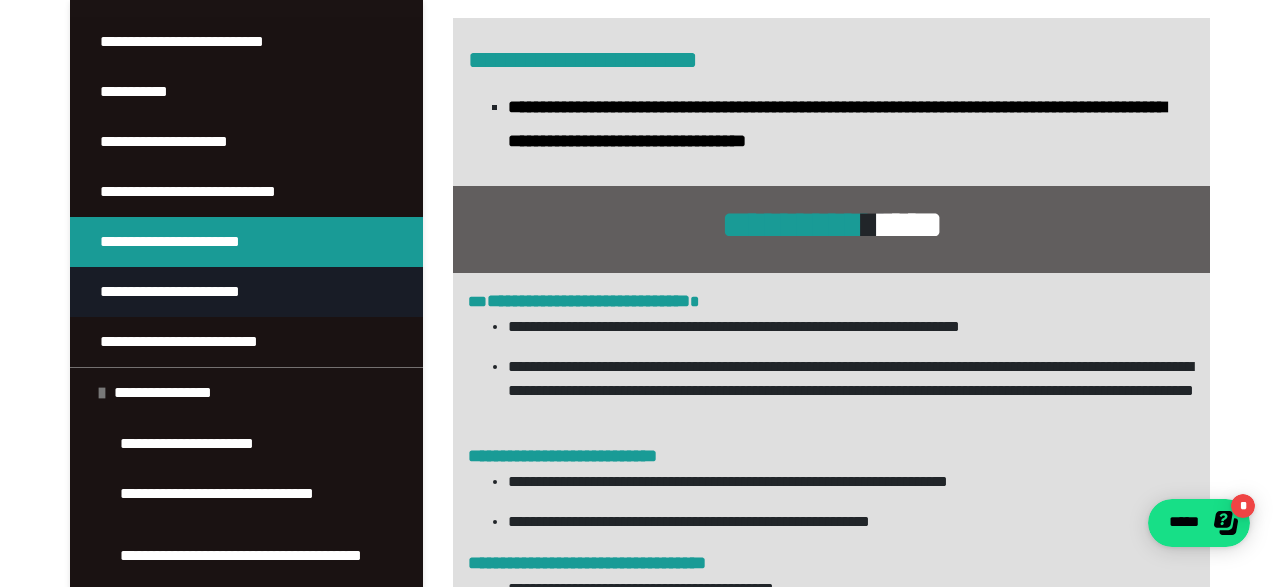 click on "**********" at bounding box center (194, 292) 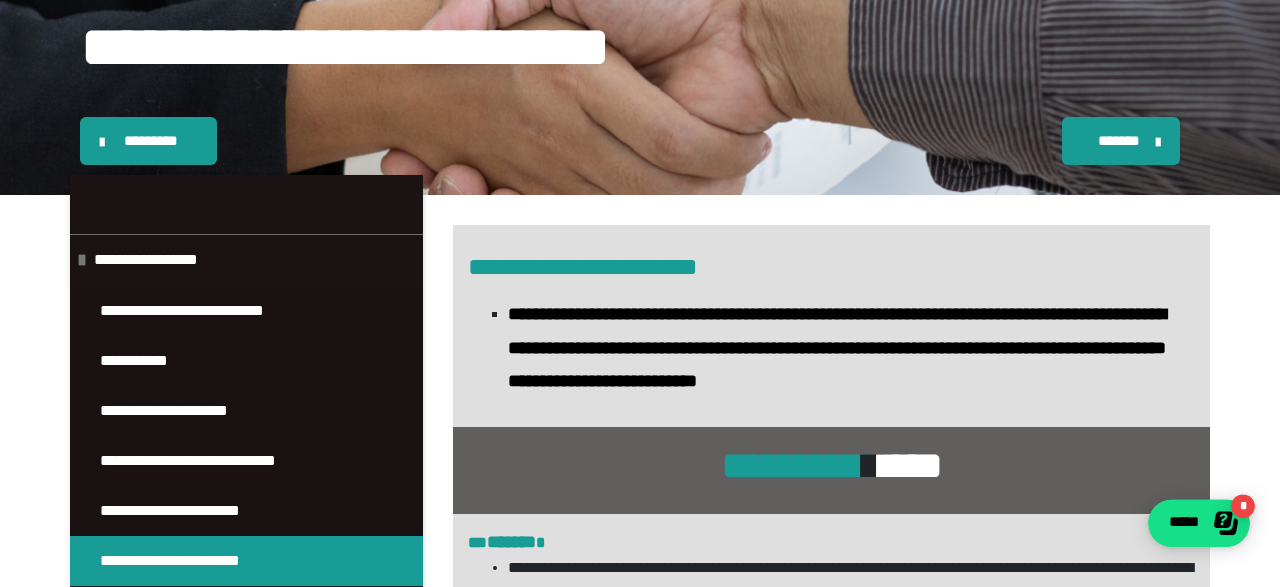 scroll, scrollTop: 208, scrollLeft: 0, axis: vertical 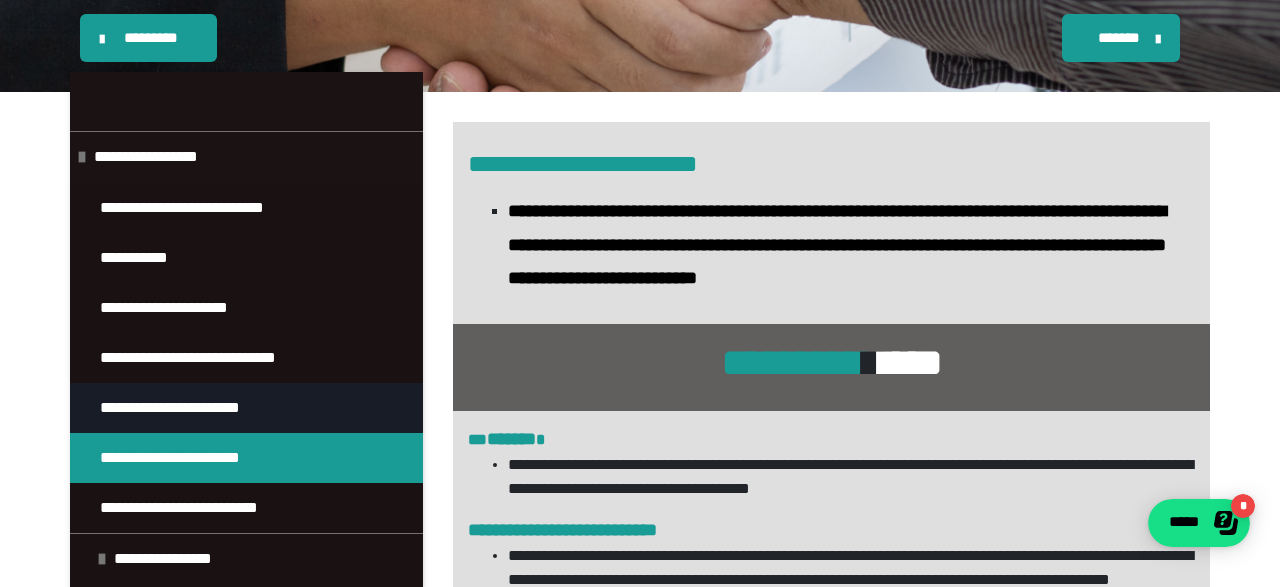 click on "**********" at bounding box center (200, 408) 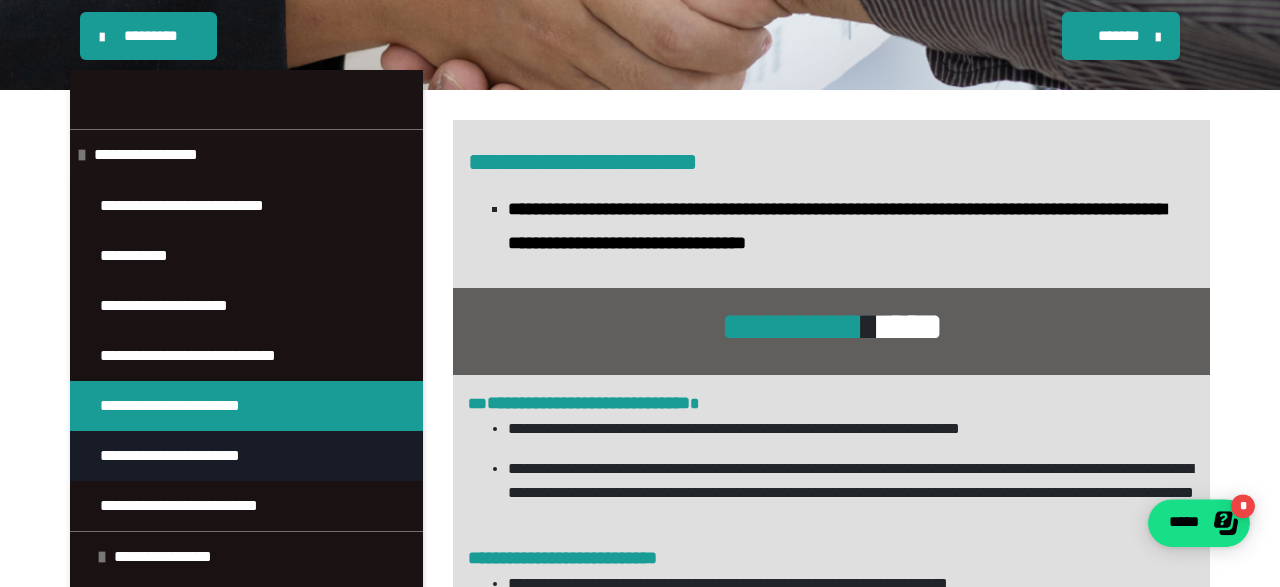 scroll, scrollTop: 208, scrollLeft: 0, axis: vertical 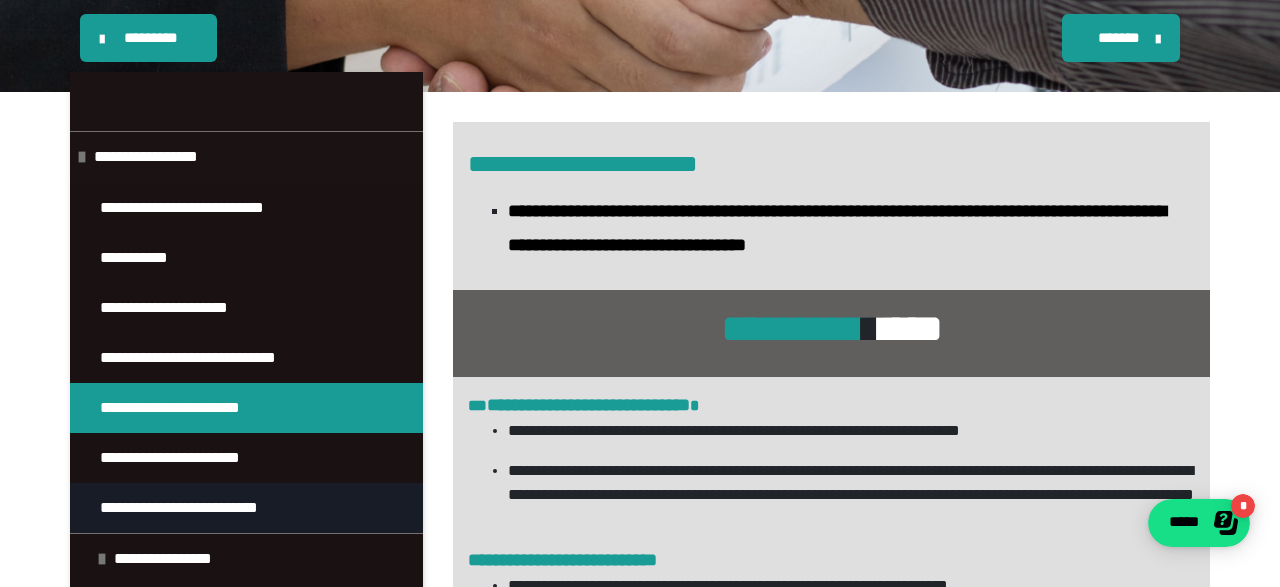 click on "**********" at bounding box center [211, 508] 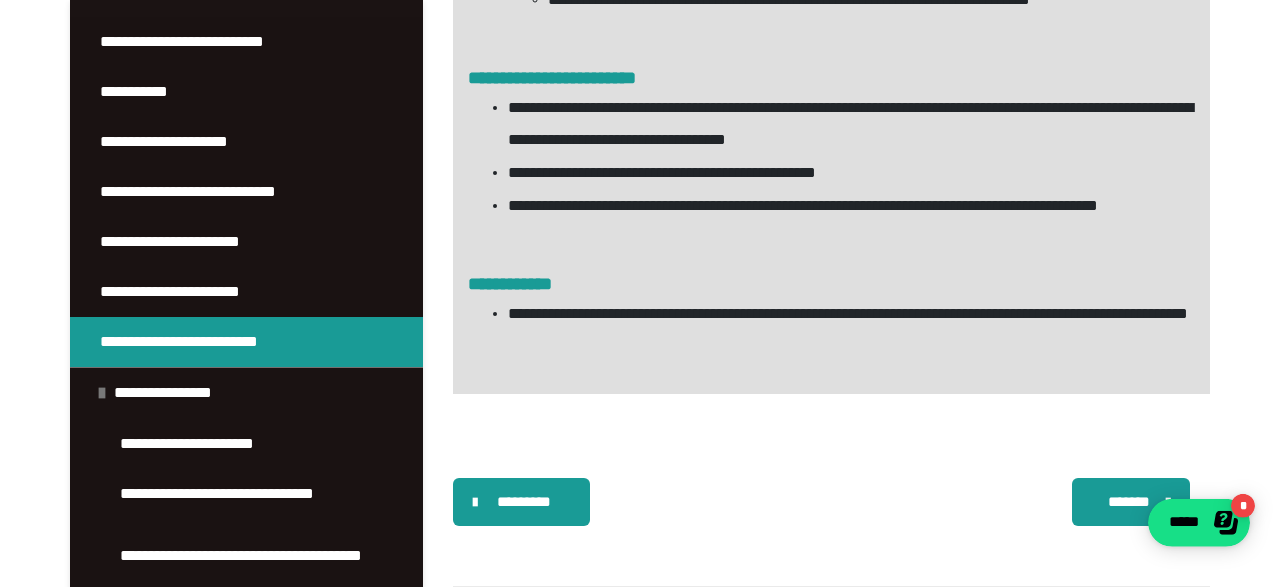 scroll, scrollTop: 1144, scrollLeft: 0, axis: vertical 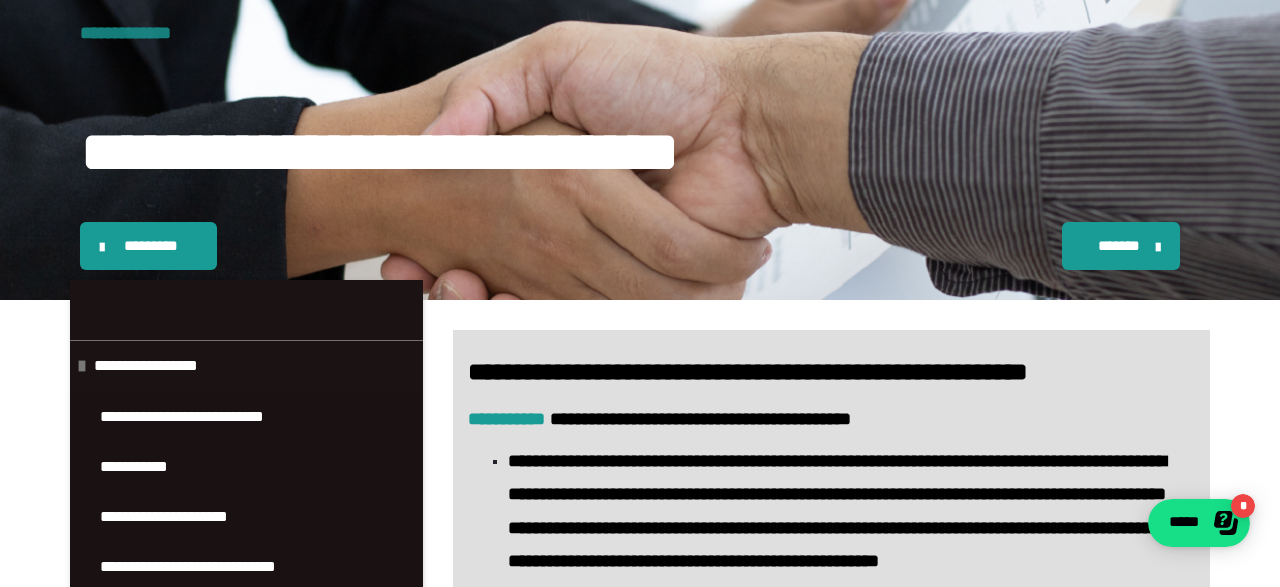 click on "**********" at bounding box center [146, 33] 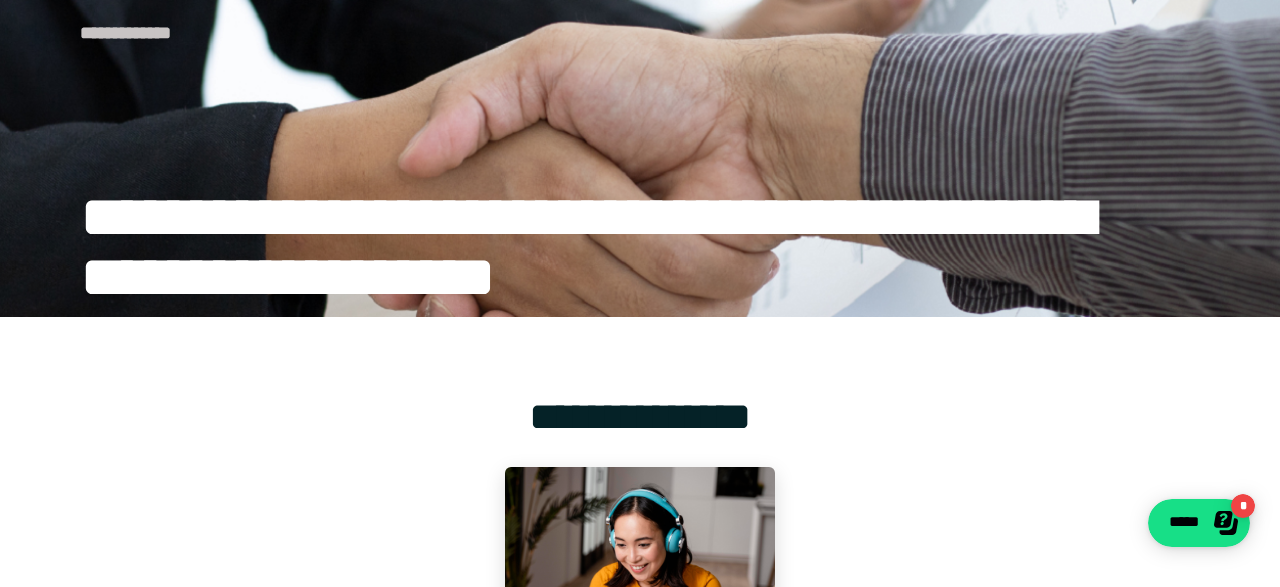 scroll, scrollTop: 362, scrollLeft: 0, axis: vertical 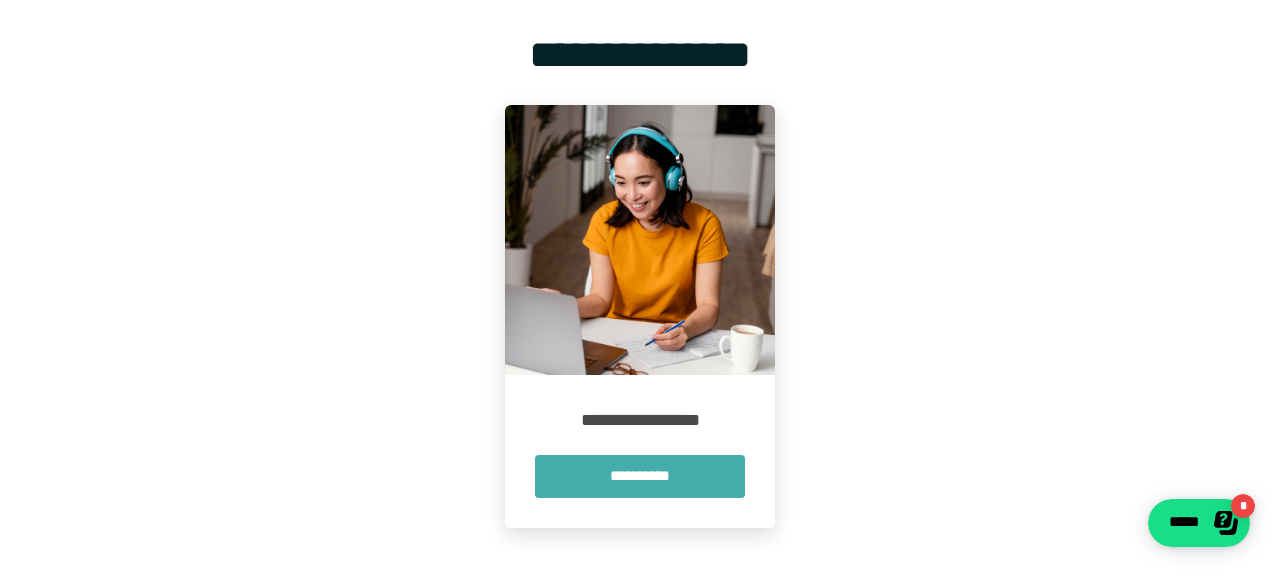 click on "**********" at bounding box center (640, 476) 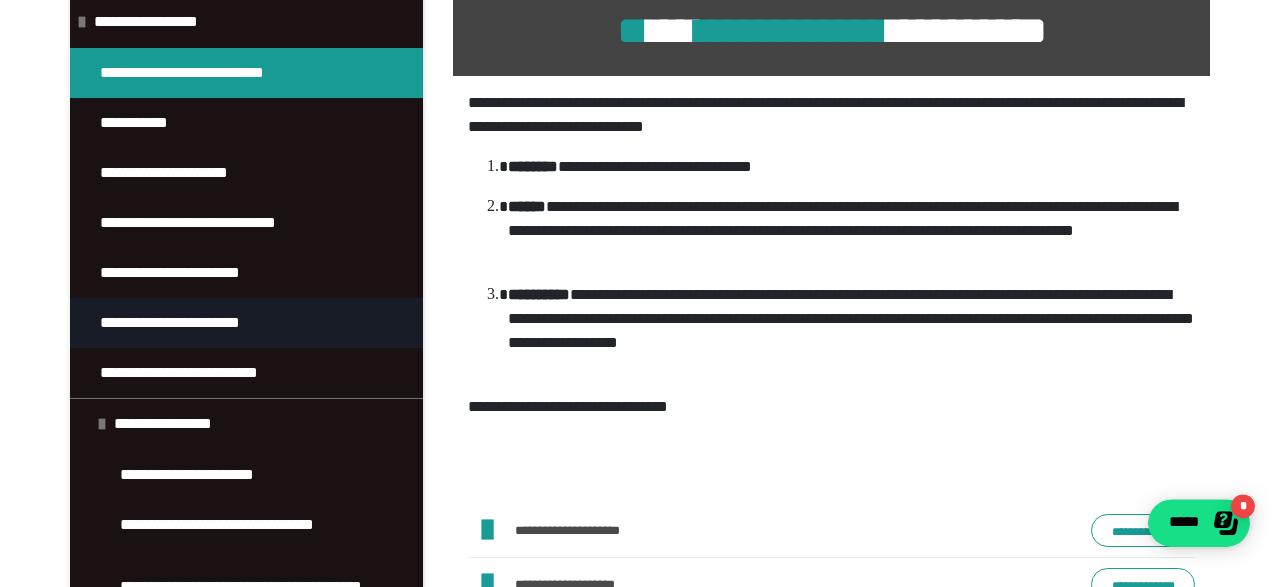 scroll, scrollTop: 416, scrollLeft: 0, axis: vertical 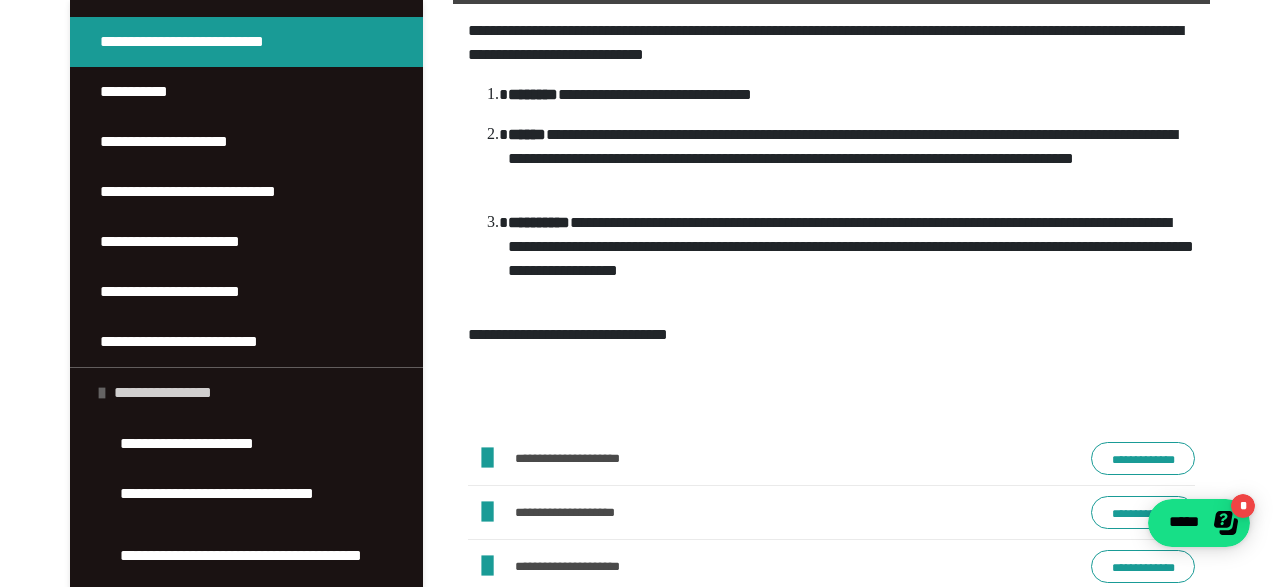 click on "**********" at bounding box center (261, 393) 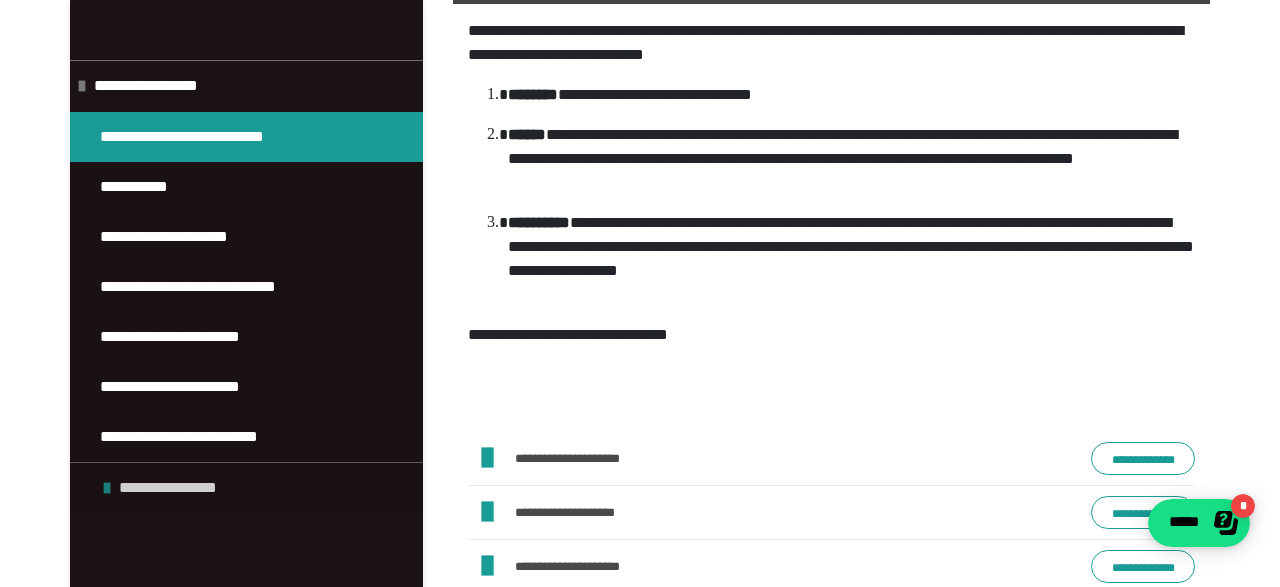 scroll, scrollTop: 0, scrollLeft: 0, axis: both 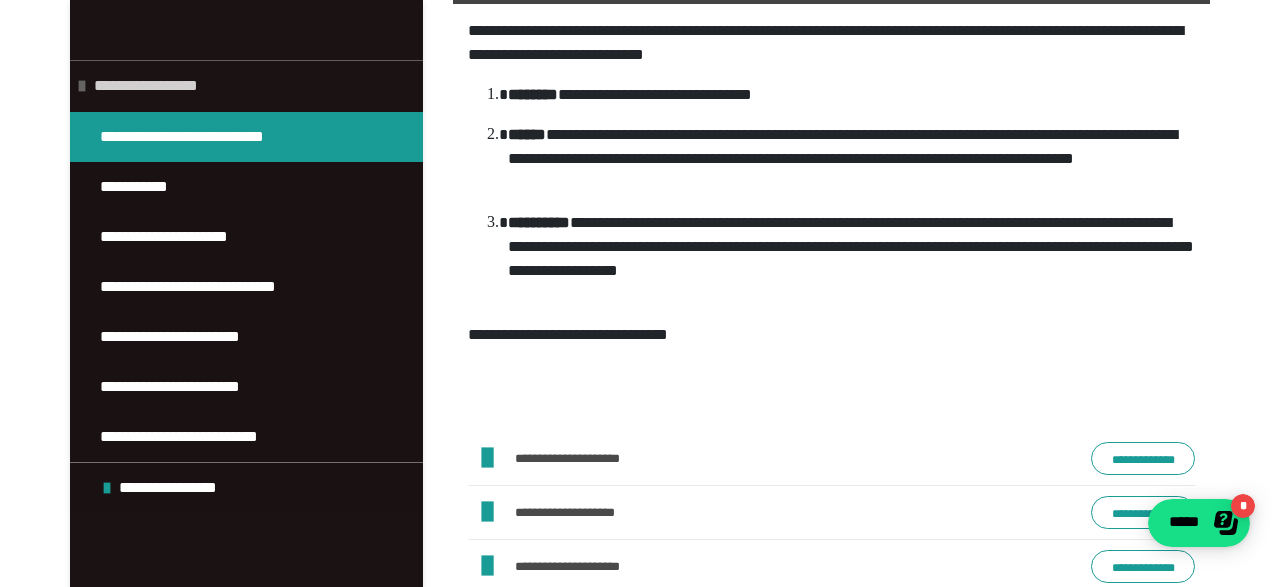 click on "**********" at bounding box center (251, 86) 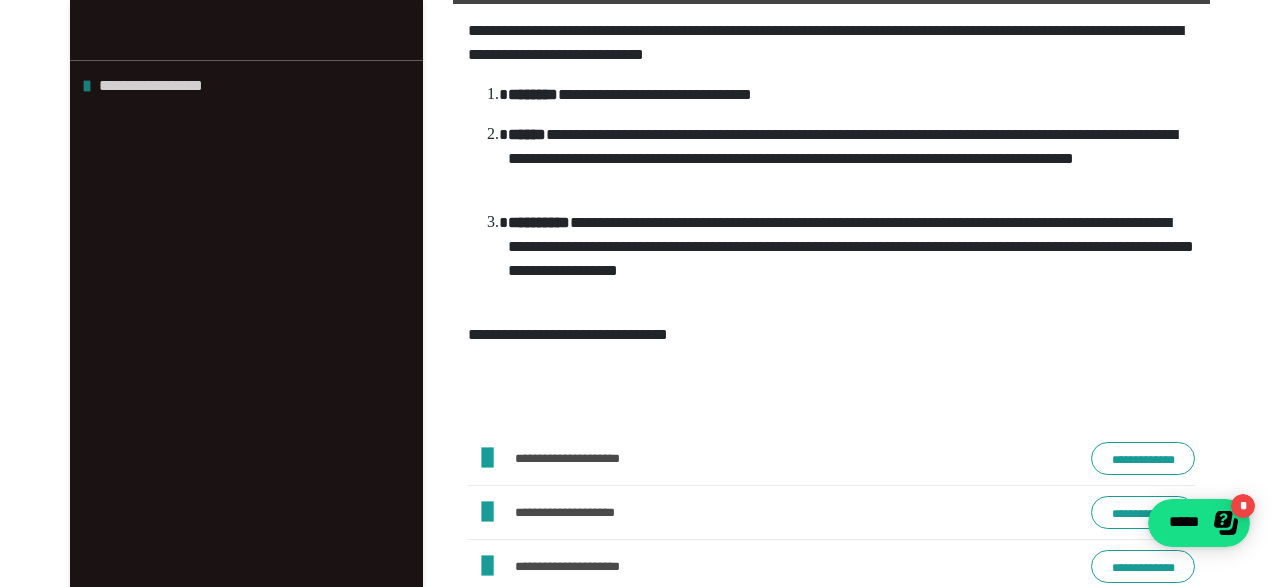 click on "**********" at bounding box center [246, 85] 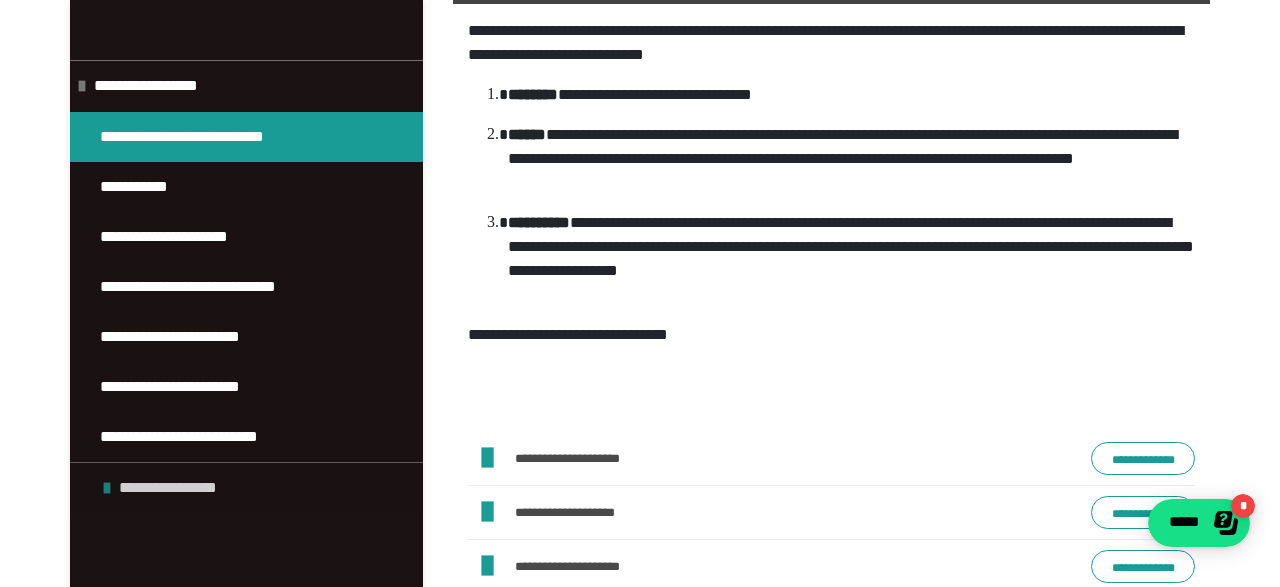 click at bounding box center (107, 488) 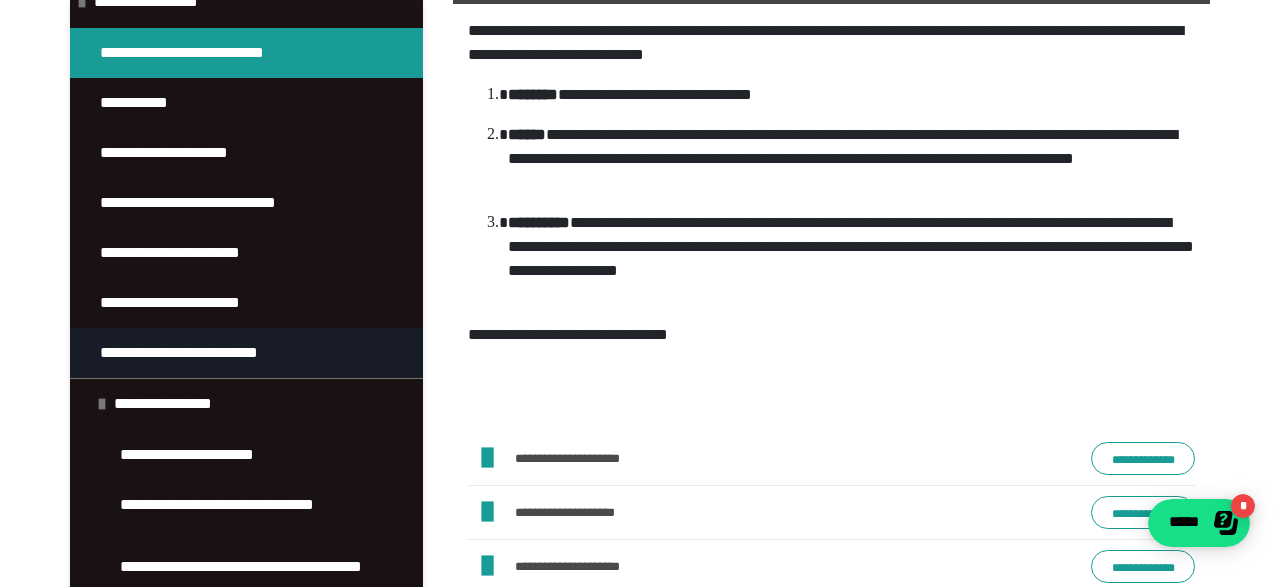scroll, scrollTop: 95, scrollLeft: 0, axis: vertical 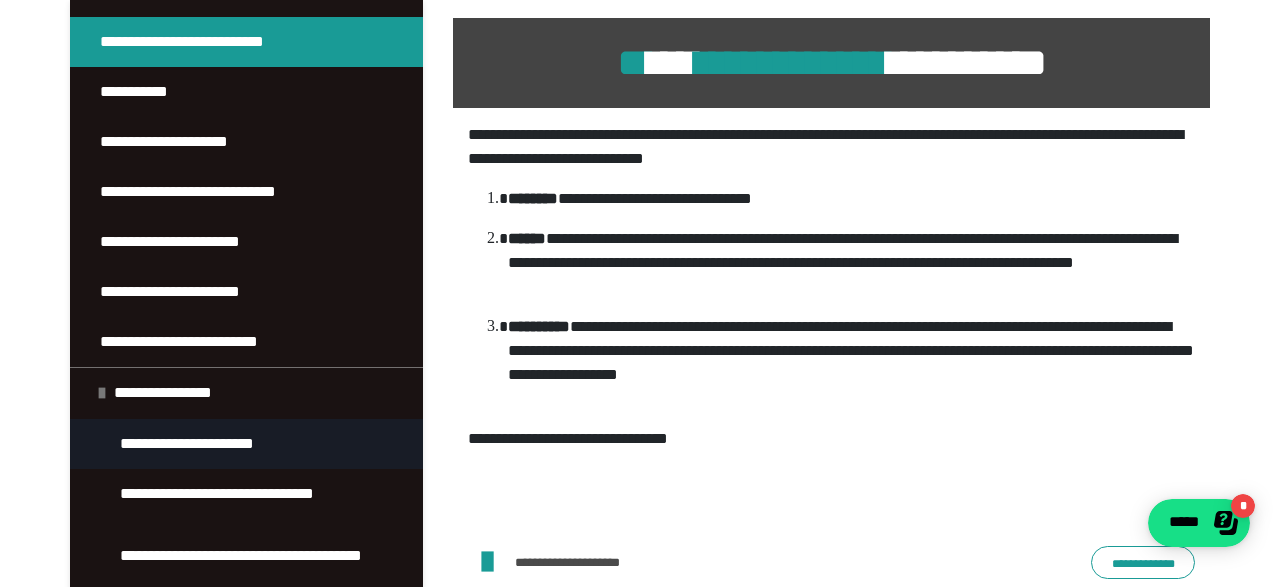 click on "**********" at bounding box center (215, 444) 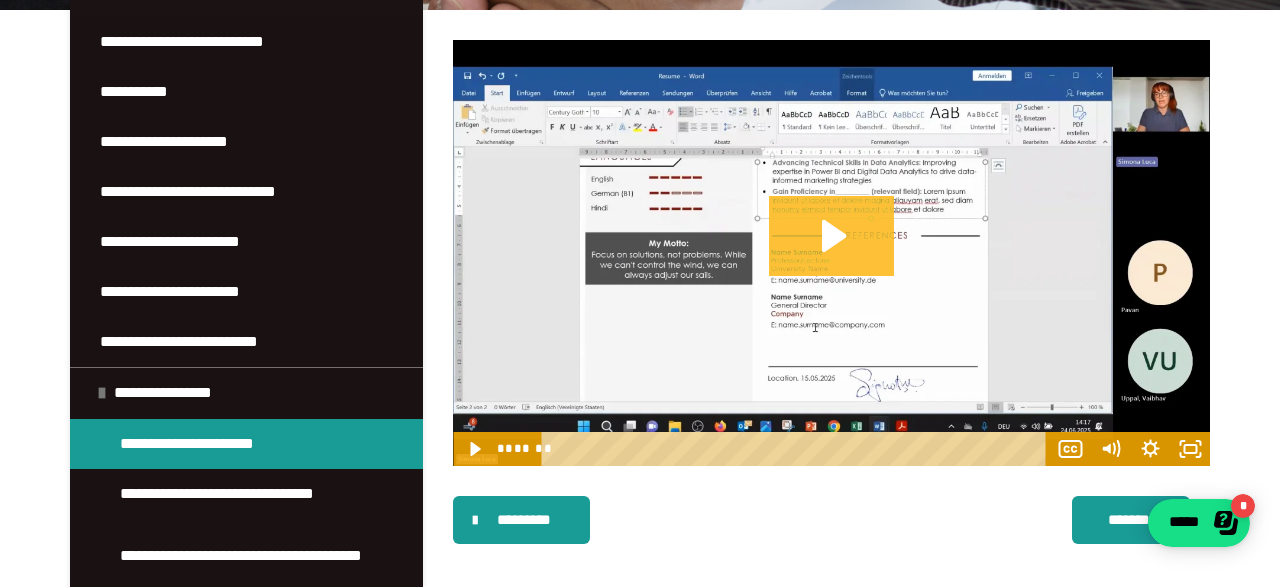 click 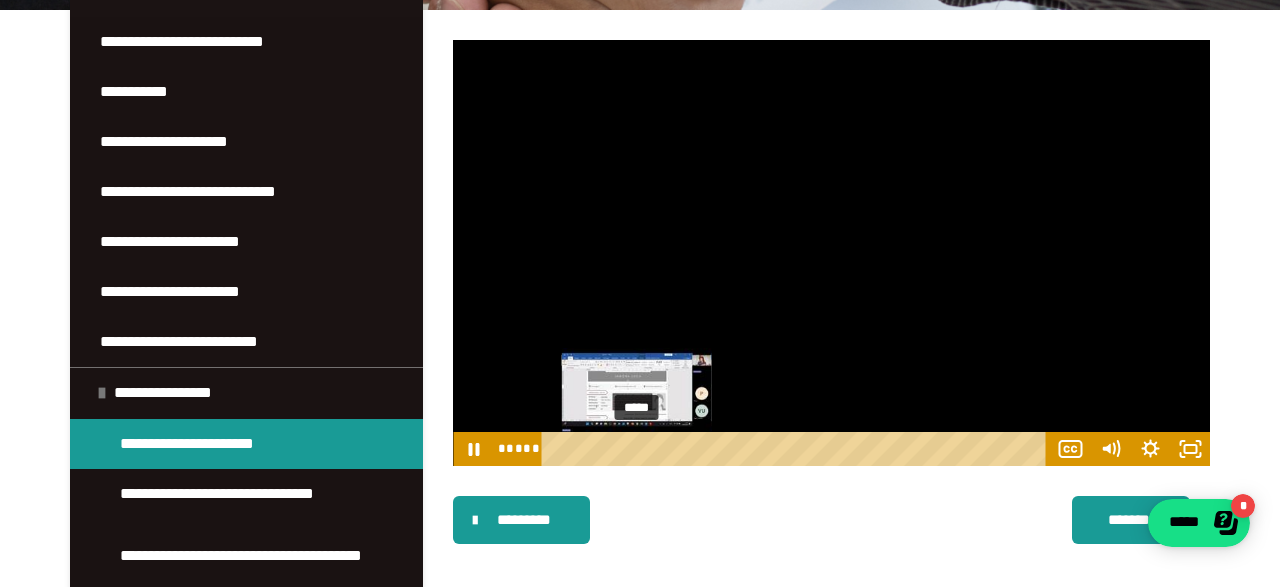 click on "*****" at bounding box center (797, 449) 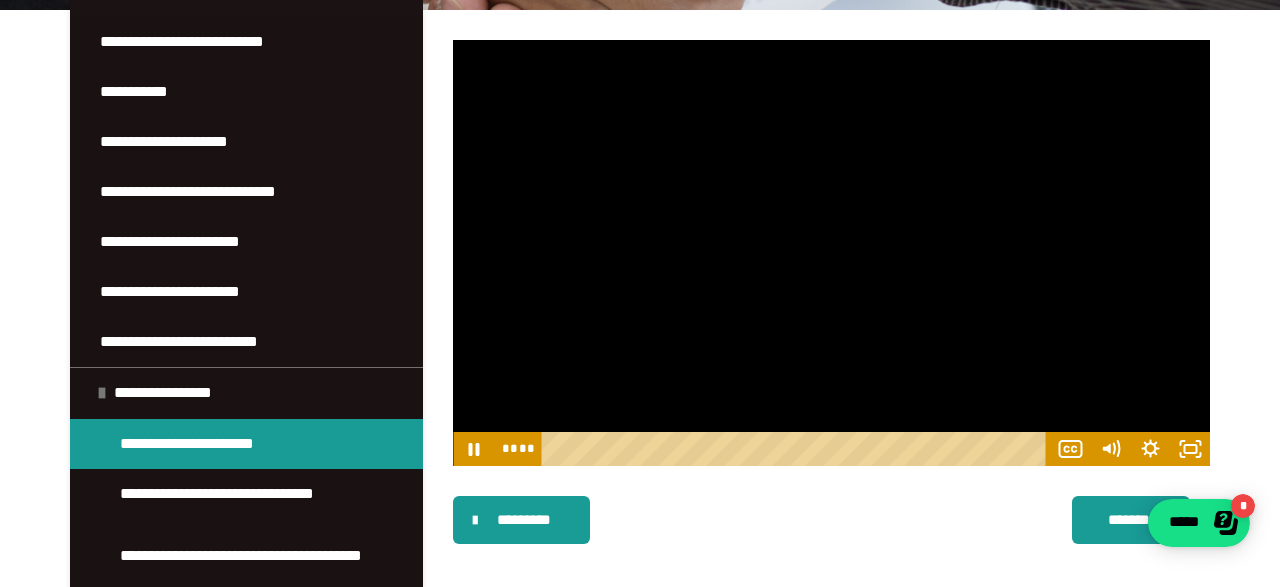drag, startPoint x: 741, startPoint y: 447, endPoint x: 475, endPoint y: 472, distance: 267.17224 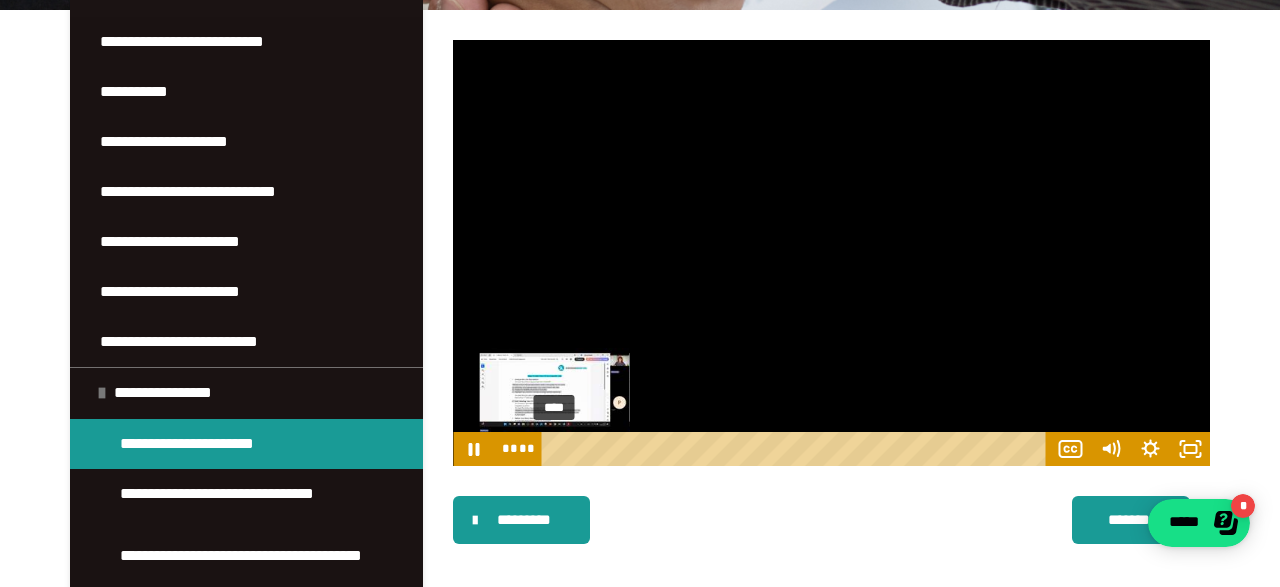drag, startPoint x: 554, startPoint y: 445, endPoint x: 497, endPoint y: 453, distance: 57.558666 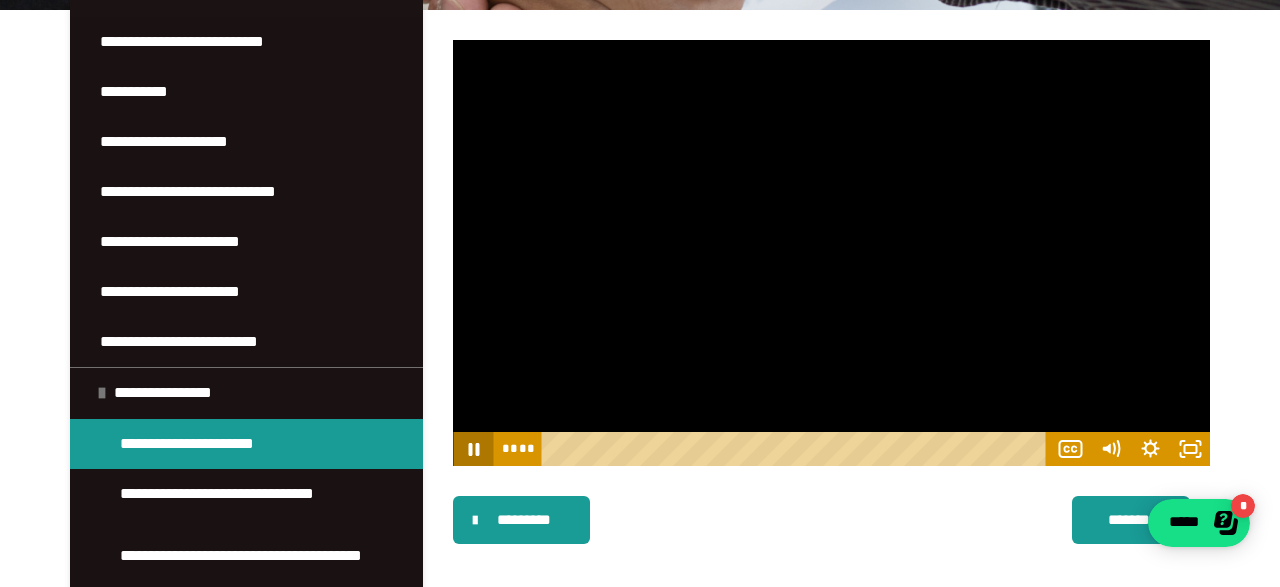 click 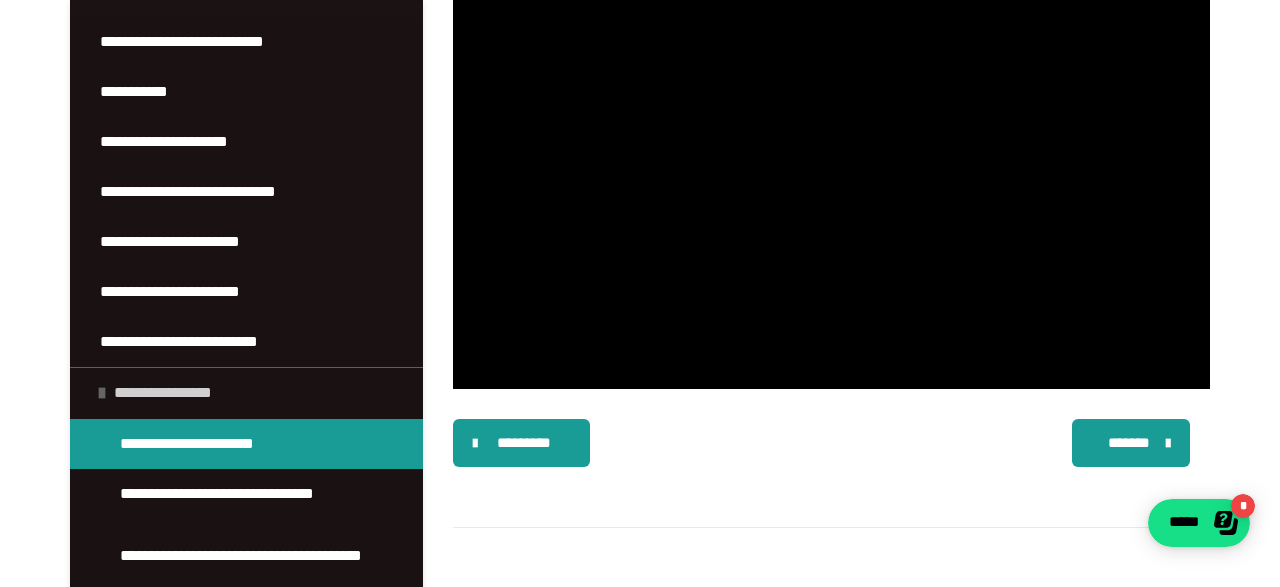 scroll, scrollTop: 0, scrollLeft: 0, axis: both 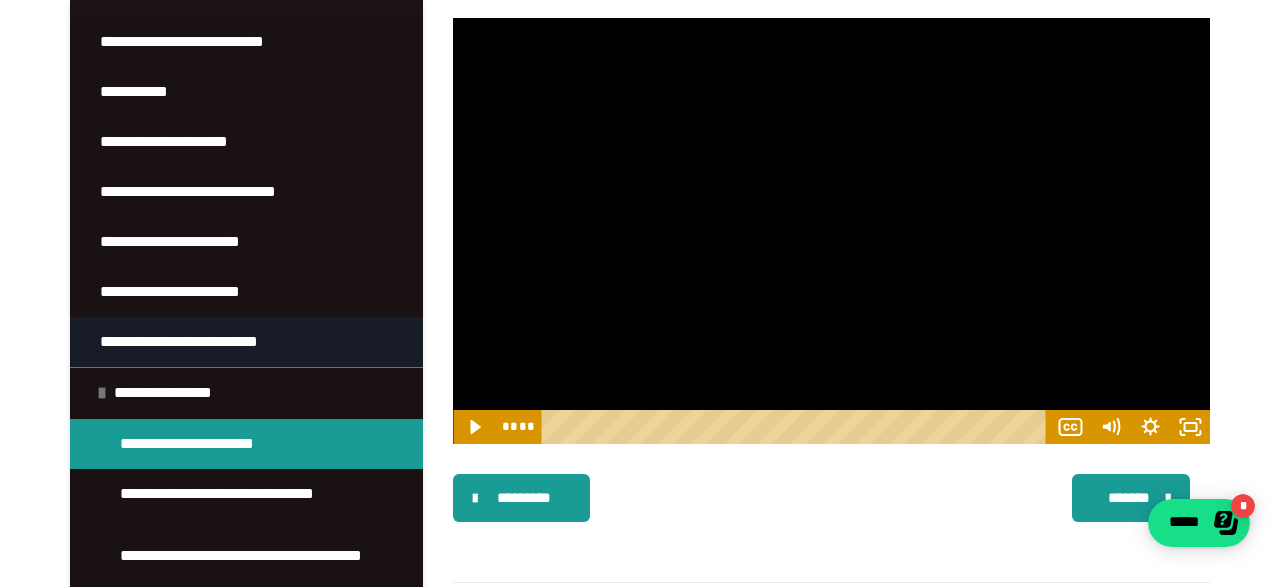 click on "**********" at bounding box center [211, 342] 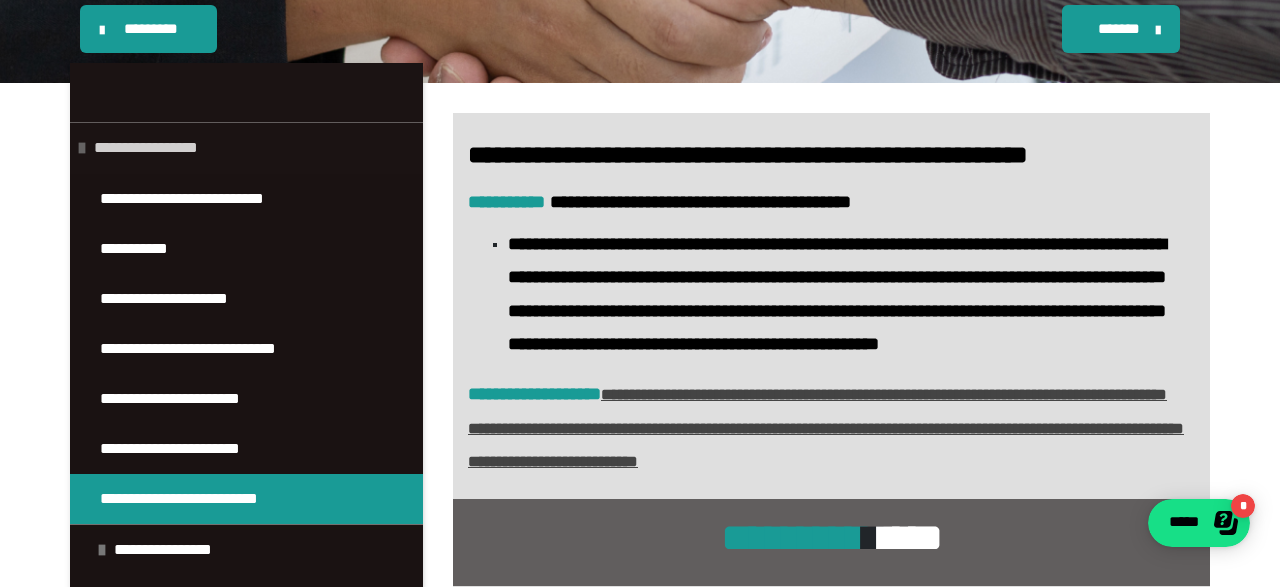 scroll, scrollTop: 0, scrollLeft: 0, axis: both 